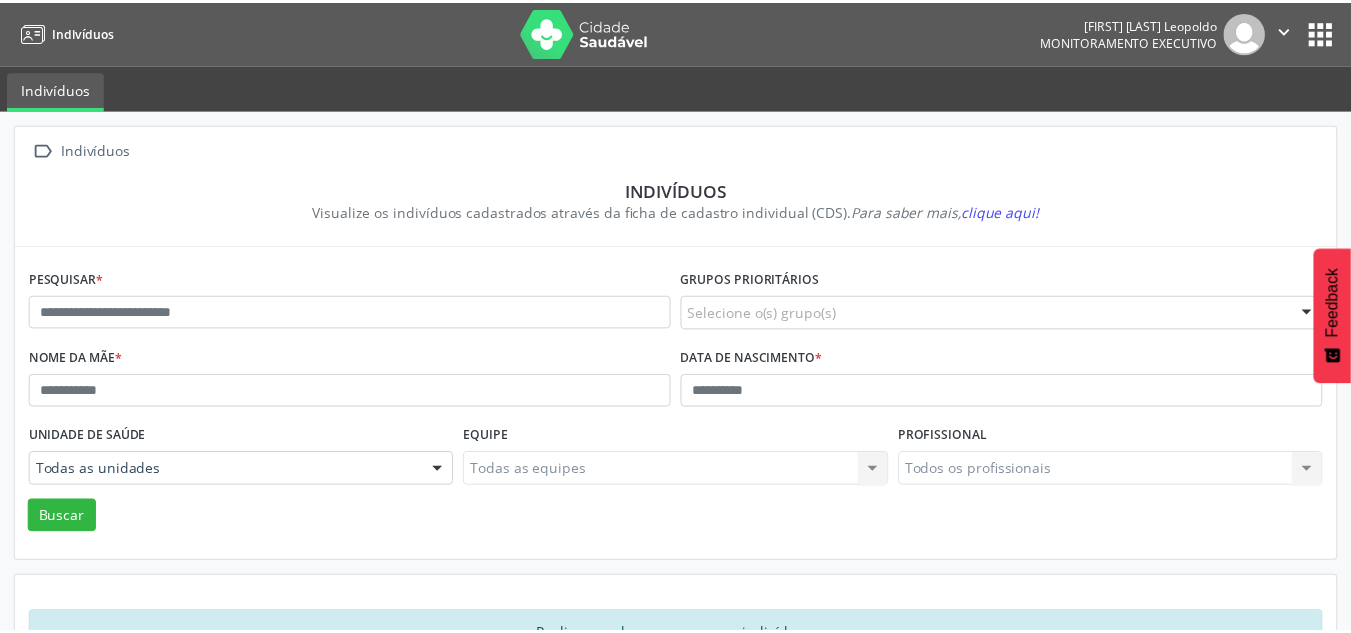 scroll, scrollTop: 0, scrollLeft: 0, axis: both 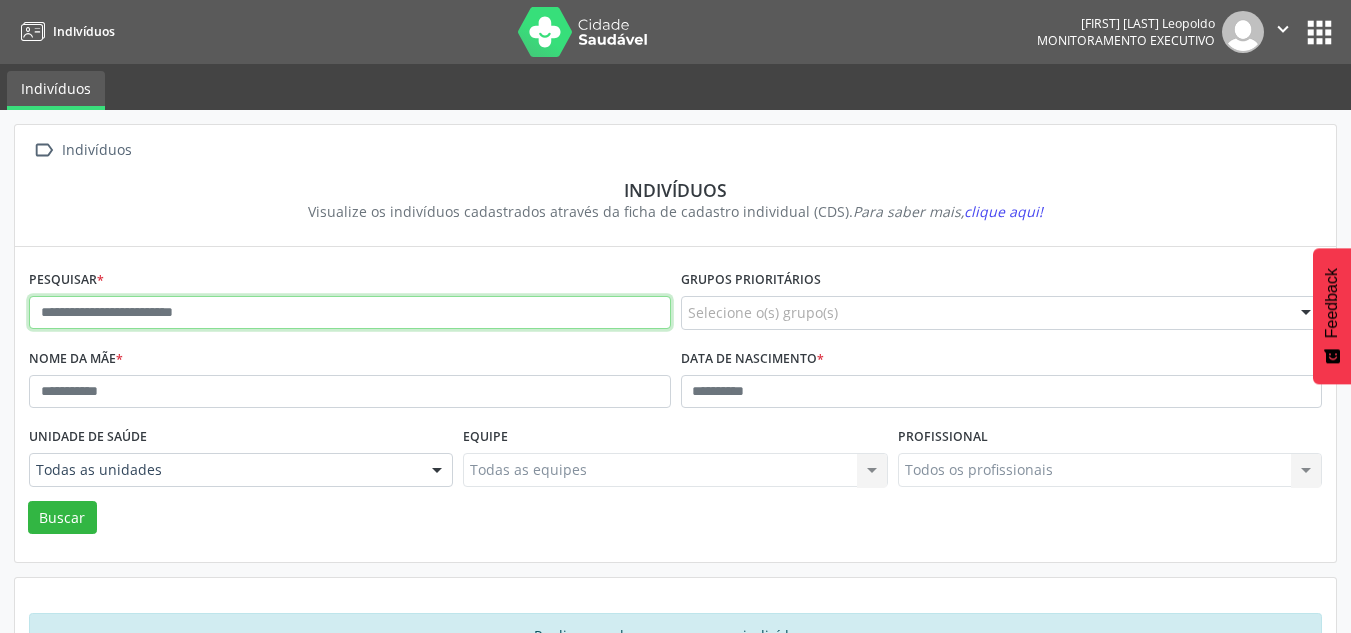click at bounding box center [350, 313] 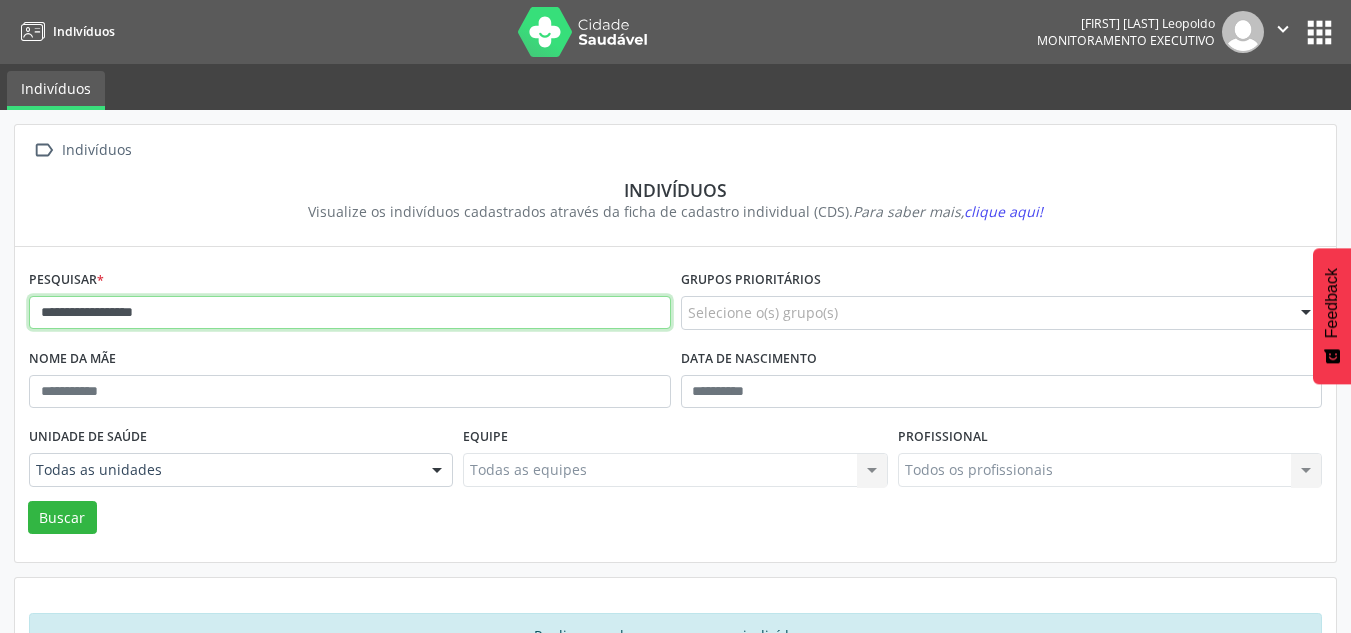 click on "Buscar" at bounding box center [62, 518] 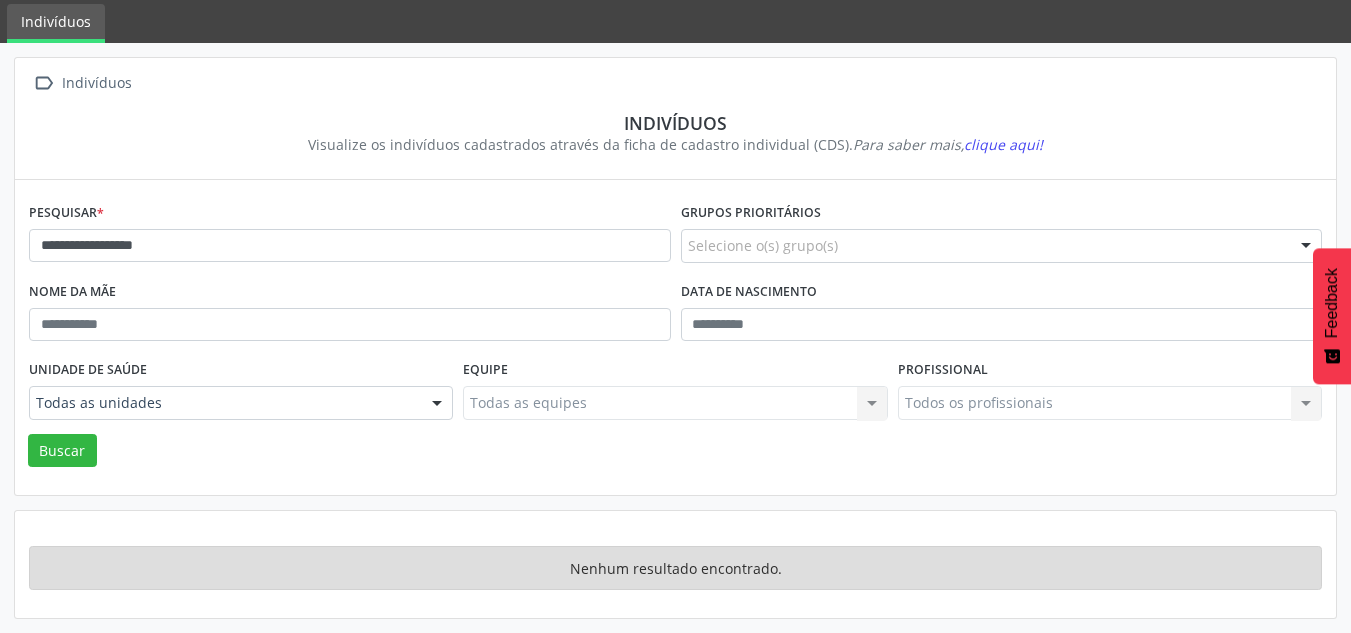 scroll, scrollTop: 67, scrollLeft: 0, axis: vertical 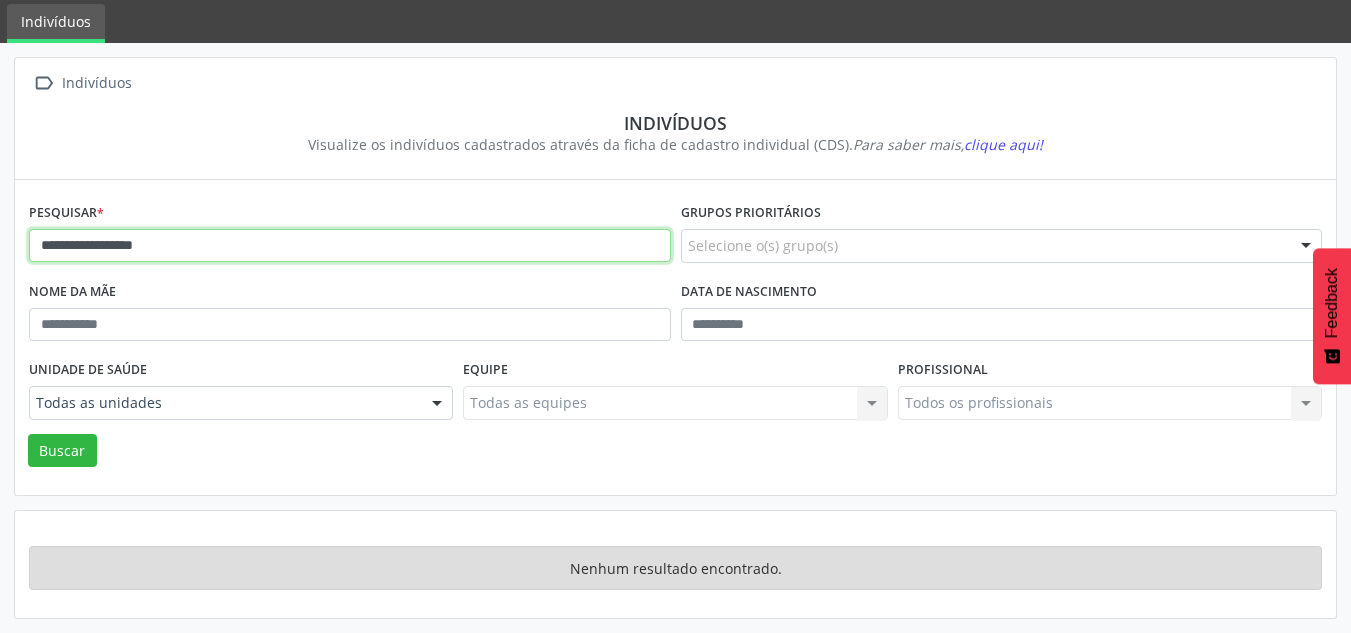 click on "**********" at bounding box center [350, 246] 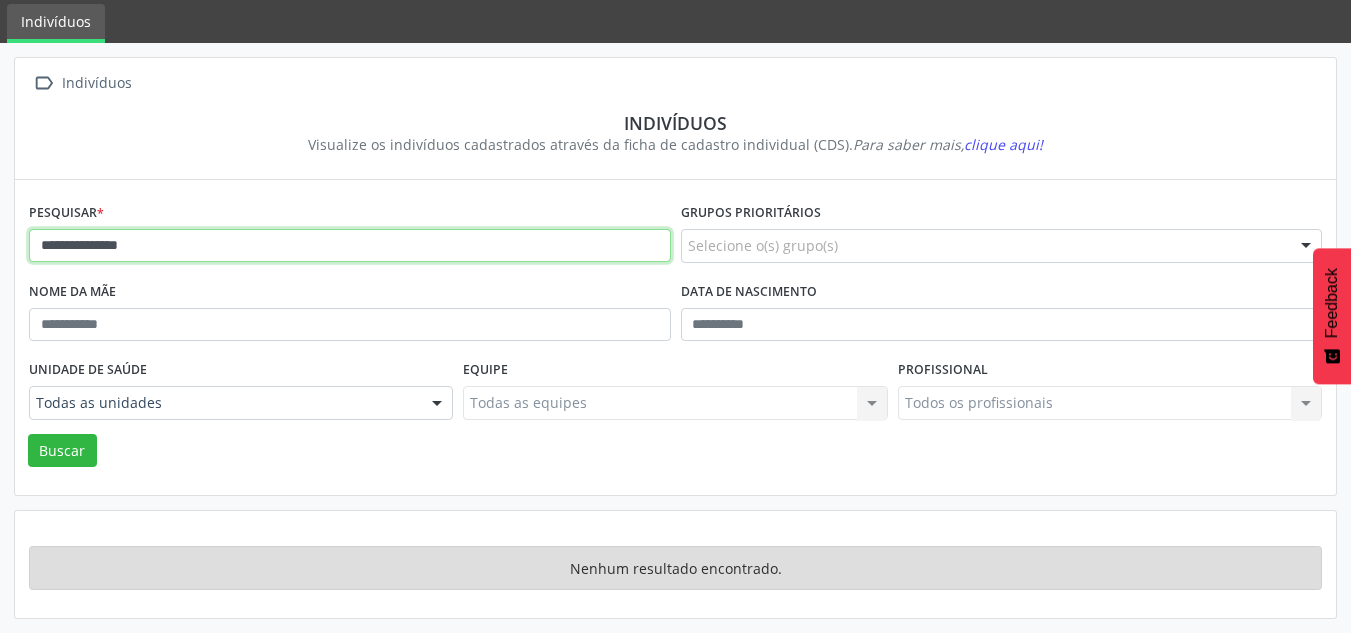 click on "Buscar" at bounding box center [62, 451] 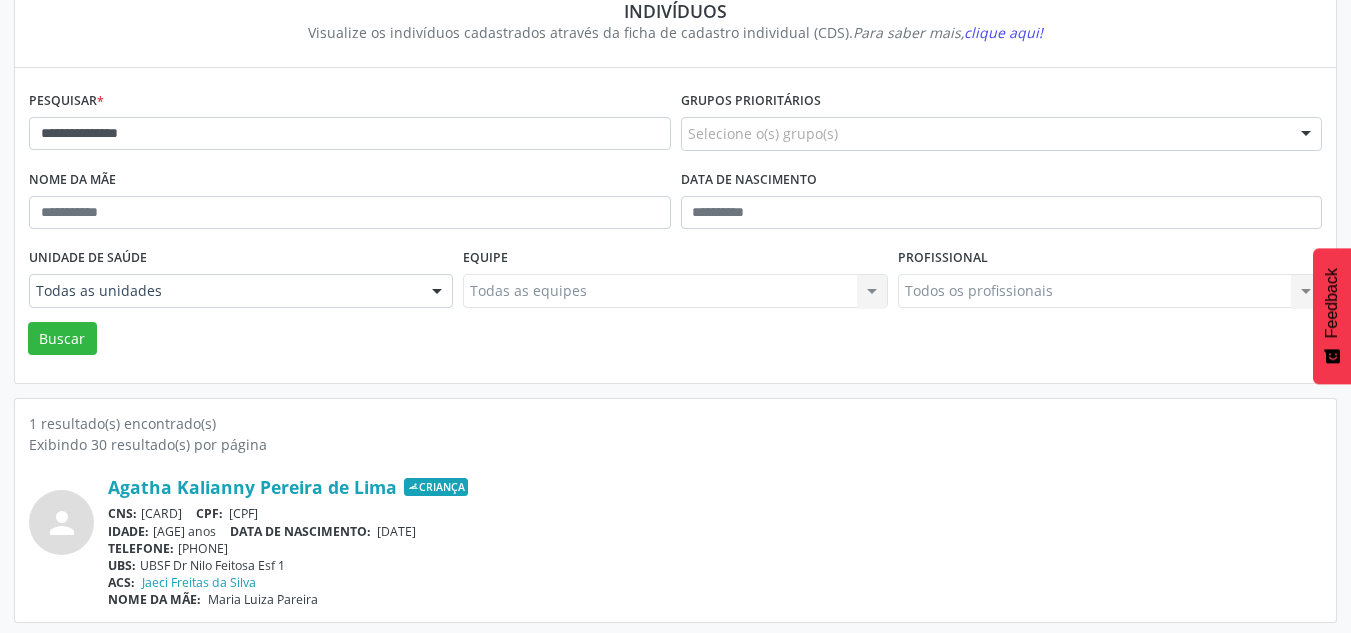 scroll, scrollTop: 183, scrollLeft: 0, axis: vertical 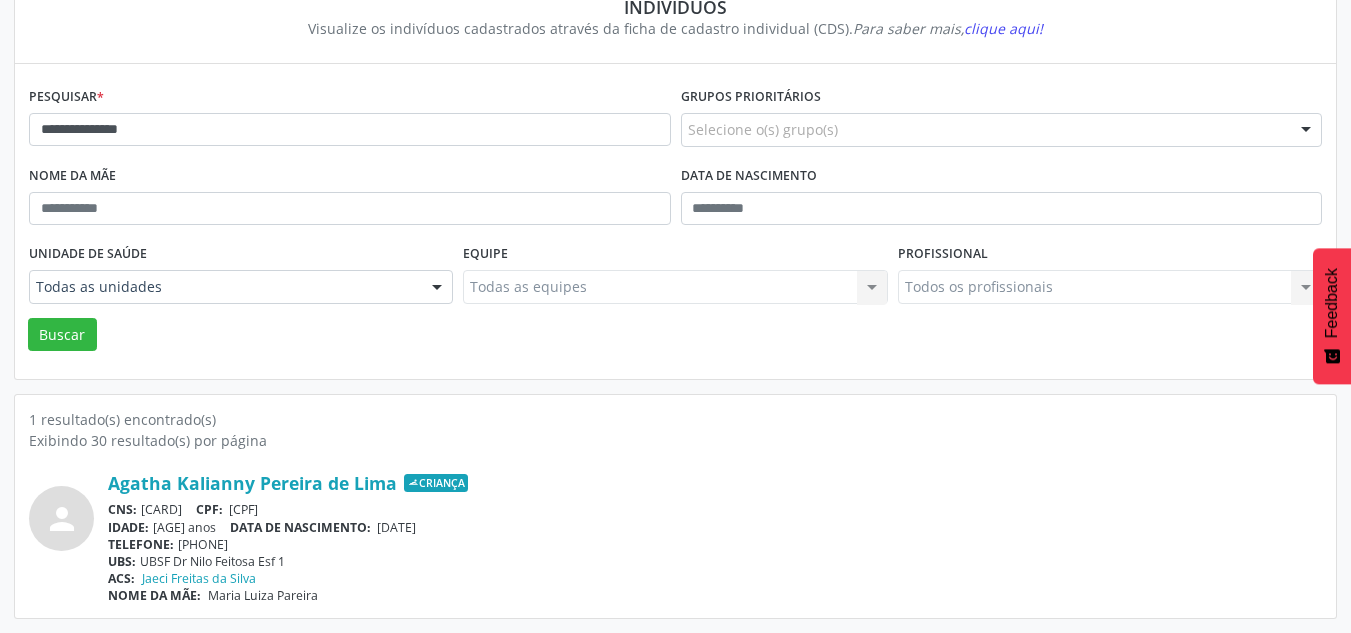 click on "CNS:
[CARD]
CPF:    [CPF]" at bounding box center (715, 509) 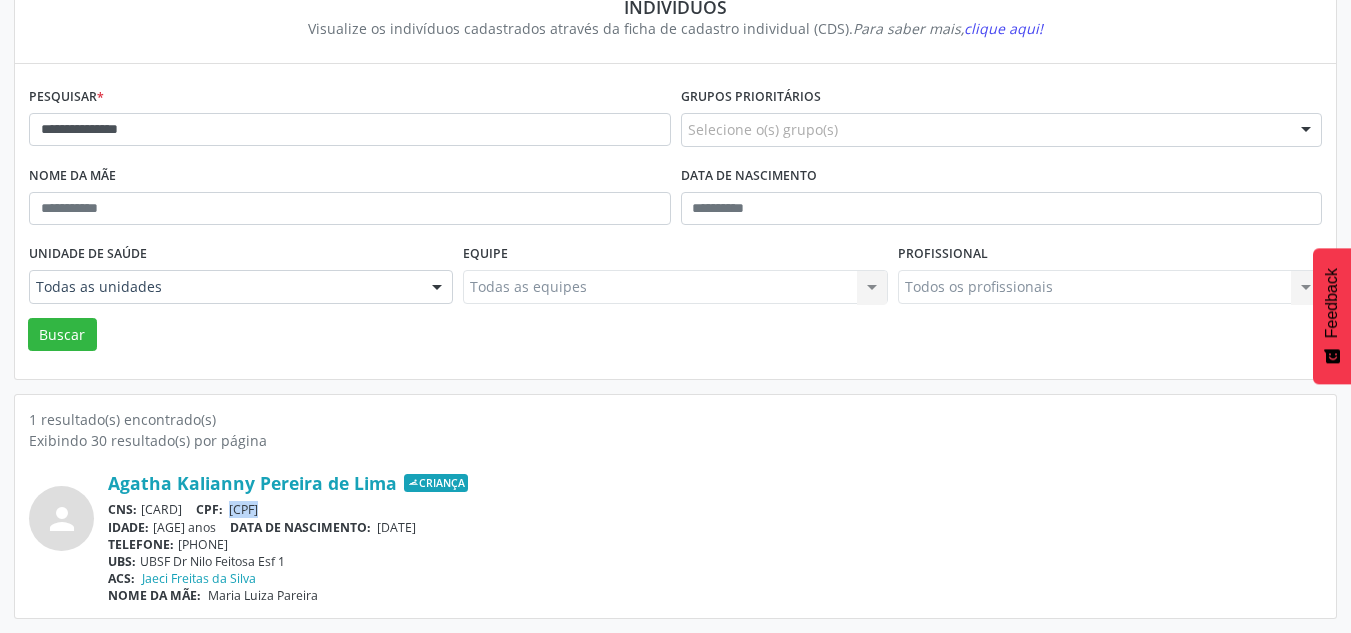 drag, startPoint x: 422, startPoint y: 509, endPoint x: 305, endPoint y: 505, distance: 117.06836 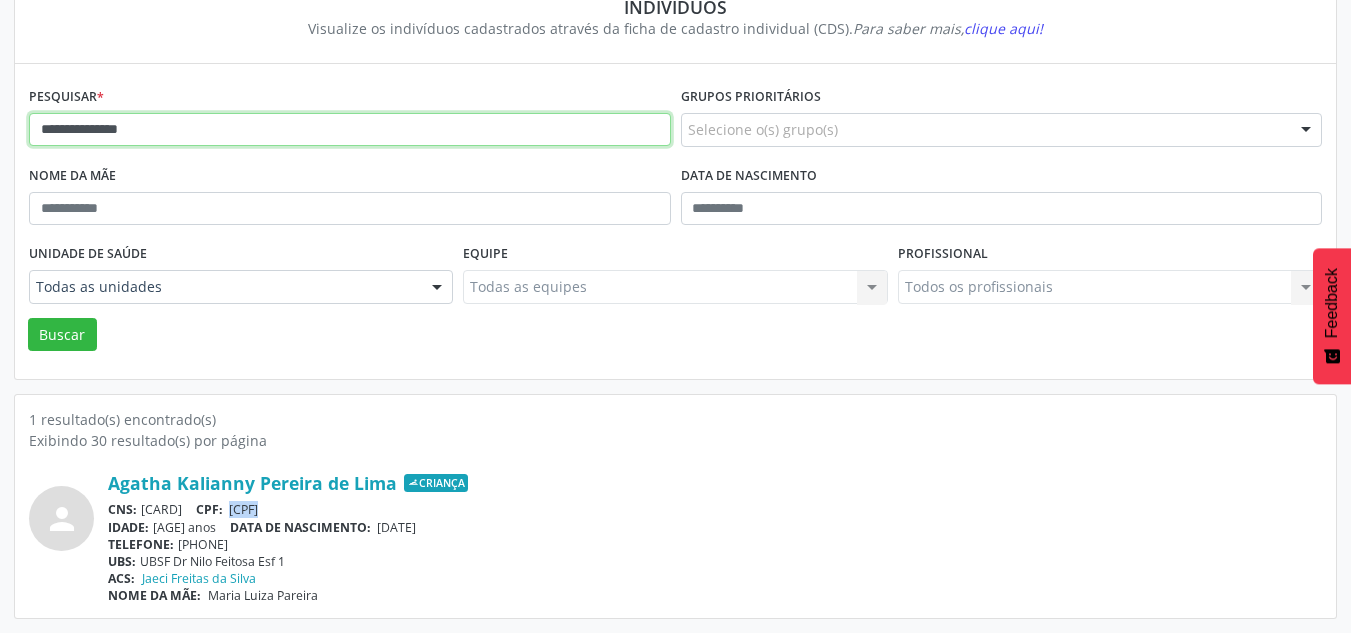 click on "**********" at bounding box center (350, 130) 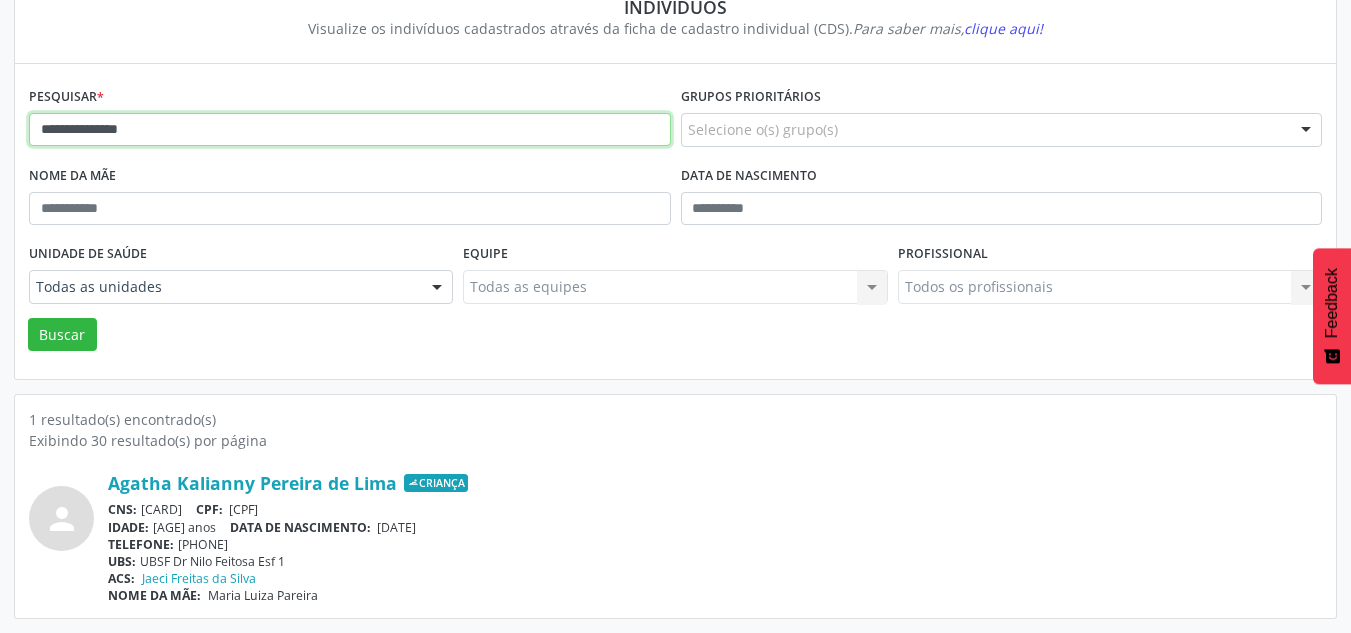 click on "**********" at bounding box center (350, 130) 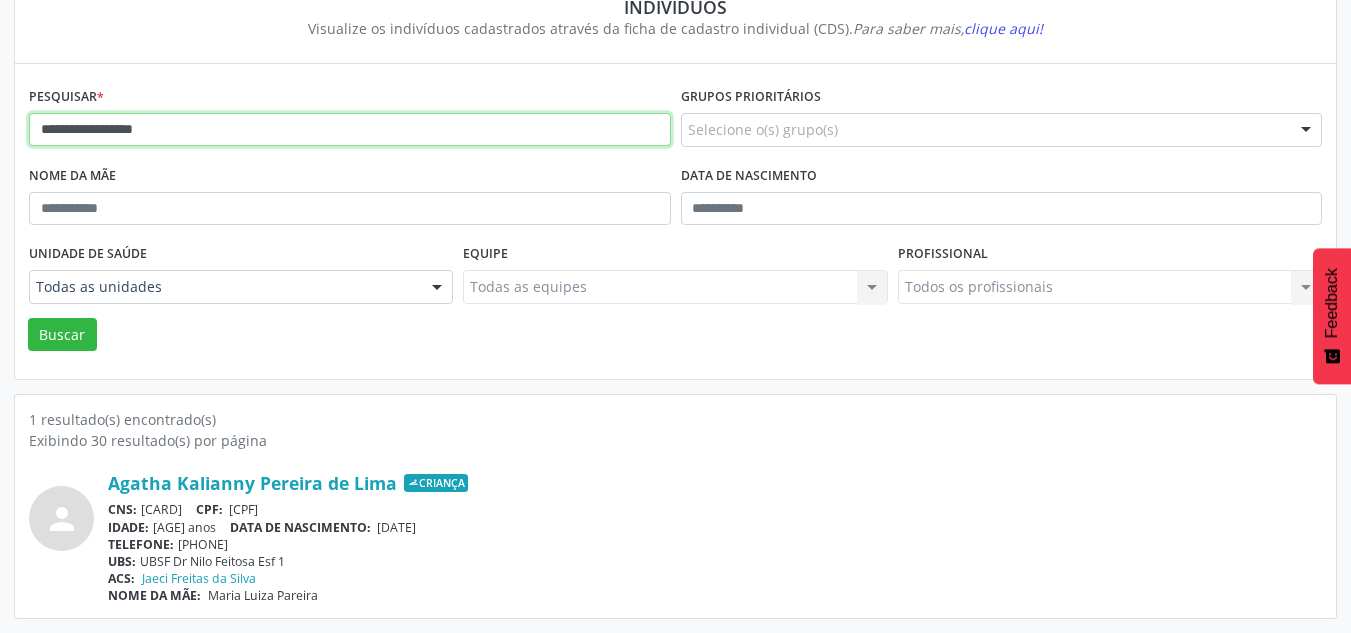 click on "Buscar" at bounding box center (62, 335) 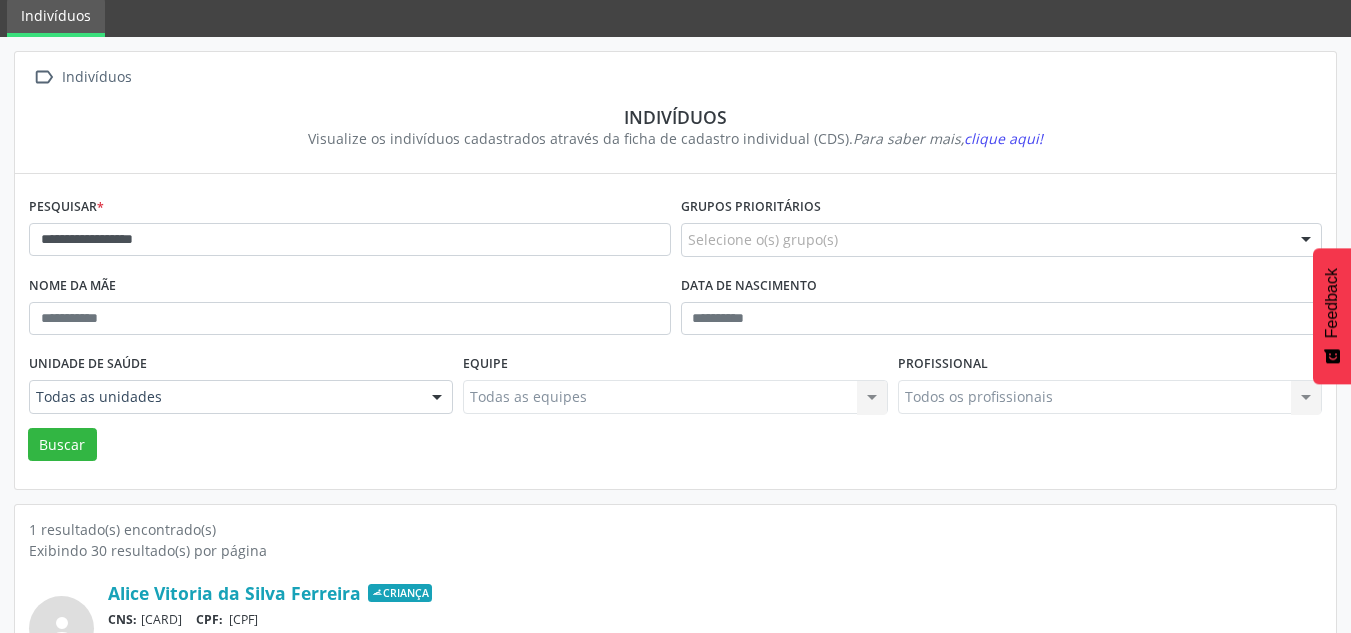 scroll, scrollTop: 183, scrollLeft: 0, axis: vertical 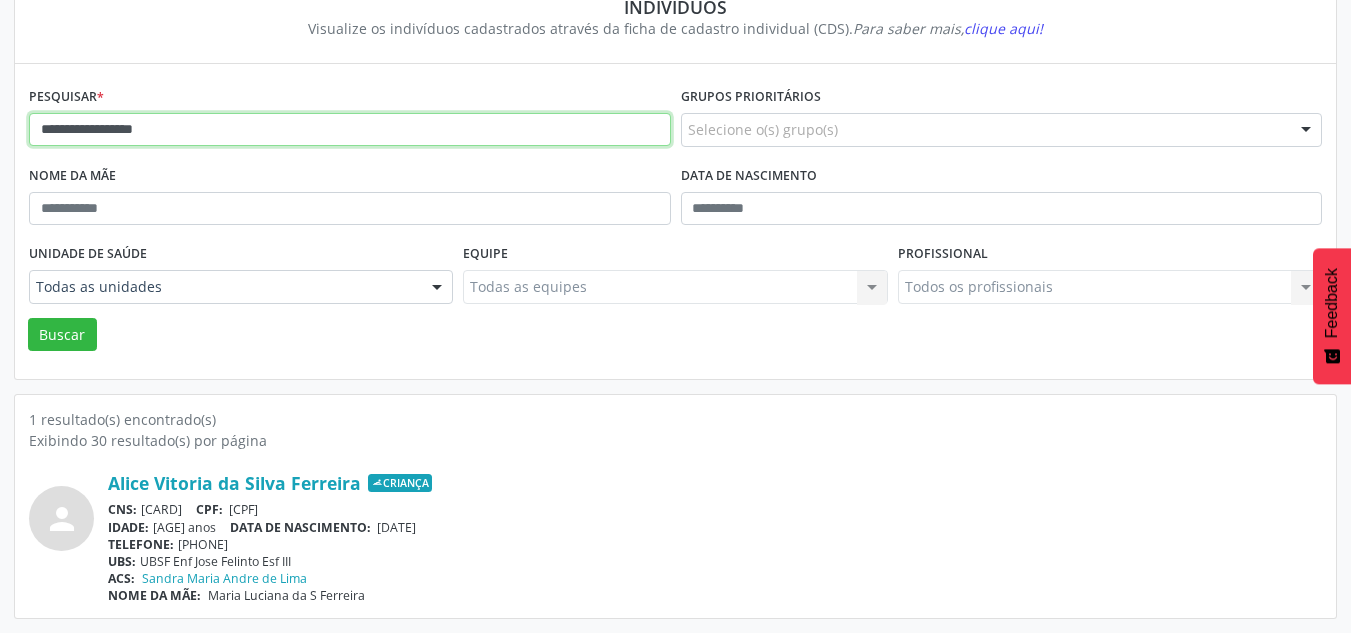 click on "**********" at bounding box center [350, 130] 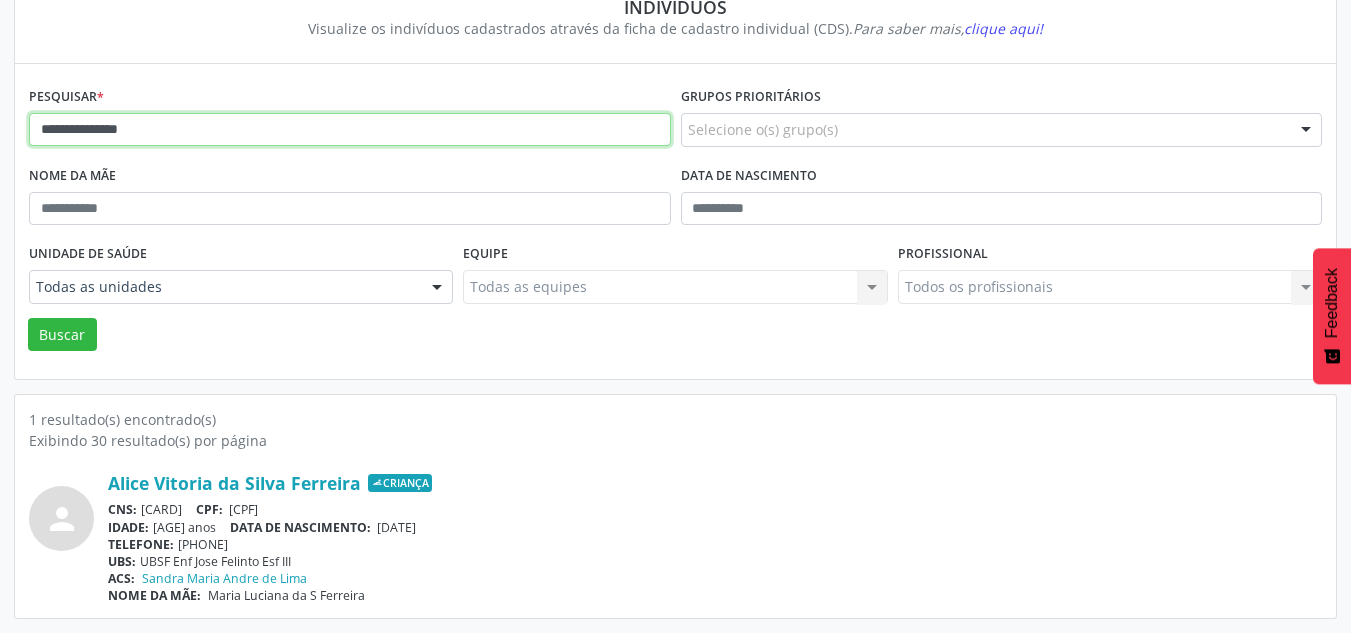 click on "Buscar" at bounding box center (62, 335) 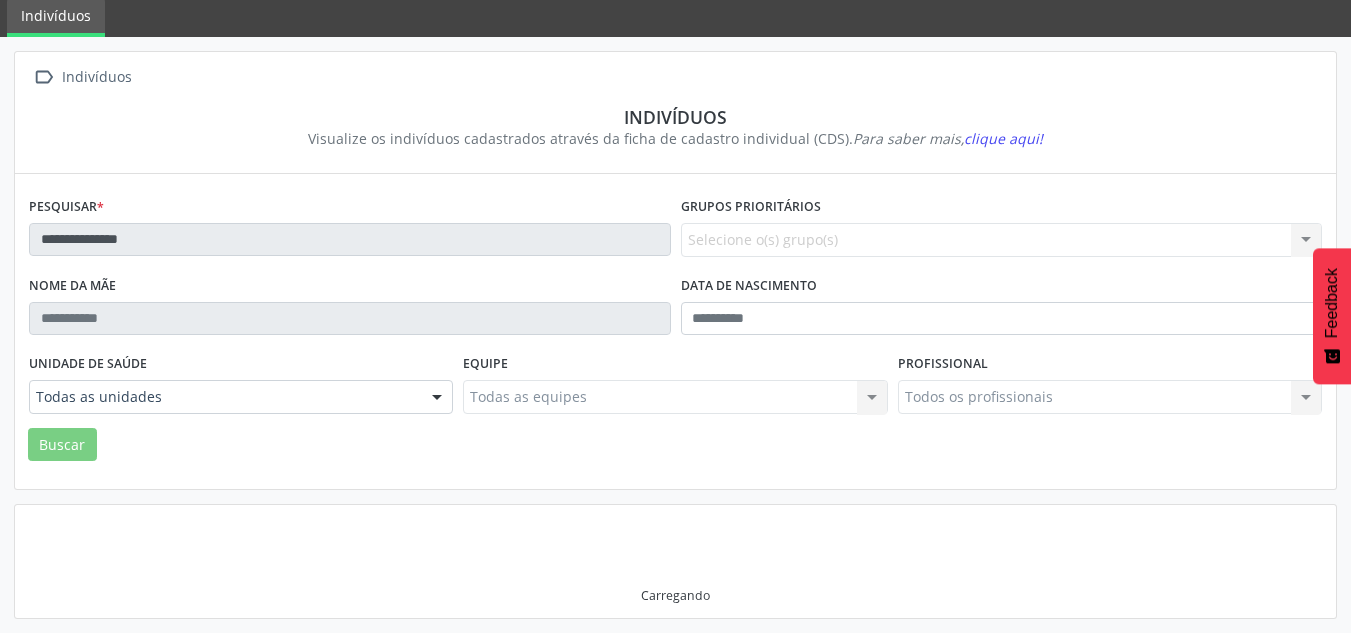 scroll, scrollTop: 183, scrollLeft: 0, axis: vertical 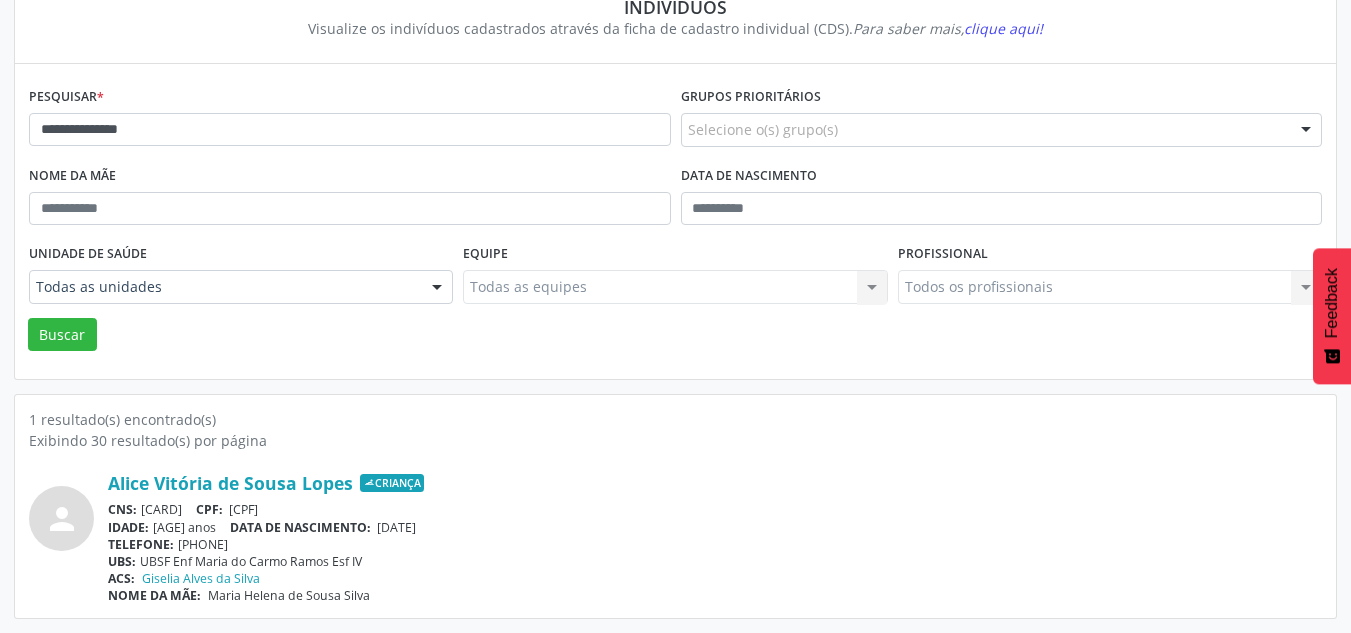 drag, startPoint x: 140, startPoint y: 510, endPoint x: 262, endPoint y: 506, distance: 122.06556 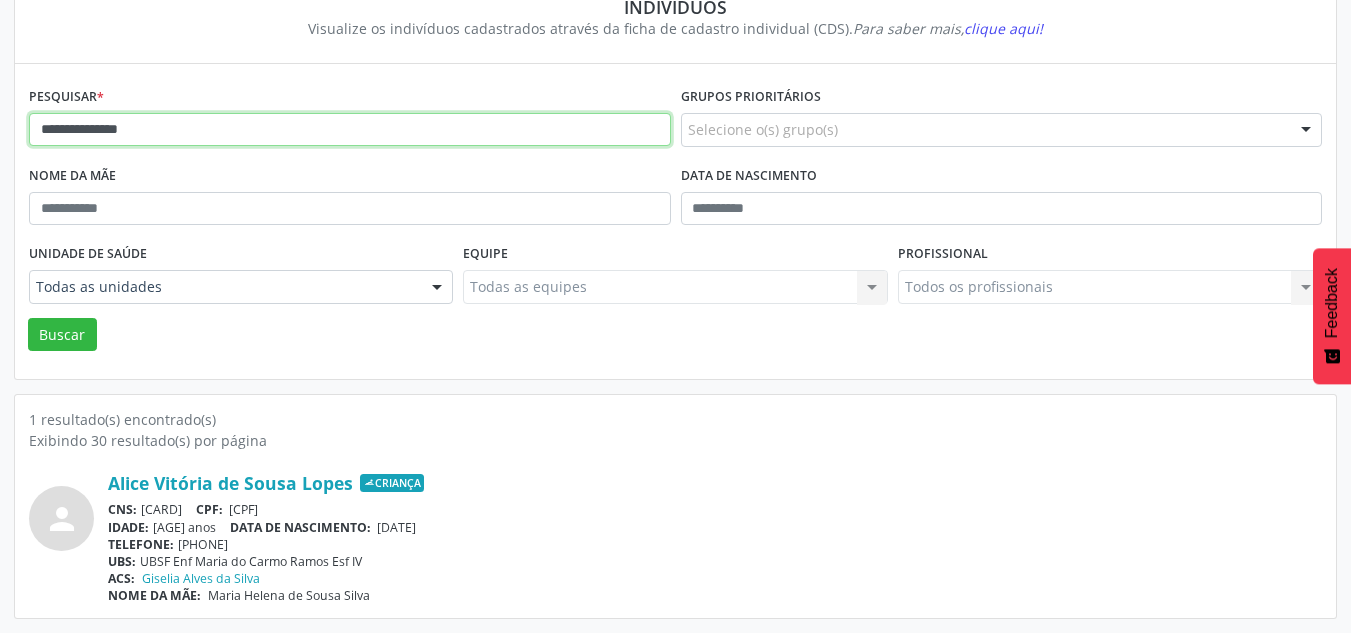 click on "**********" at bounding box center [350, 130] 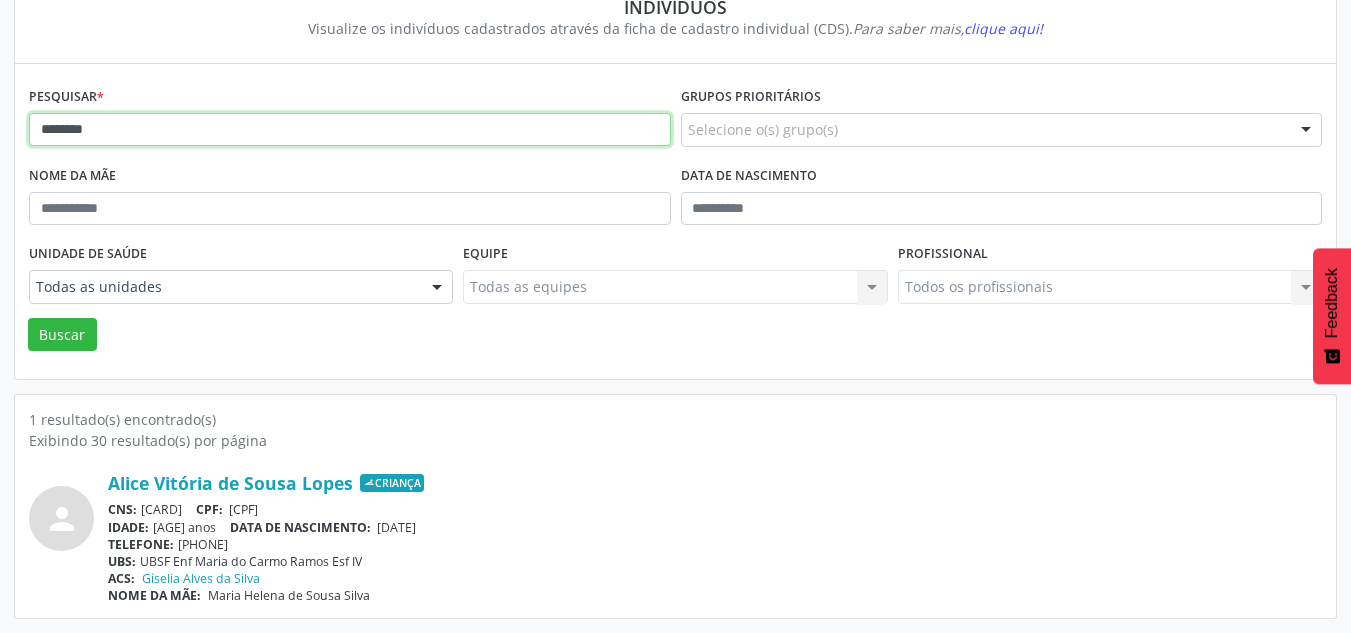 click on "Buscar" at bounding box center [62, 335] 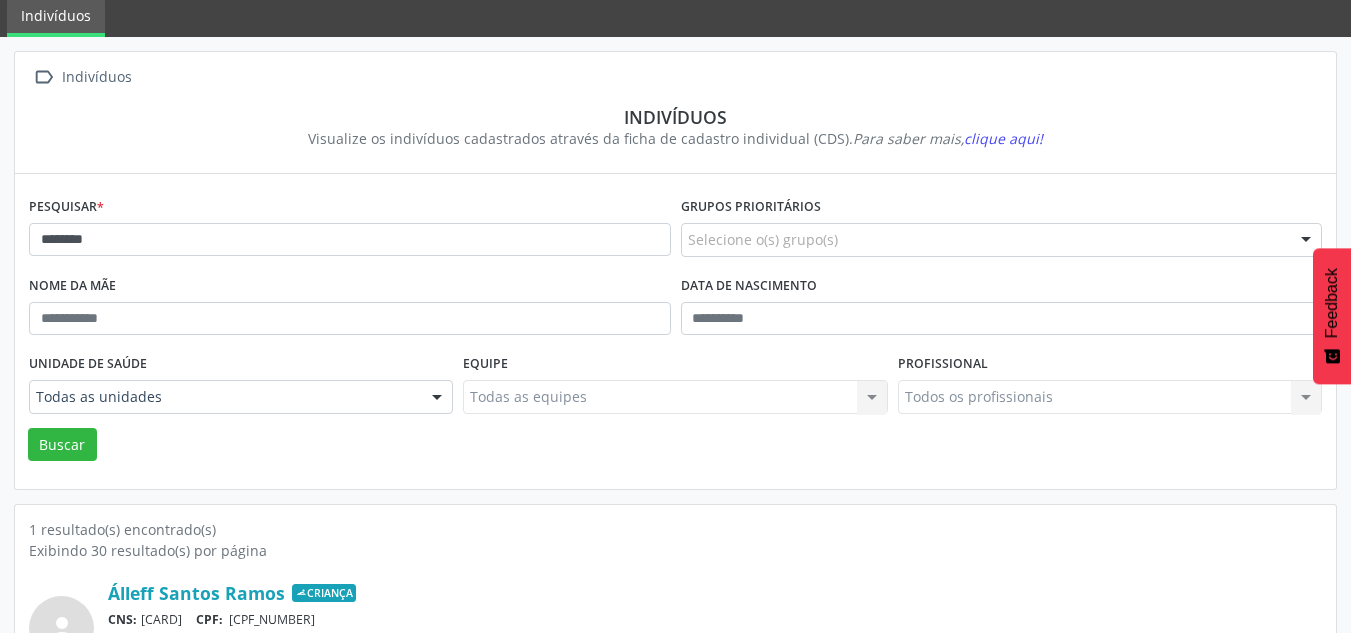 scroll, scrollTop: 183, scrollLeft: 0, axis: vertical 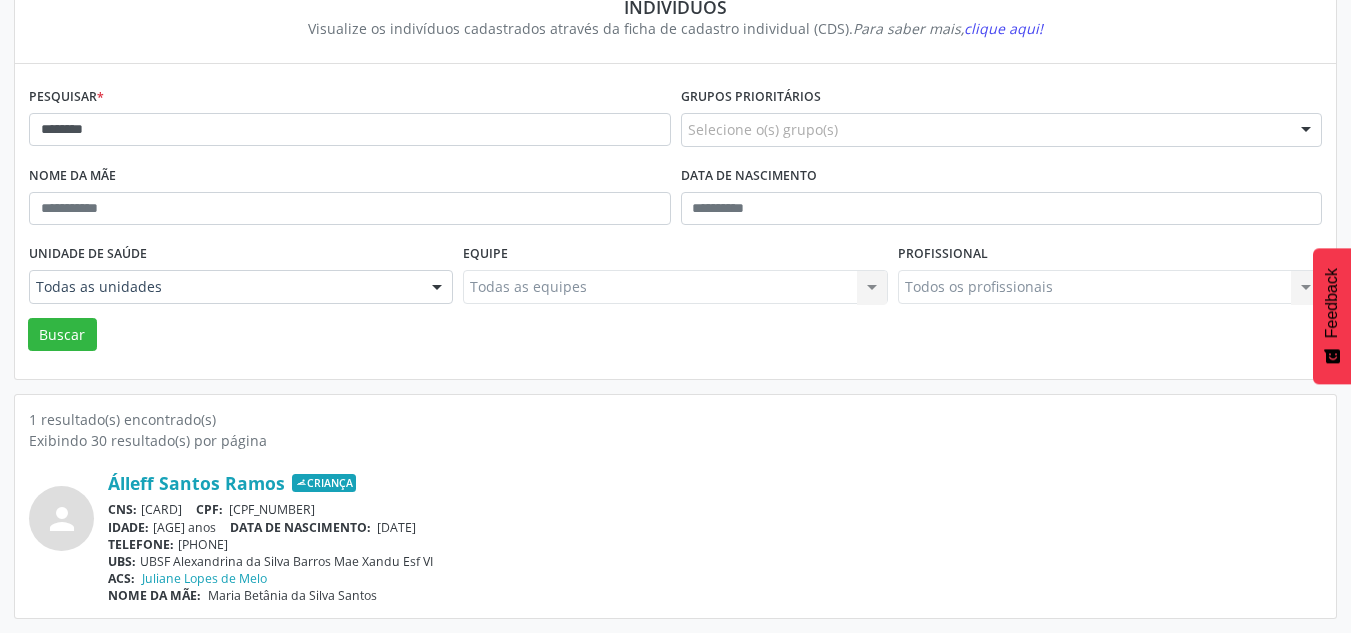 drag, startPoint x: 302, startPoint y: 511, endPoint x: 468, endPoint y: 507, distance: 166.04819 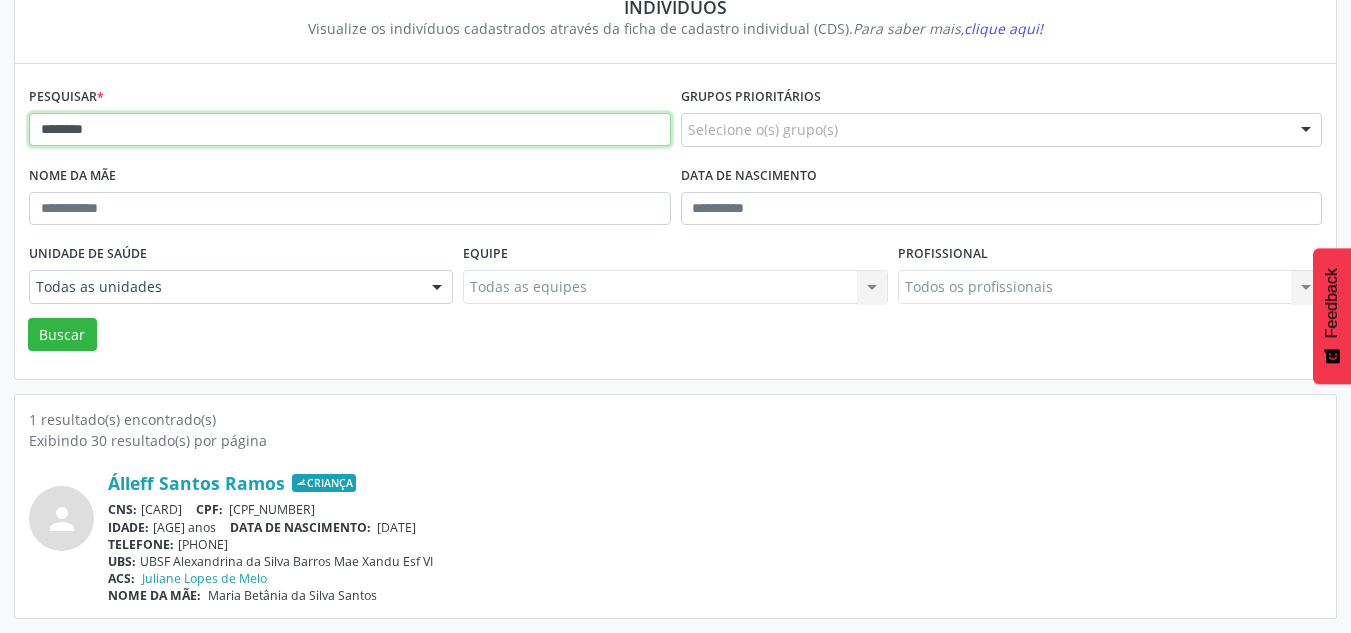 click on "********" at bounding box center (350, 130) 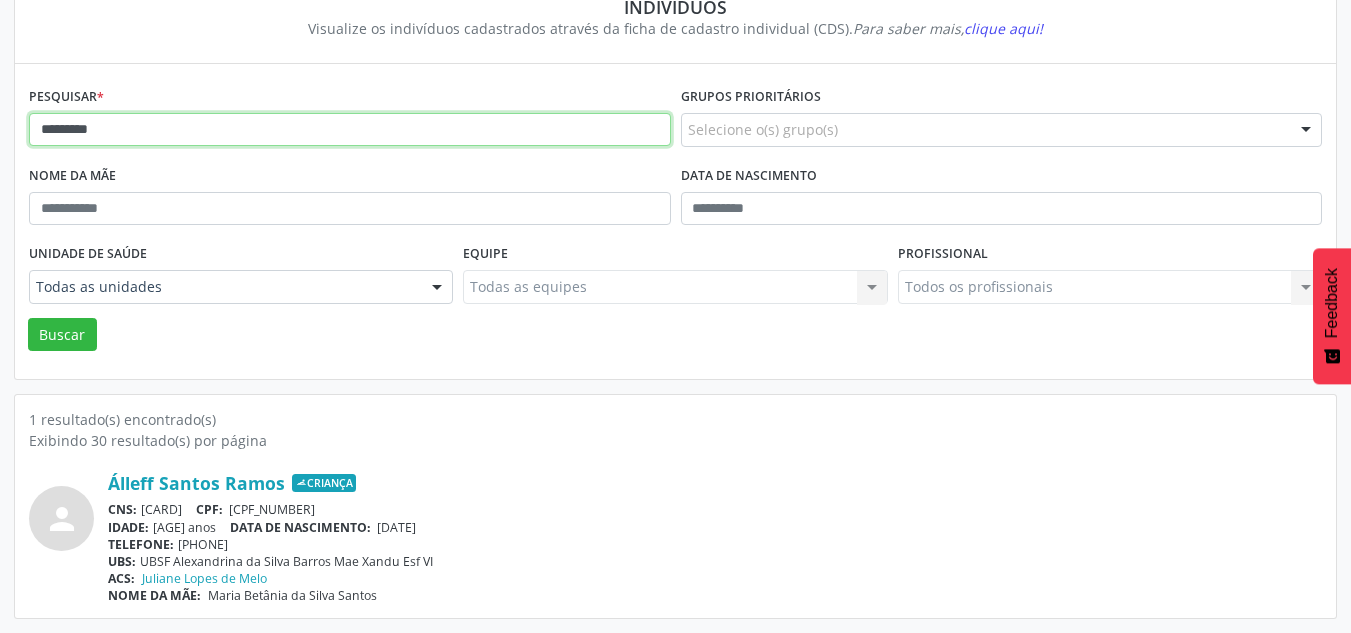 click on "Buscar" at bounding box center (62, 335) 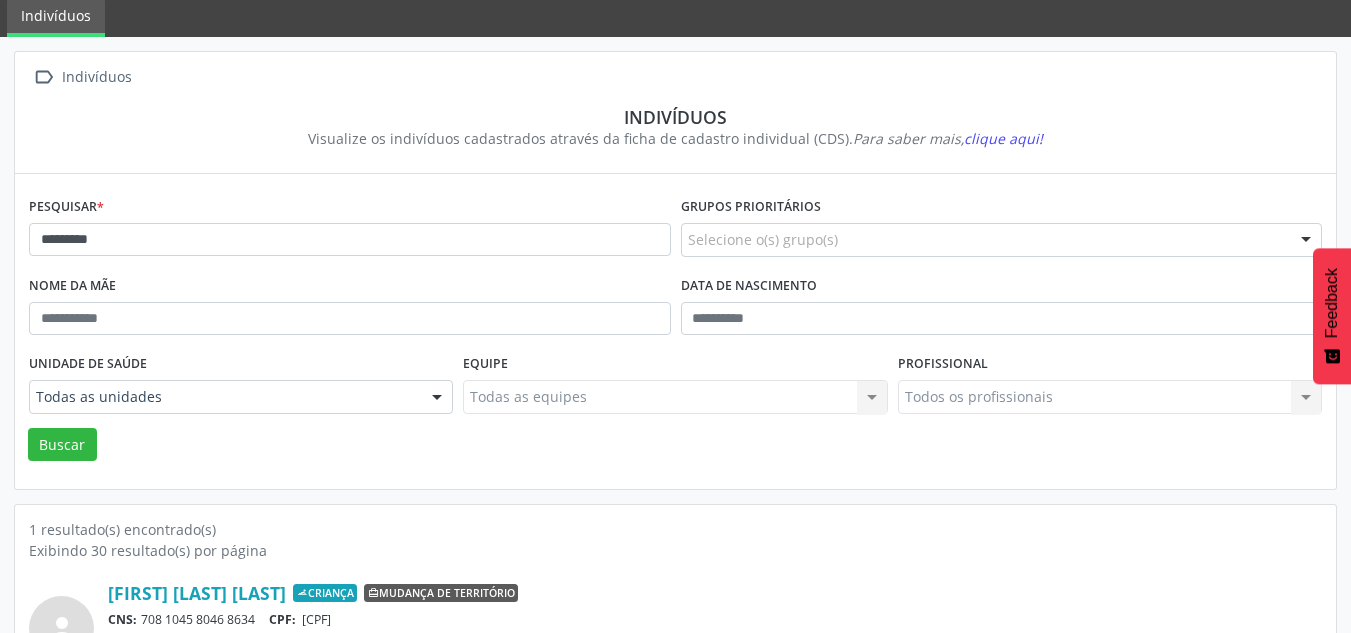scroll, scrollTop: 183, scrollLeft: 0, axis: vertical 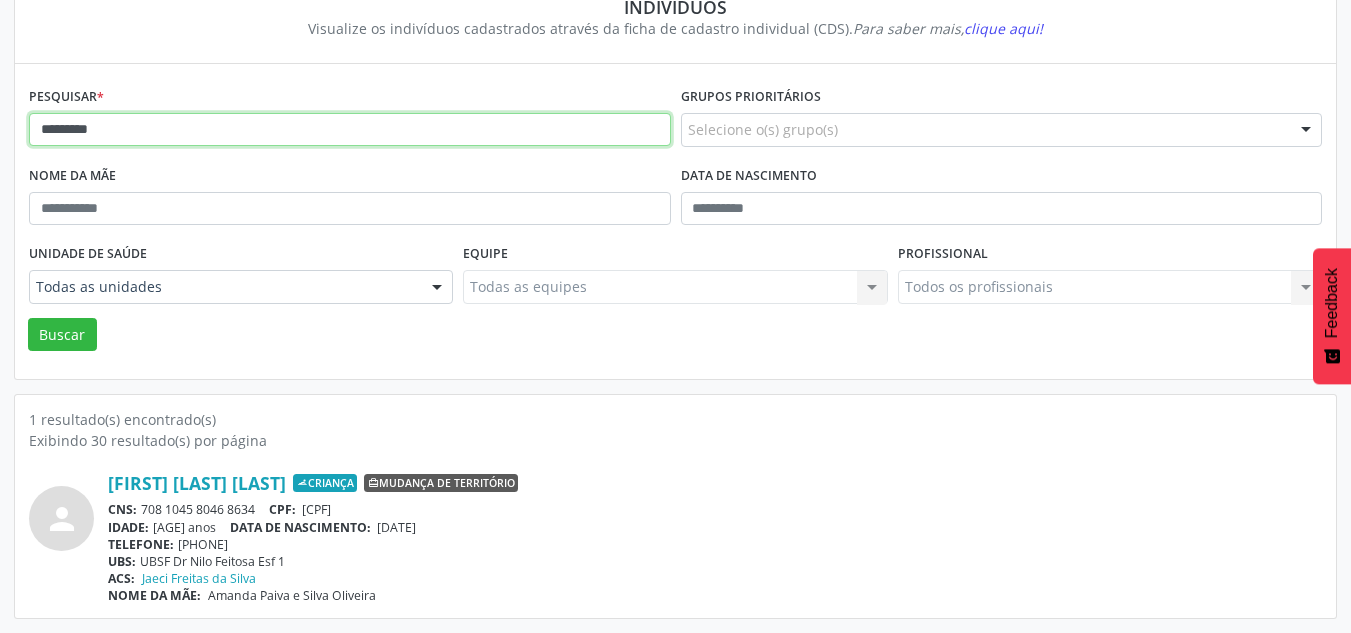 click on "*********" at bounding box center (350, 130) 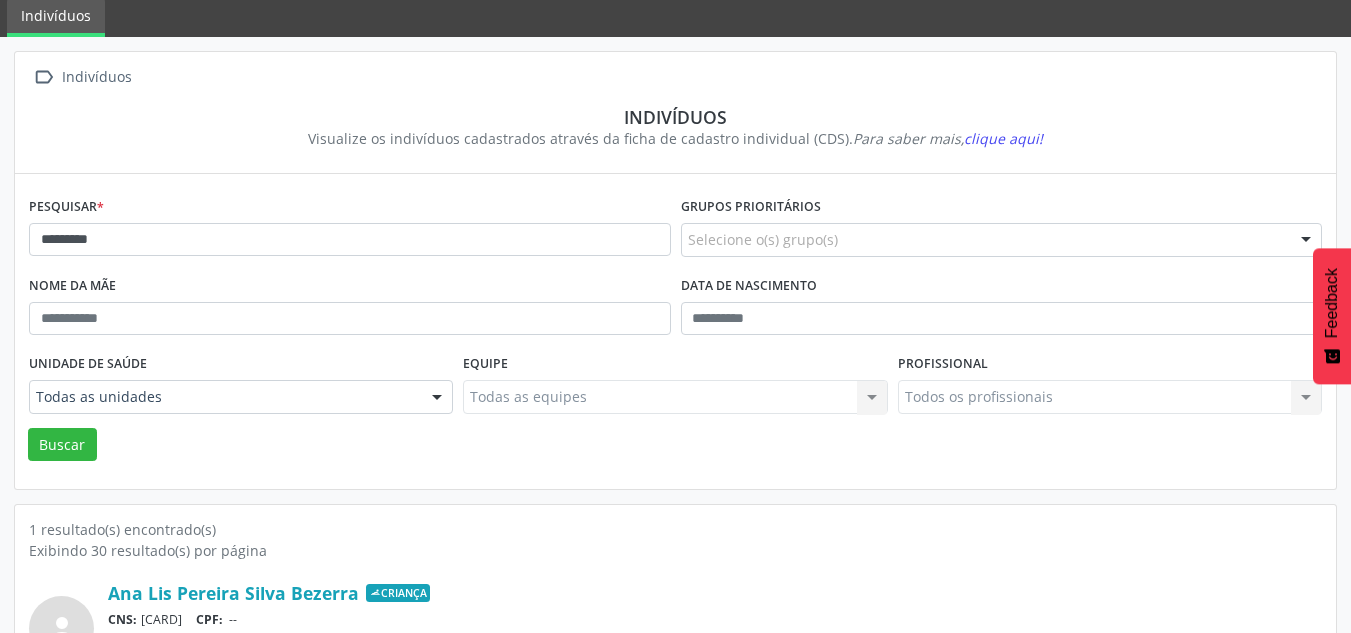 scroll, scrollTop: 183, scrollLeft: 0, axis: vertical 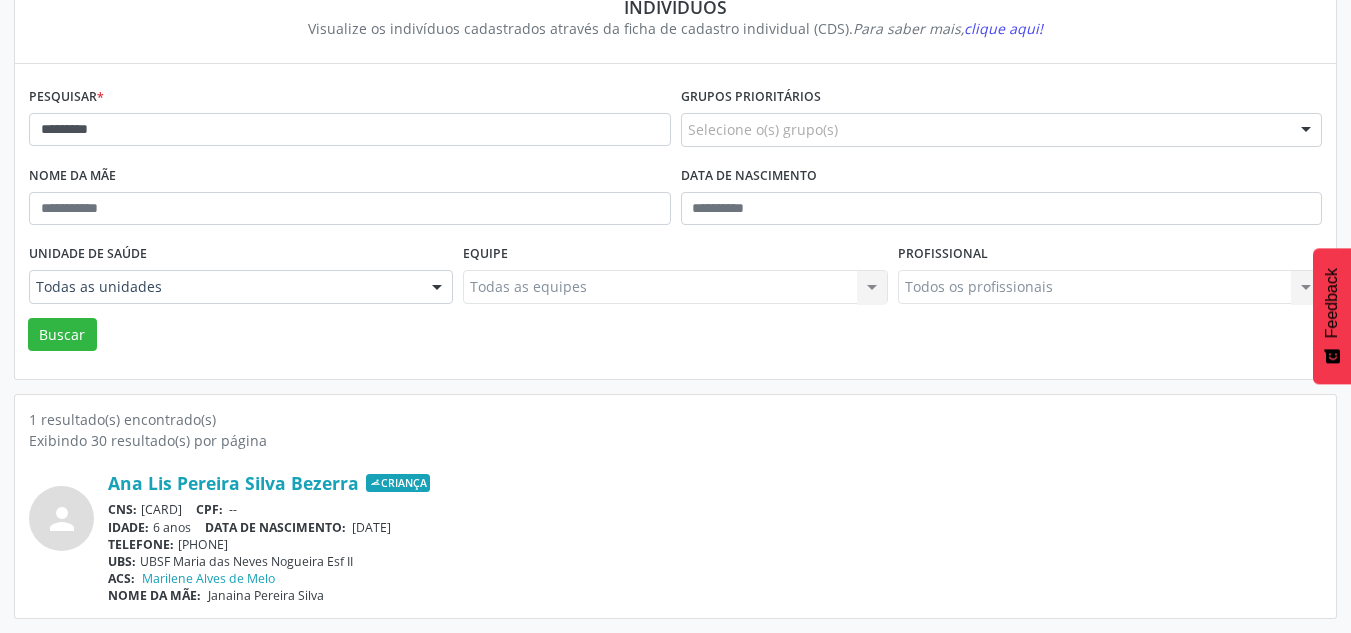 drag, startPoint x: 142, startPoint y: 507, endPoint x: 255, endPoint y: 511, distance: 113.07078 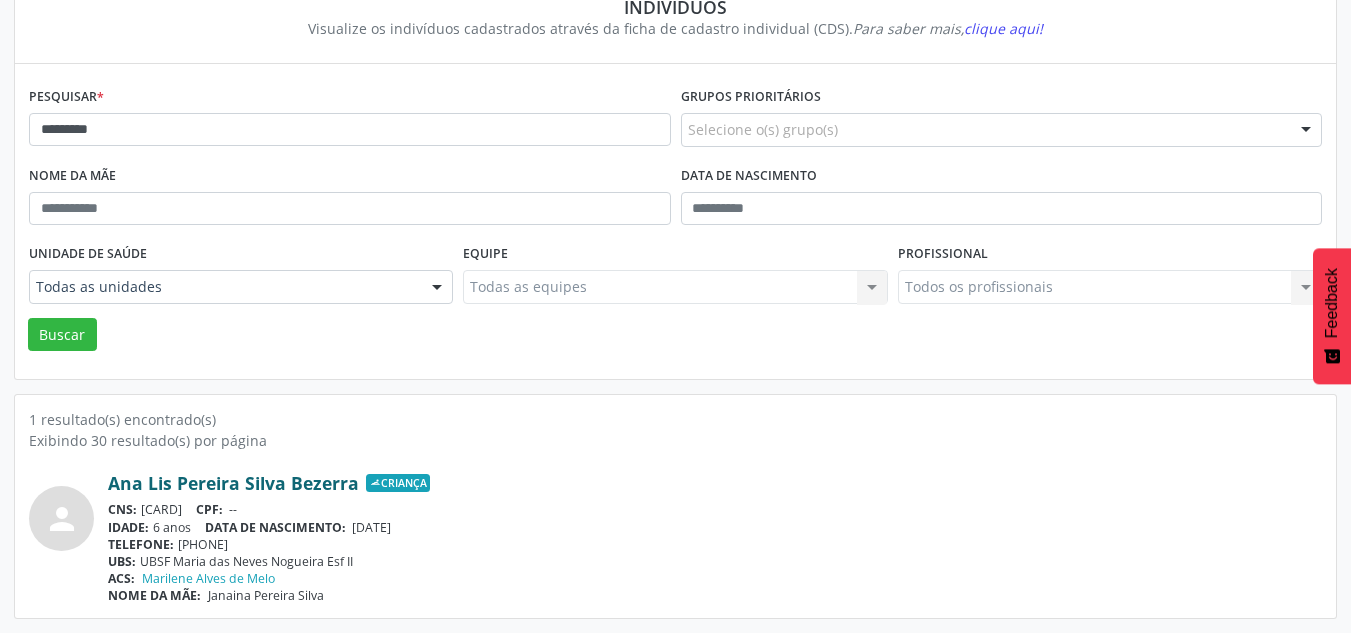 copy on "[CARD]" 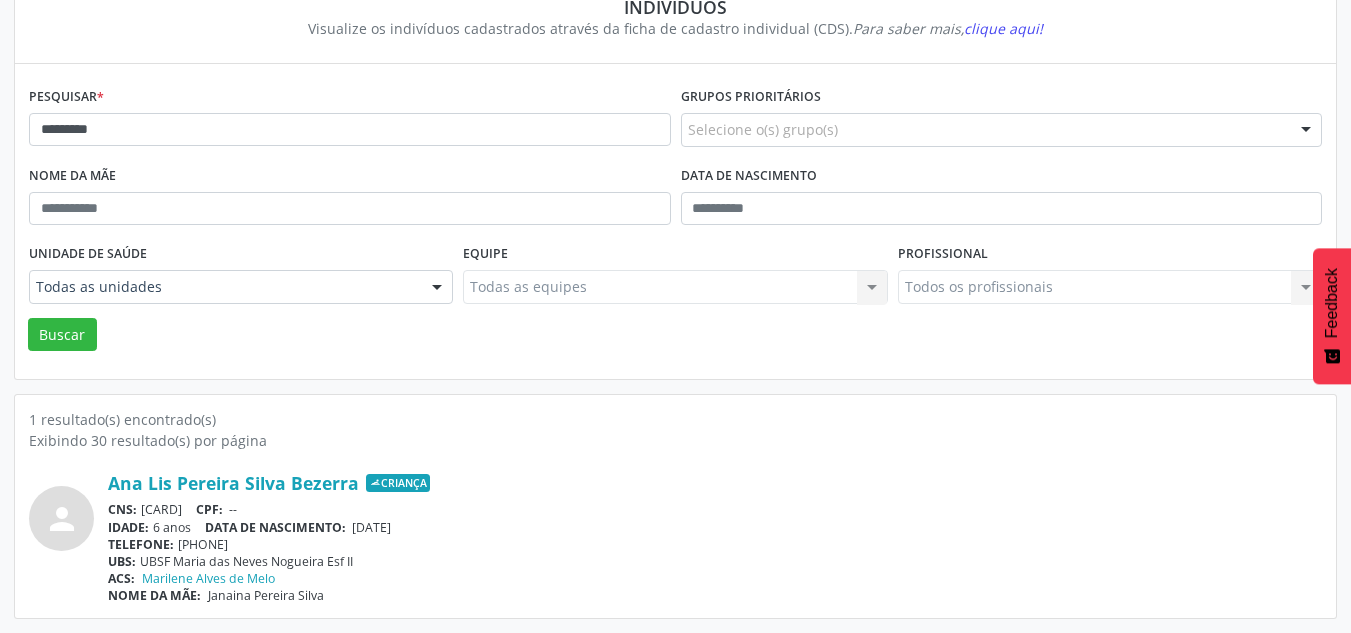 click on "CNS:
[CARD]
CPF:    --" at bounding box center (715, 509) 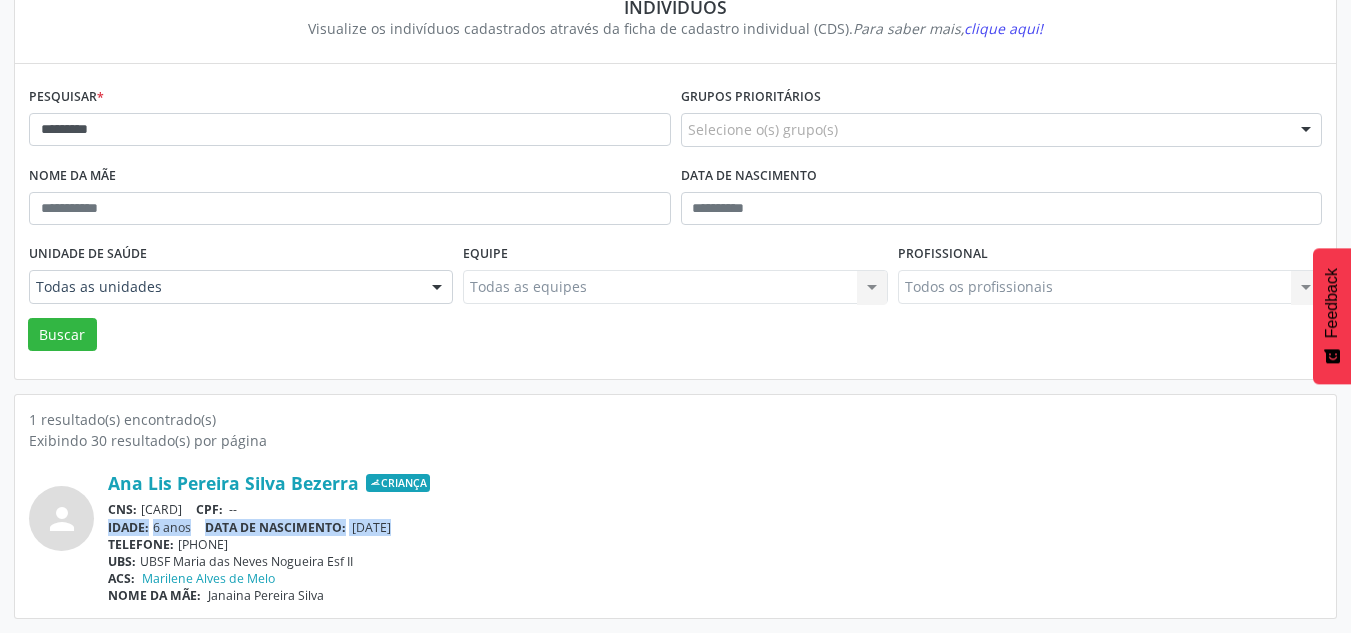 click on "[DATE]" at bounding box center [233, 509] 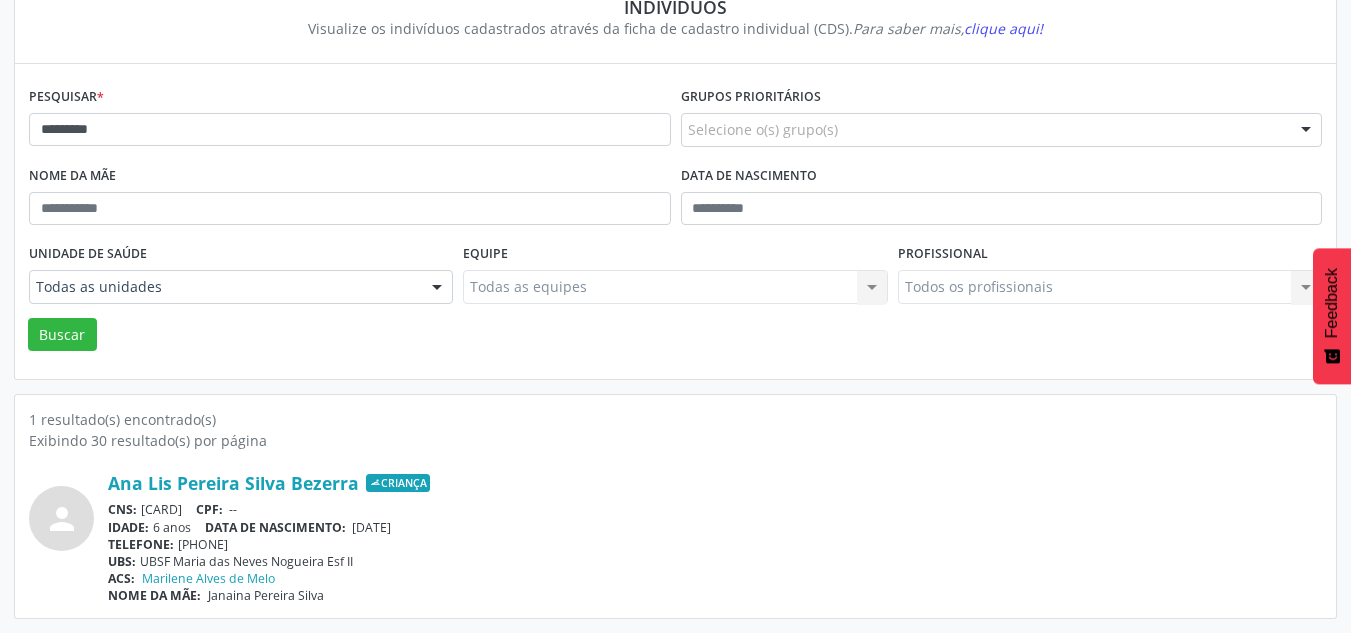 drag, startPoint x: 361, startPoint y: 528, endPoint x: 426, endPoint y: 529, distance: 65.00769 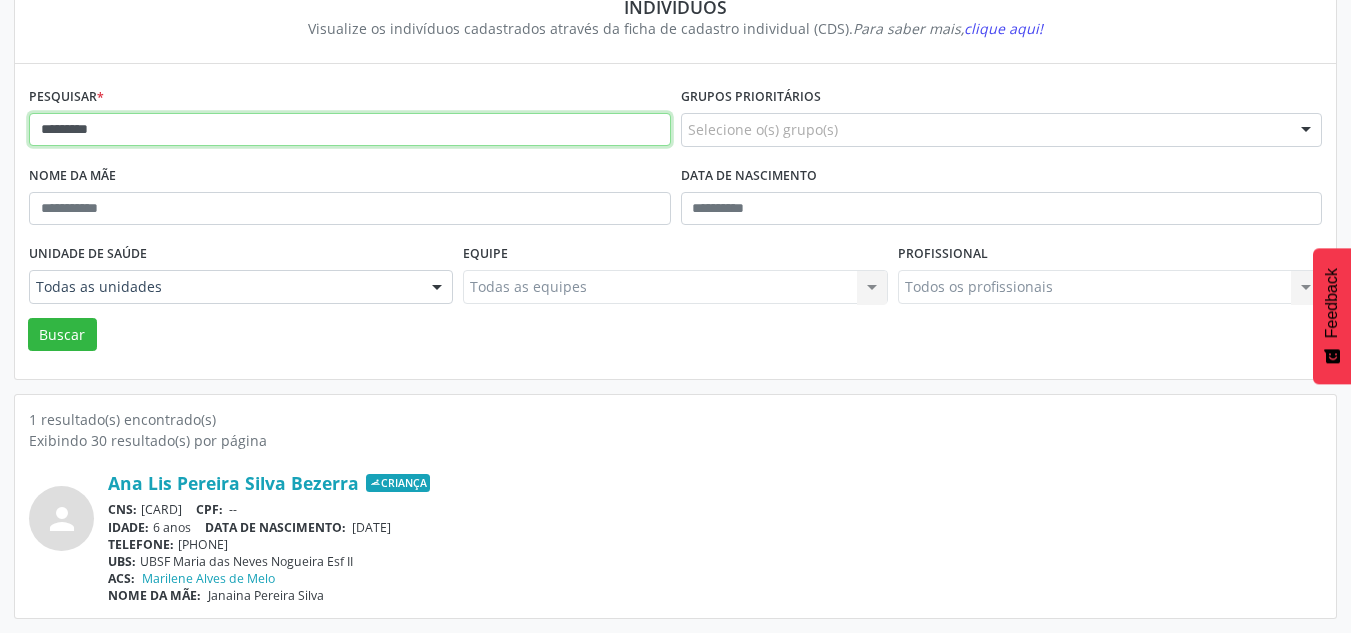 click on "*********" at bounding box center (350, 130) 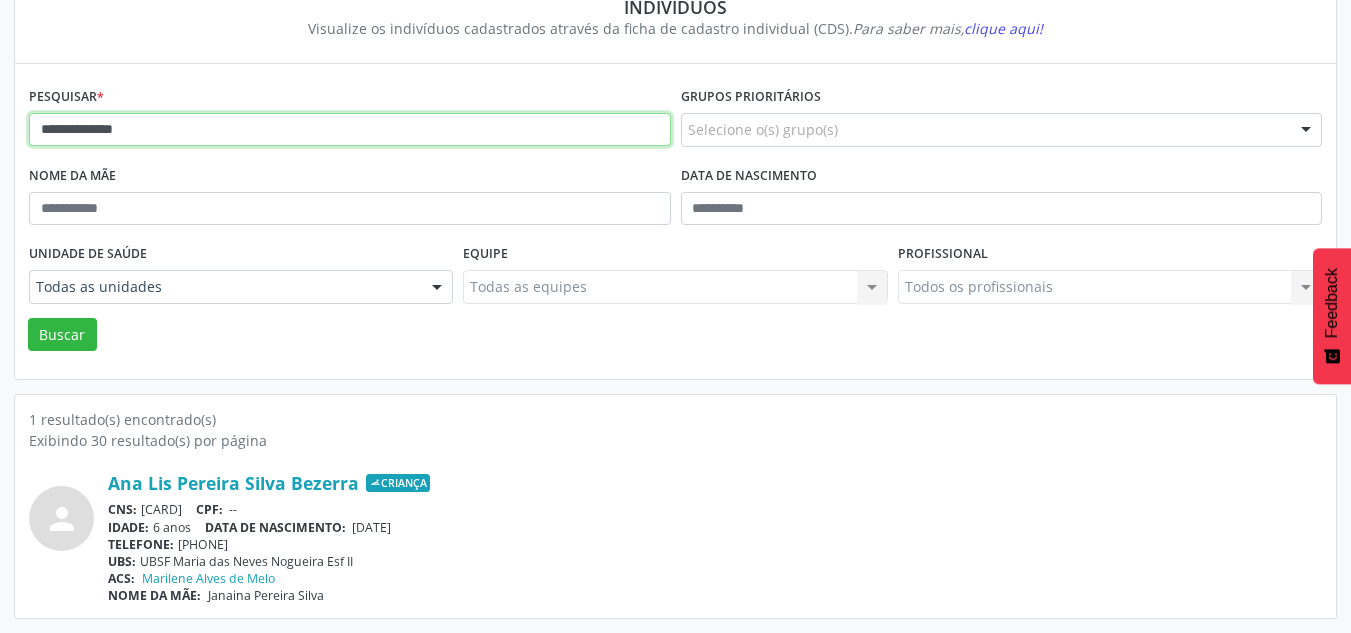 click on "Buscar" at bounding box center (62, 335) 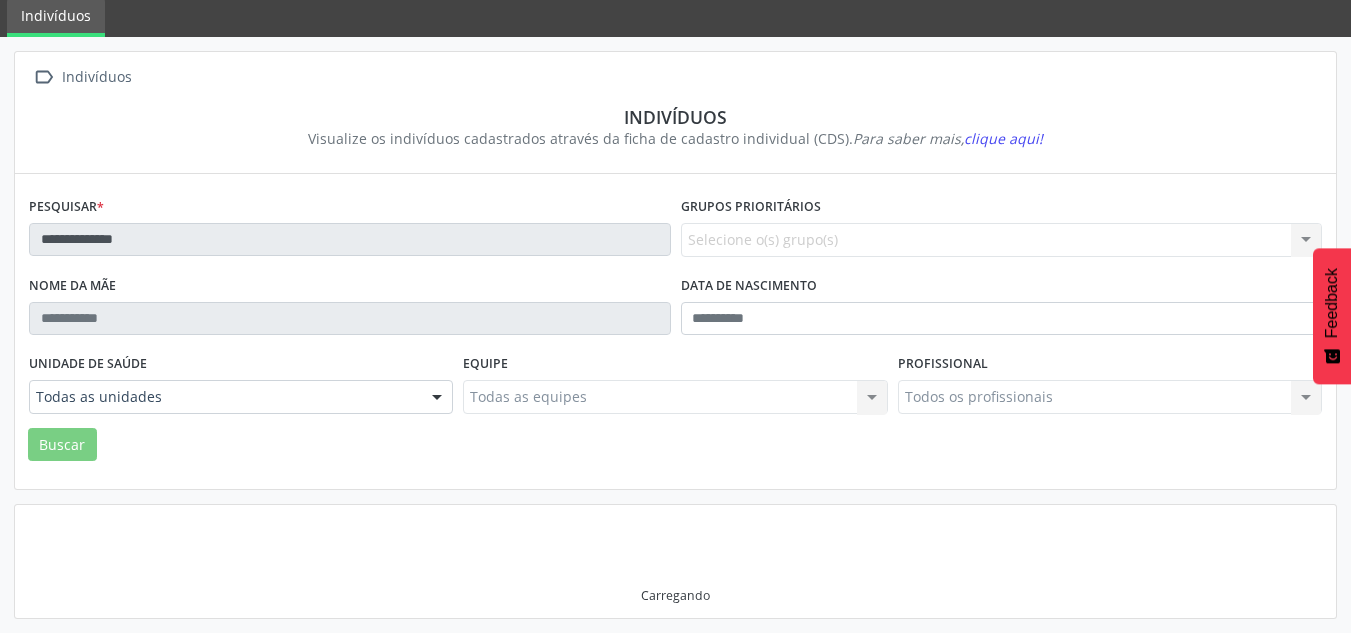 scroll, scrollTop: 183, scrollLeft: 0, axis: vertical 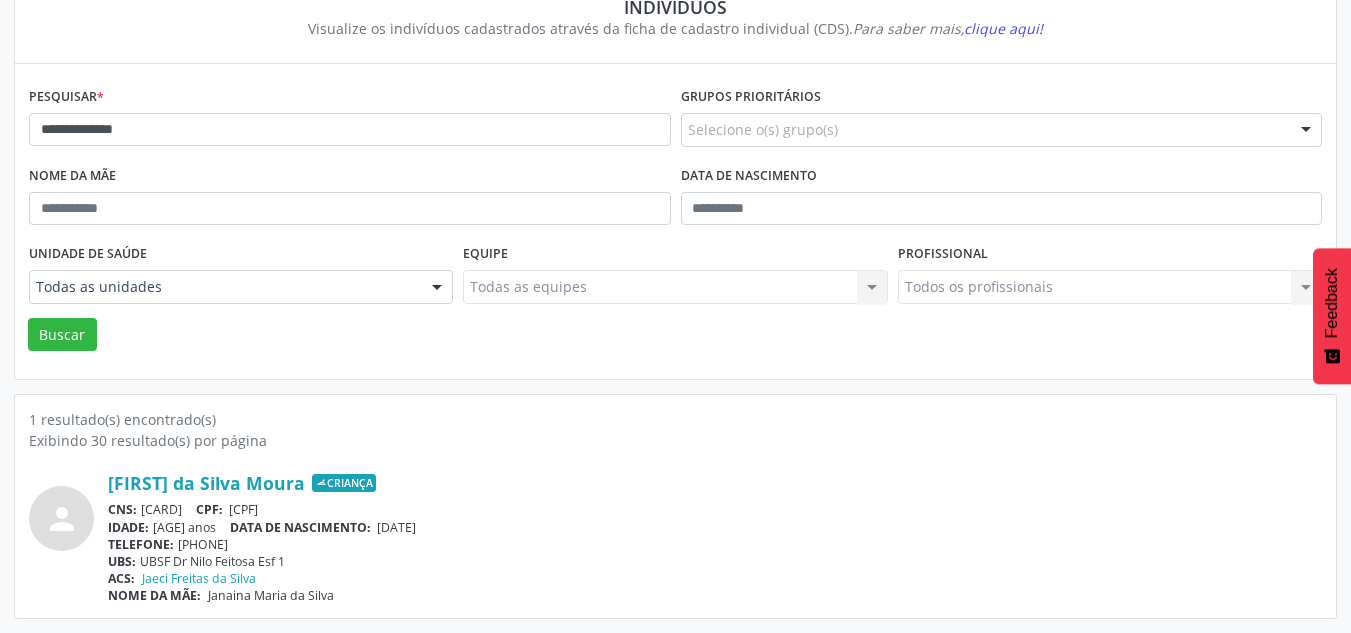 drag, startPoint x: 303, startPoint y: 504, endPoint x: 438, endPoint y: 512, distance: 135.23683 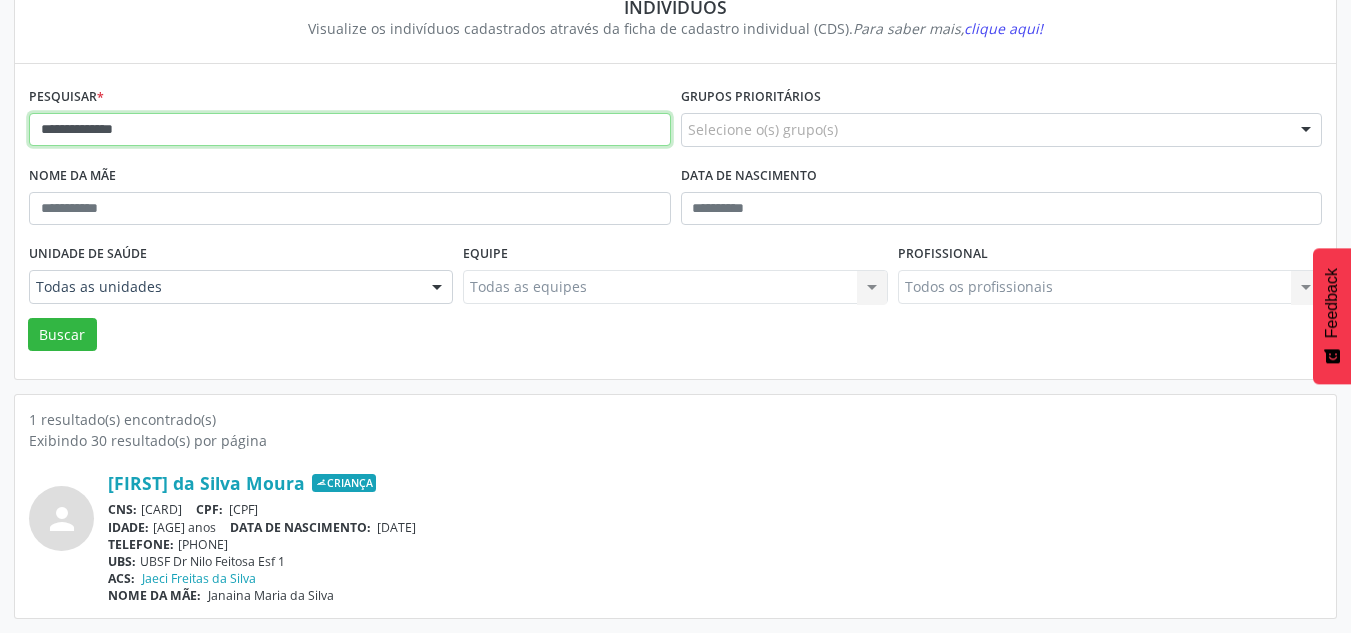 click on "**********" at bounding box center [350, 130] 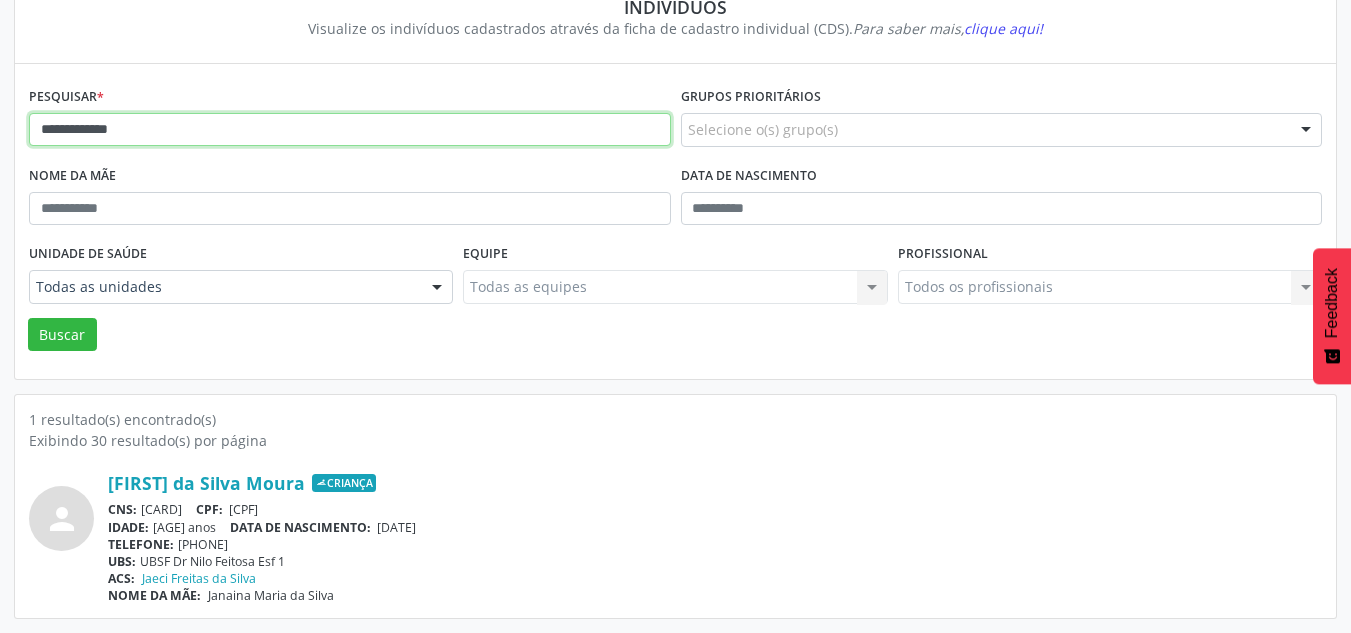 click on "Buscar" at bounding box center [62, 335] 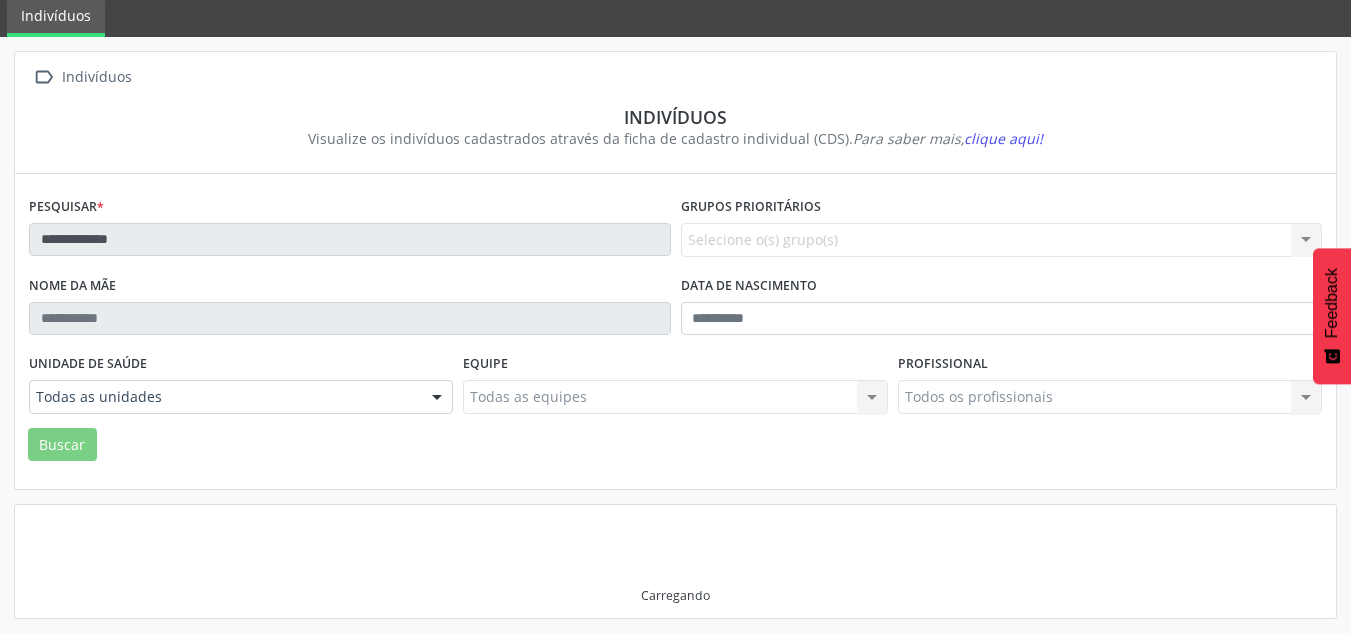 scroll, scrollTop: 183, scrollLeft: 0, axis: vertical 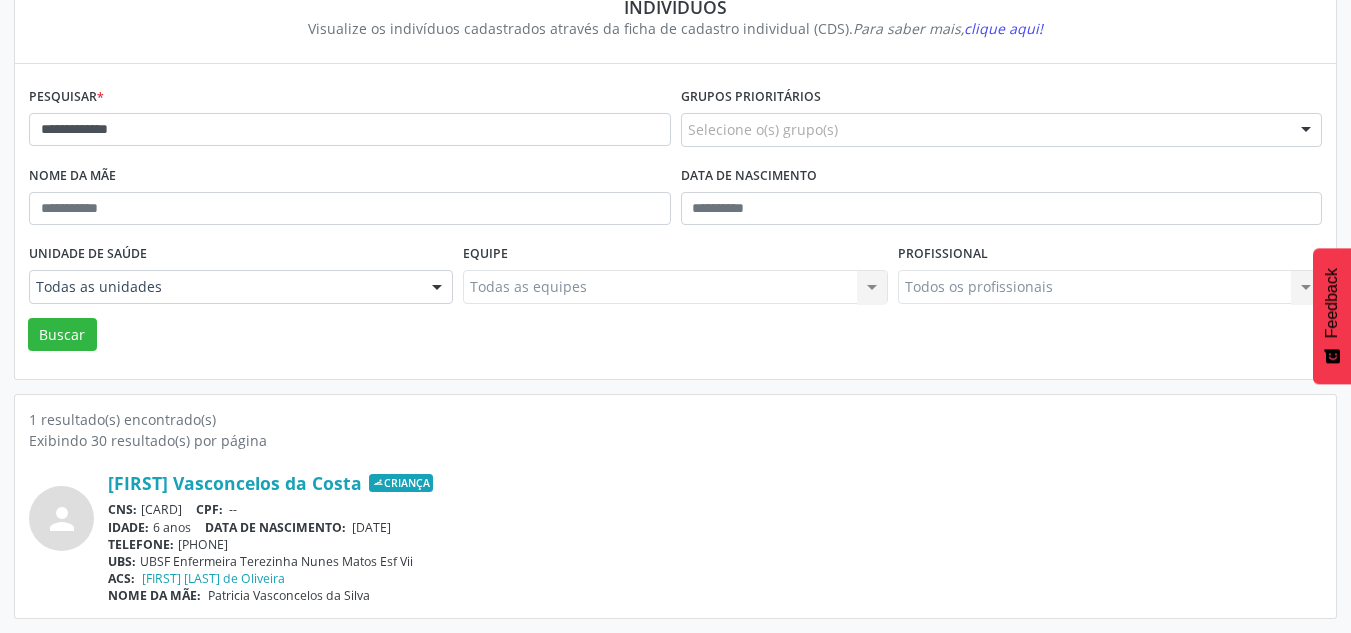 drag, startPoint x: 357, startPoint y: 526, endPoint x: 450, endPoint y: 526, distance: 93 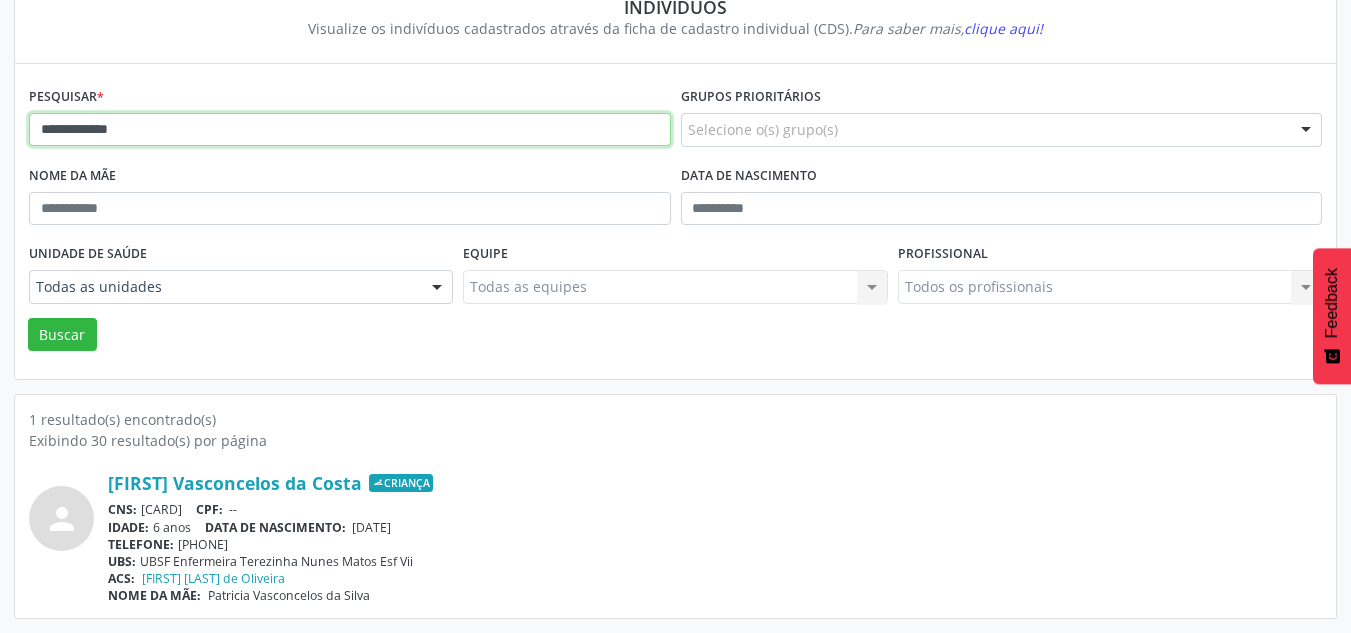click on "**********" at bounding box center (350, 130) 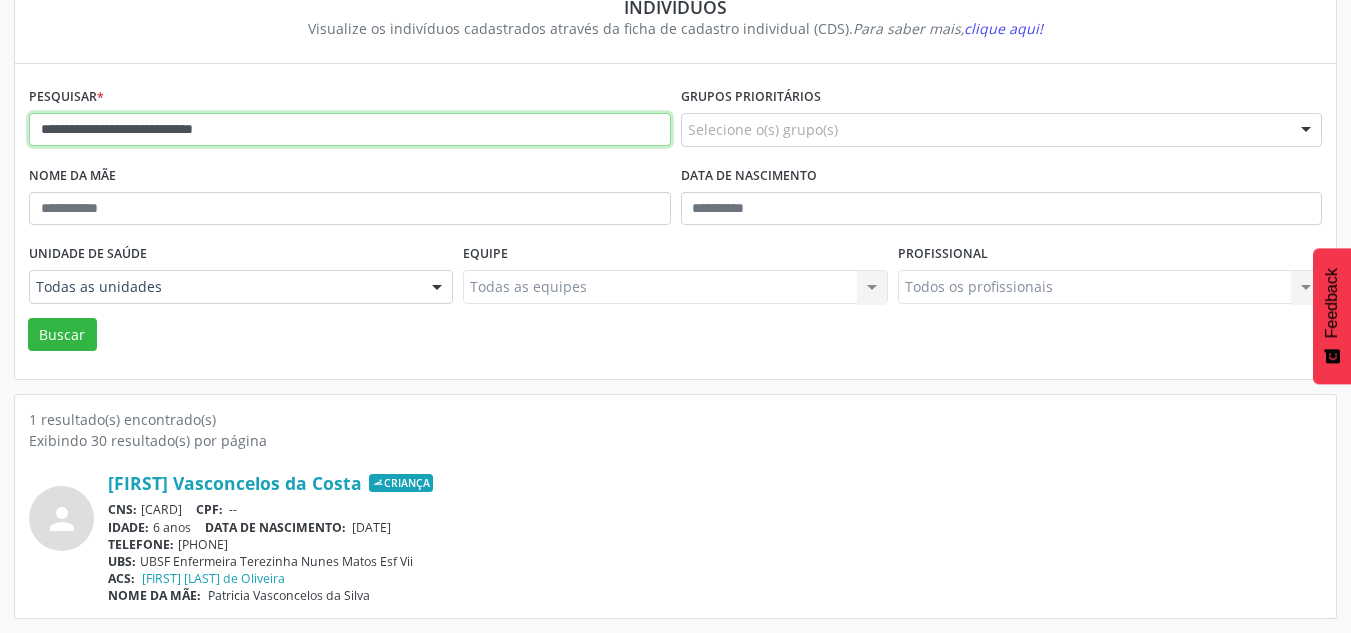 click on "Buscar" at bounding box center (62, 335) 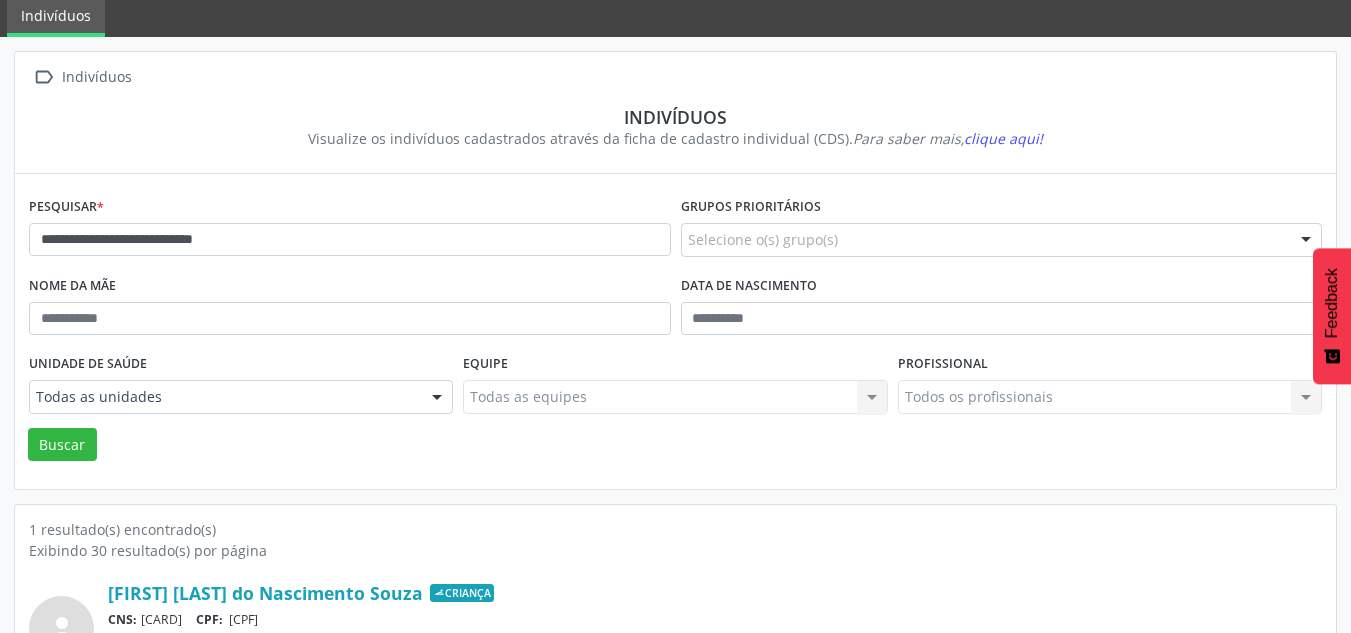 scroll, scrollTop: 183, scrollLeft: 0, axis: vertical 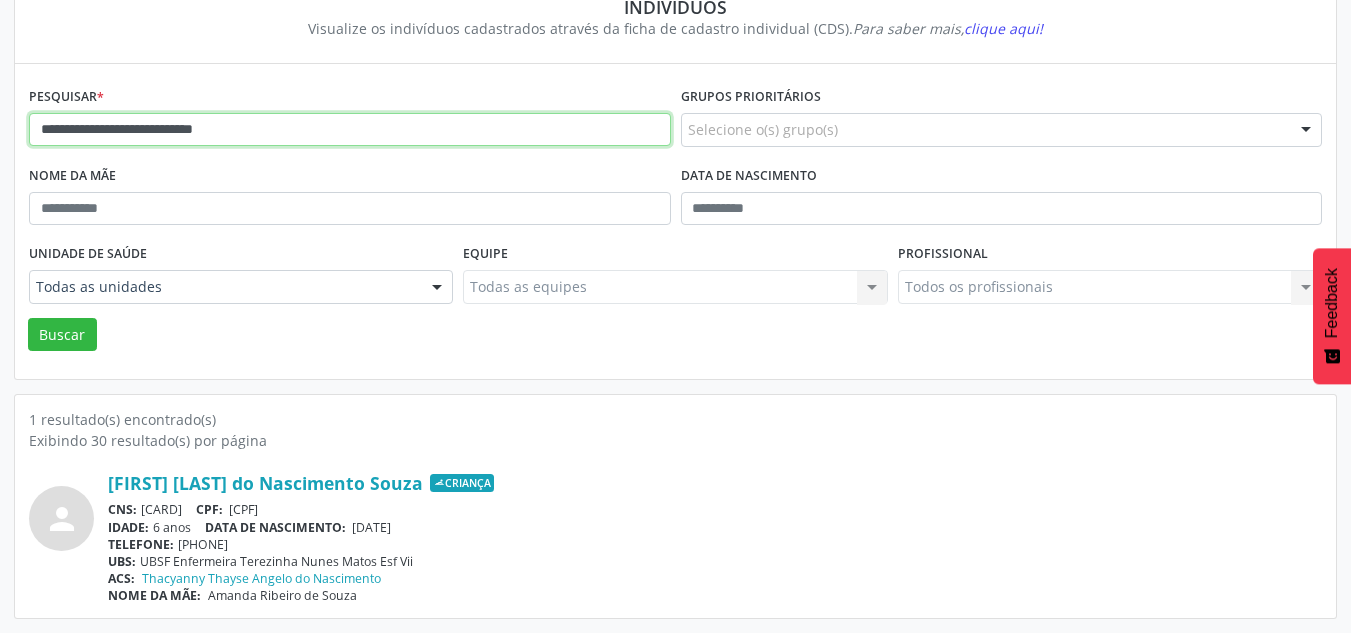 click on "**********" at bounding box center (350, 130) 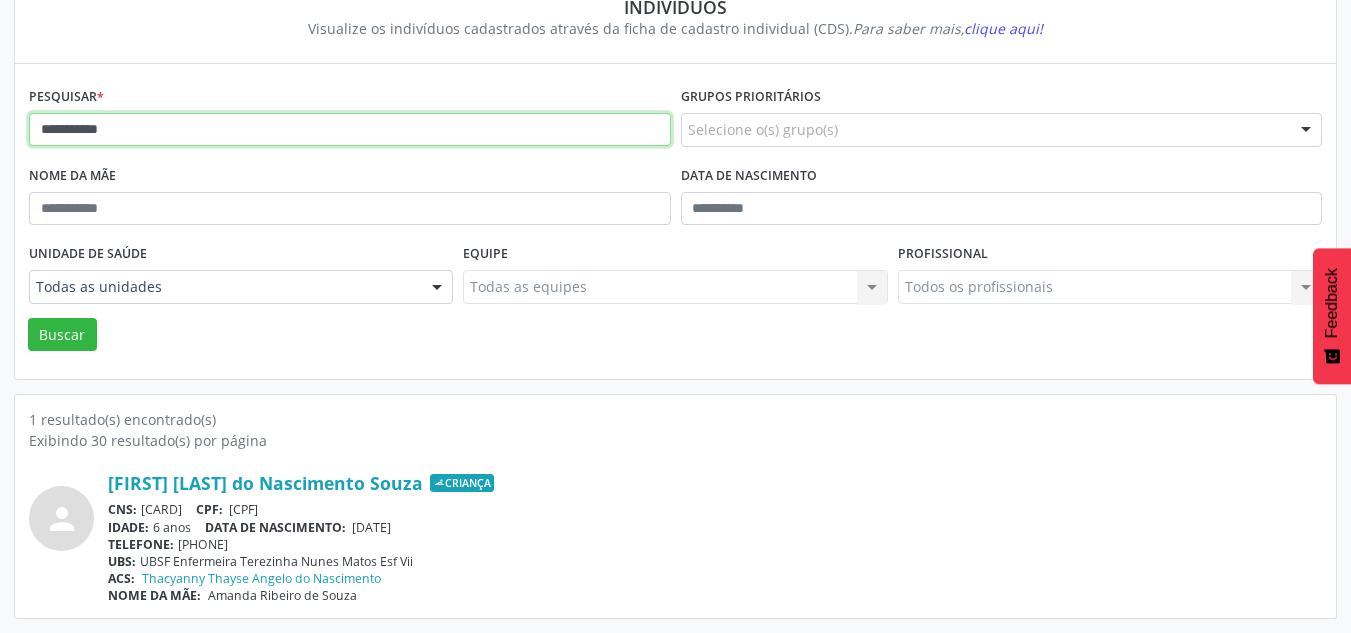 click on "Buscar" at bounding box center [62, 335] 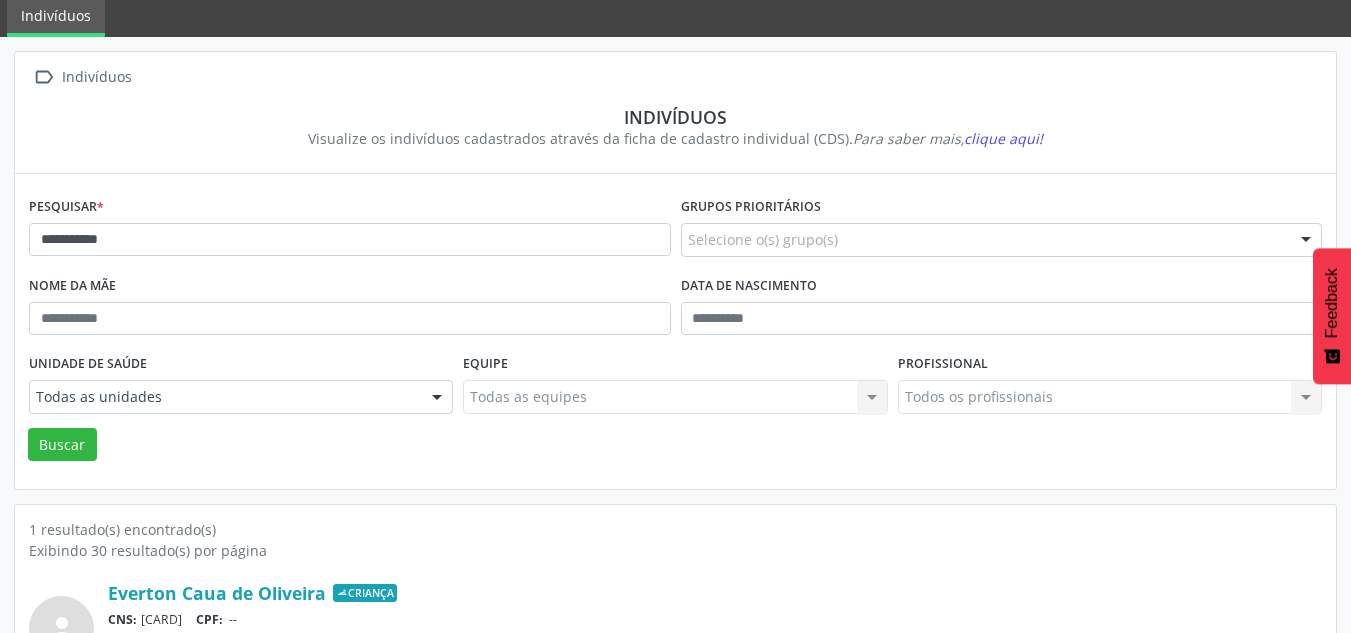 scroll, scrollTop: 183, scrollLeft: 0, axis: vertical 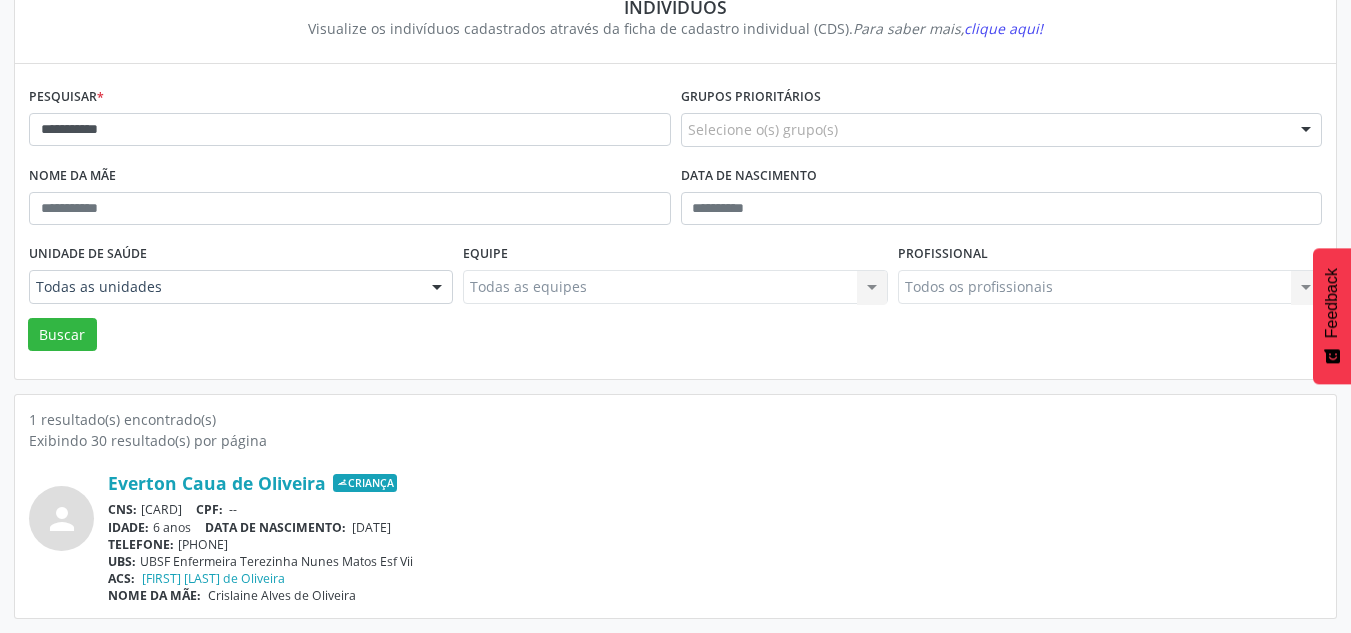 drag, startPoint x: 387, startPoint y: 522, endPoint x: 514, endPoint y: 525, distance: 127.03543 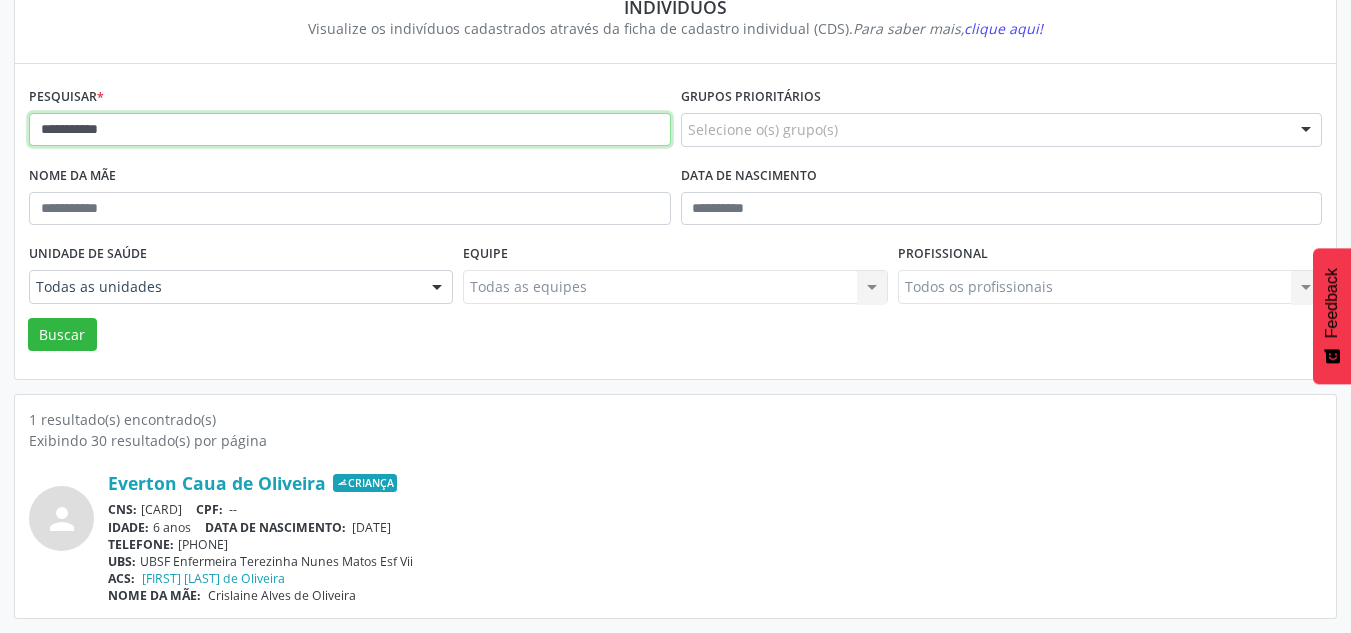 click on "**********" at bounding box center (350, 130) 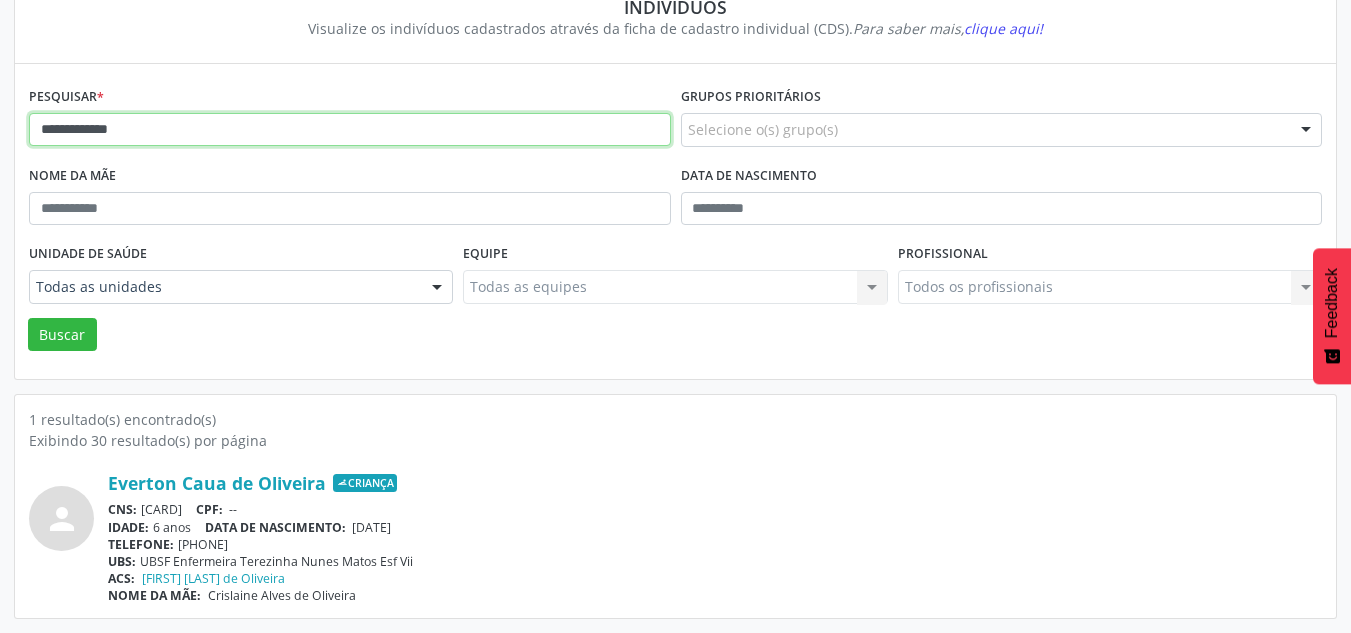 click on "Buscar" at bounding box center (62, 335) 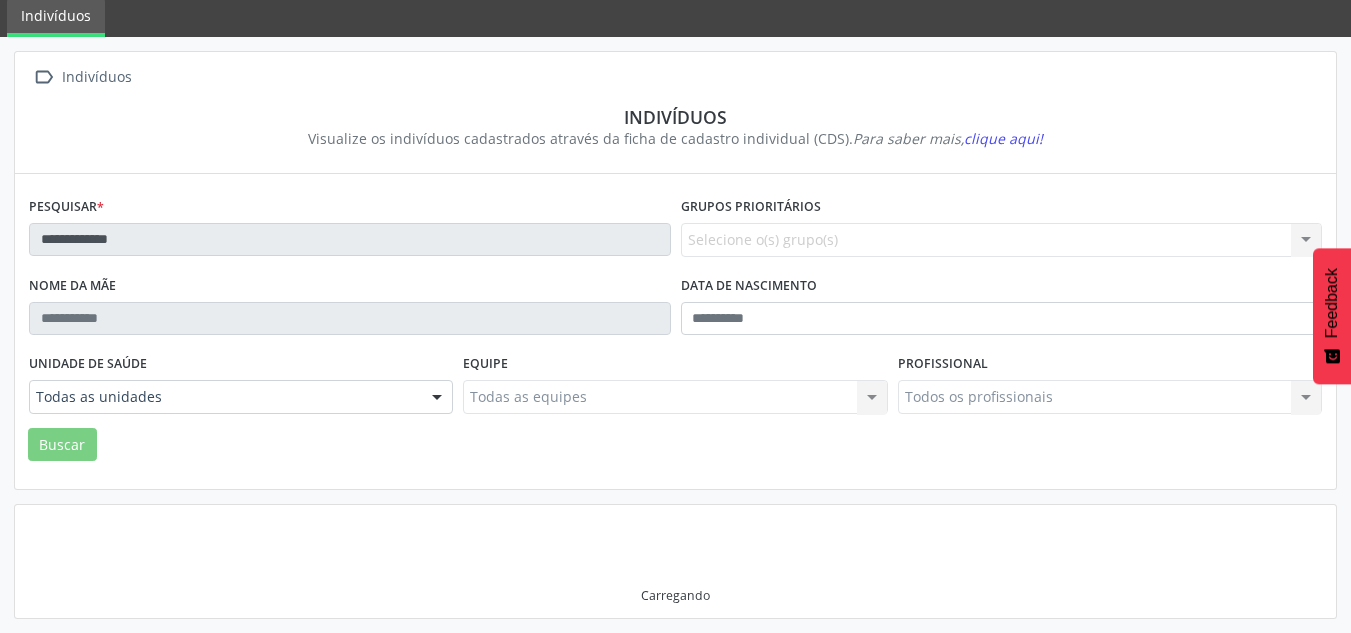 scroll, scrollTop: 183, scrollLeft: 0, axis: vertical 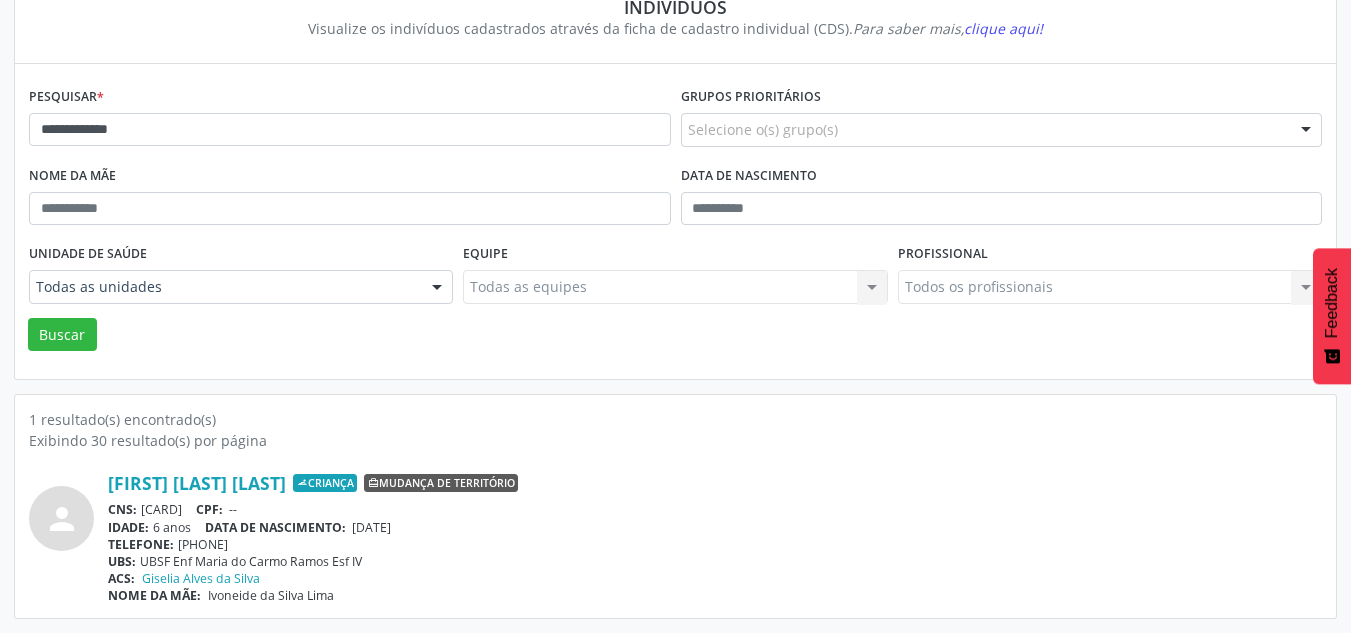 drag, startPoint x: 357, startPoint y: 524, endPoint x: 475, endPoint y: 524, distance: 118 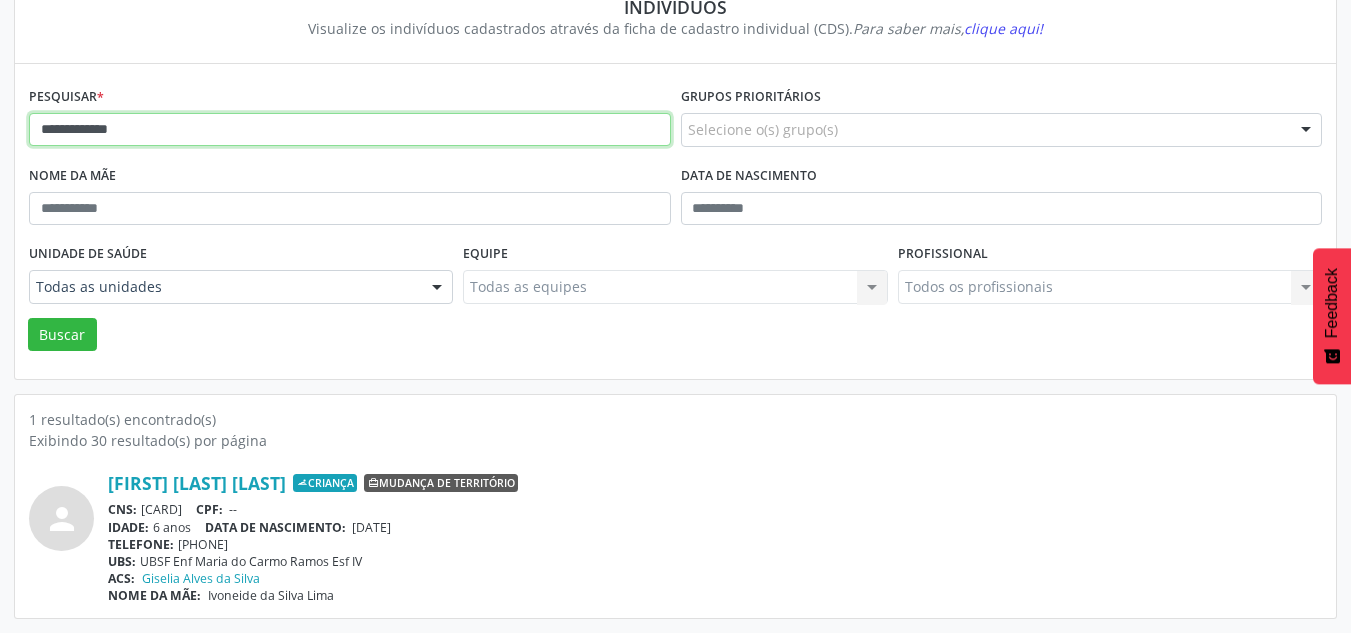 click on "**********" at bounding box center (350, 130) 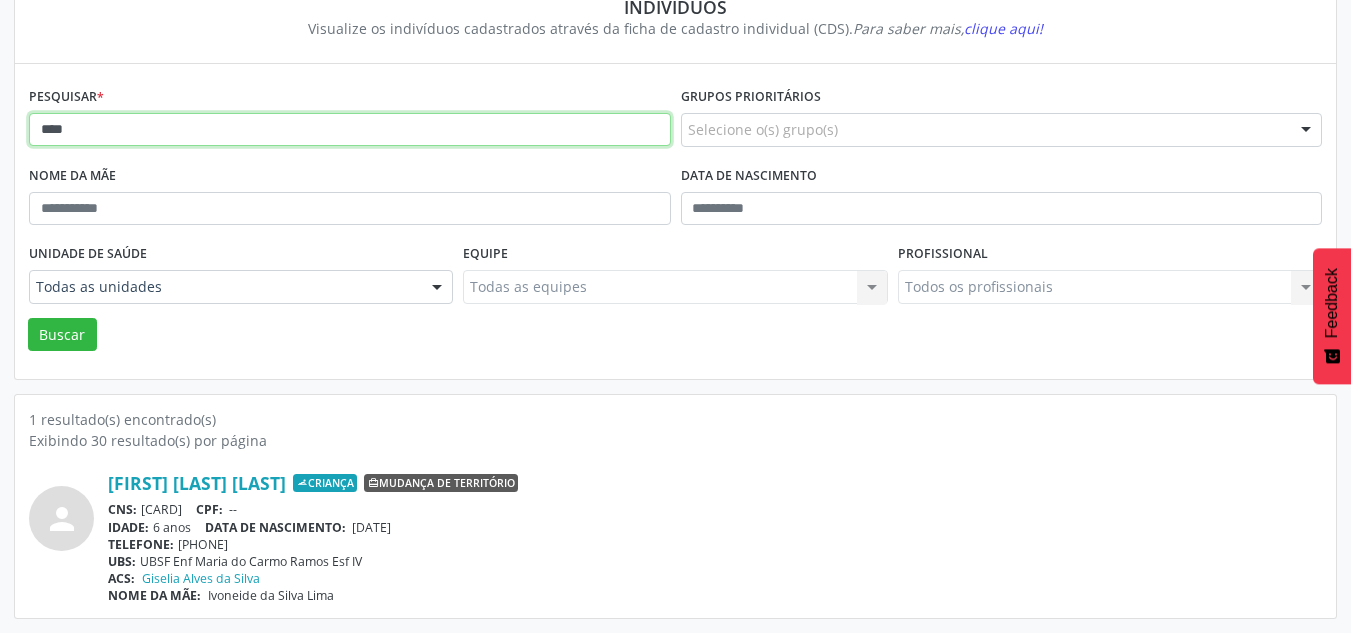 click on "Buscar" at bounding box center [62, 335] 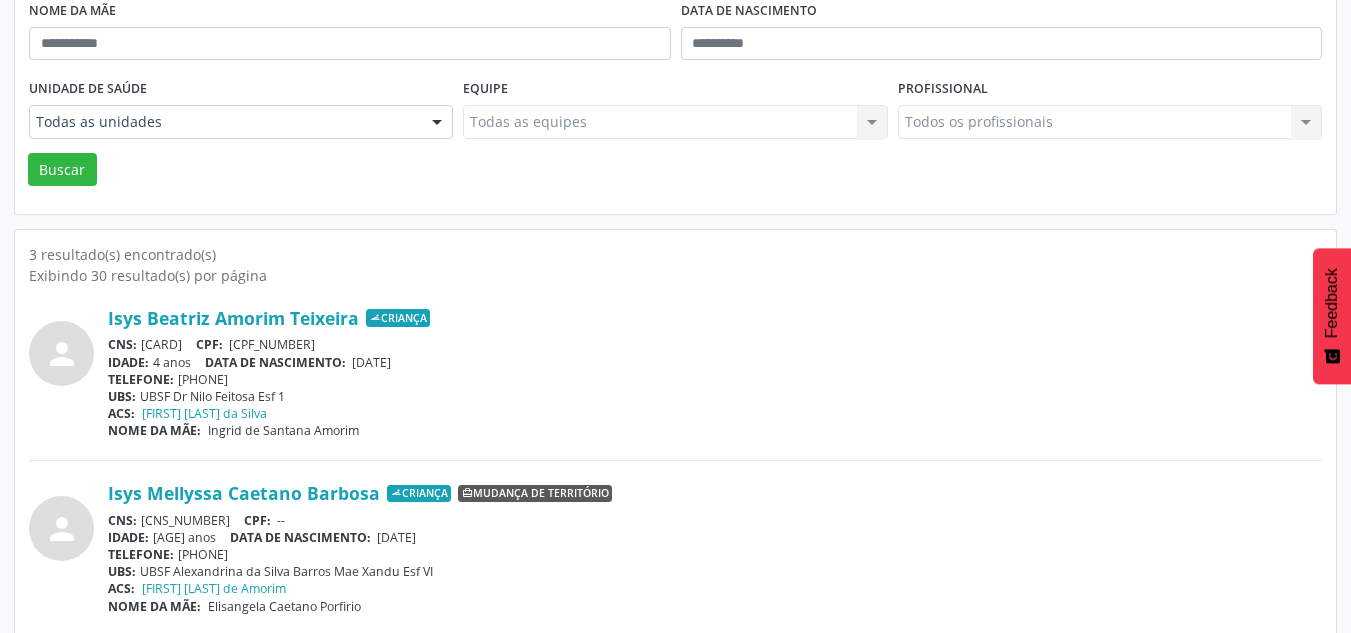 scroll, scrollTop: 383, scrollLeft: 0, axis: vertical 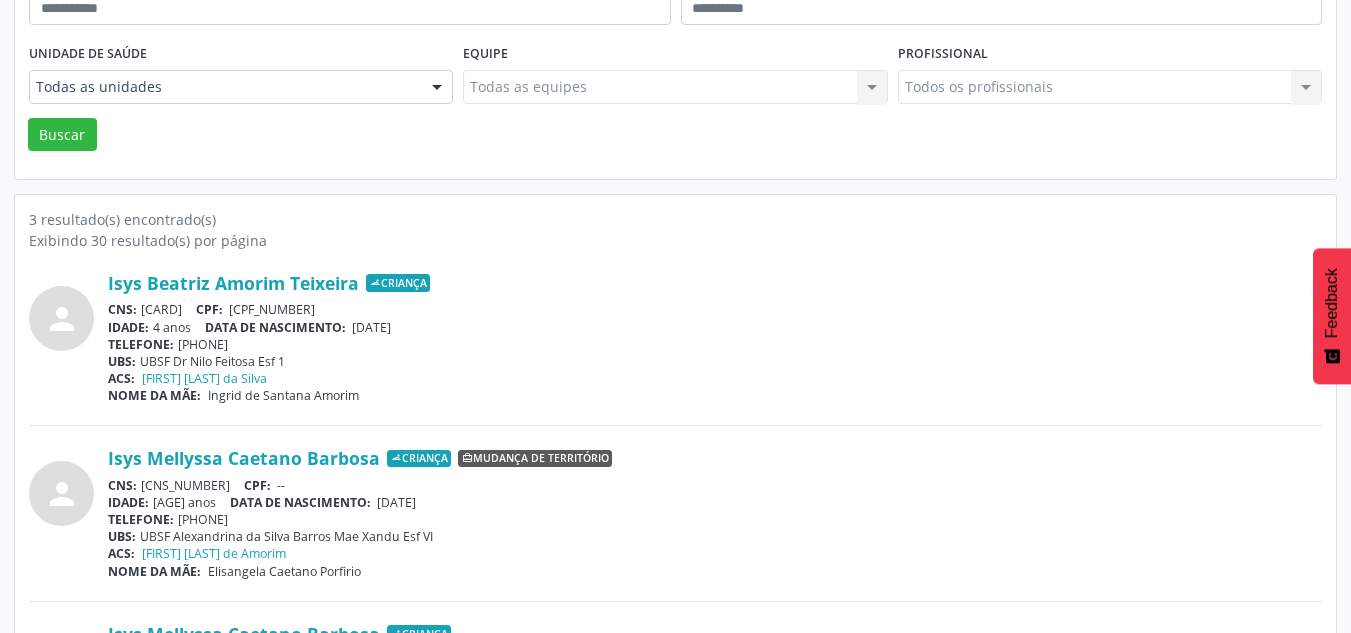 drag, startPoint x: 356, startPoint y: 493, endPoint x: 442, endPoint y: 502, distance: 86.46965 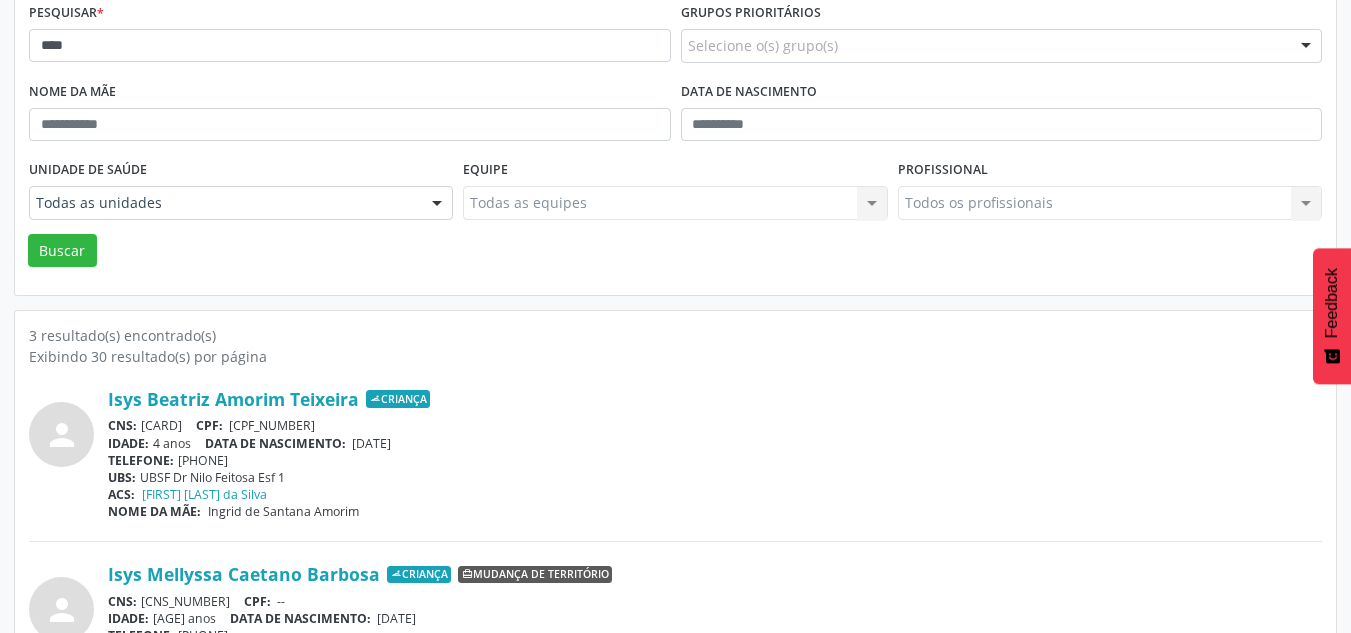 scroll, scrollTop: 183, scrollLeft: 0, axis: vertical 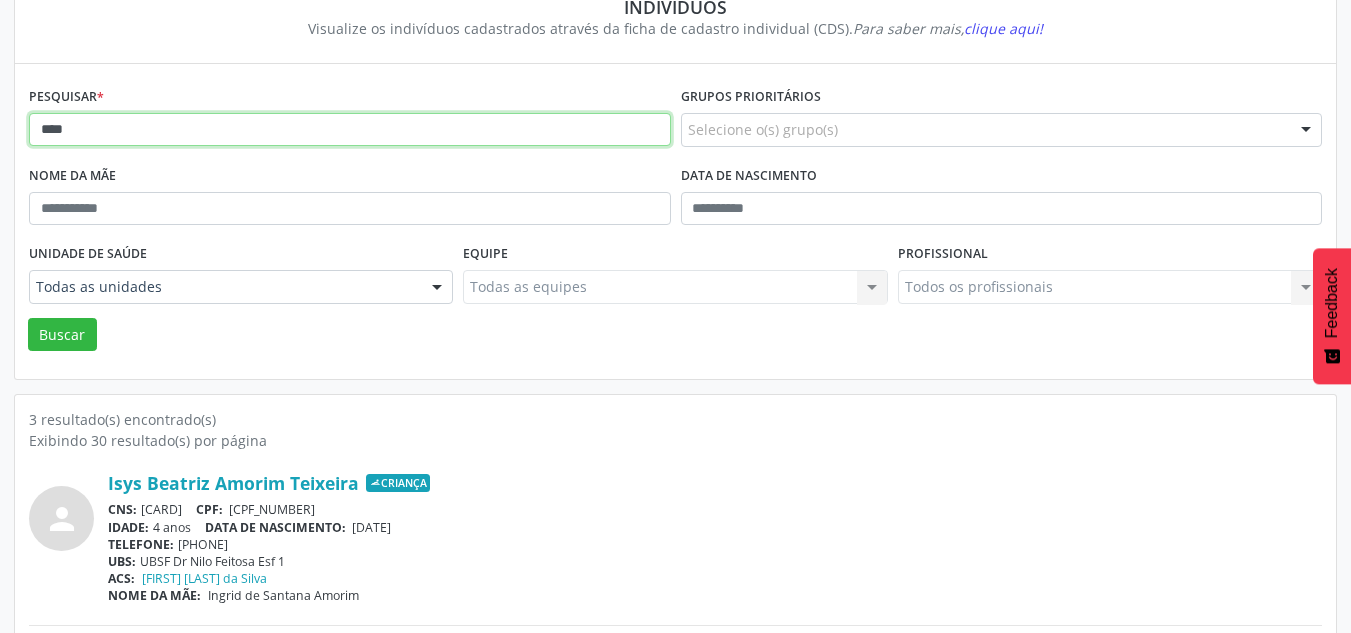 click on "****" at bounding box center [350, 130] 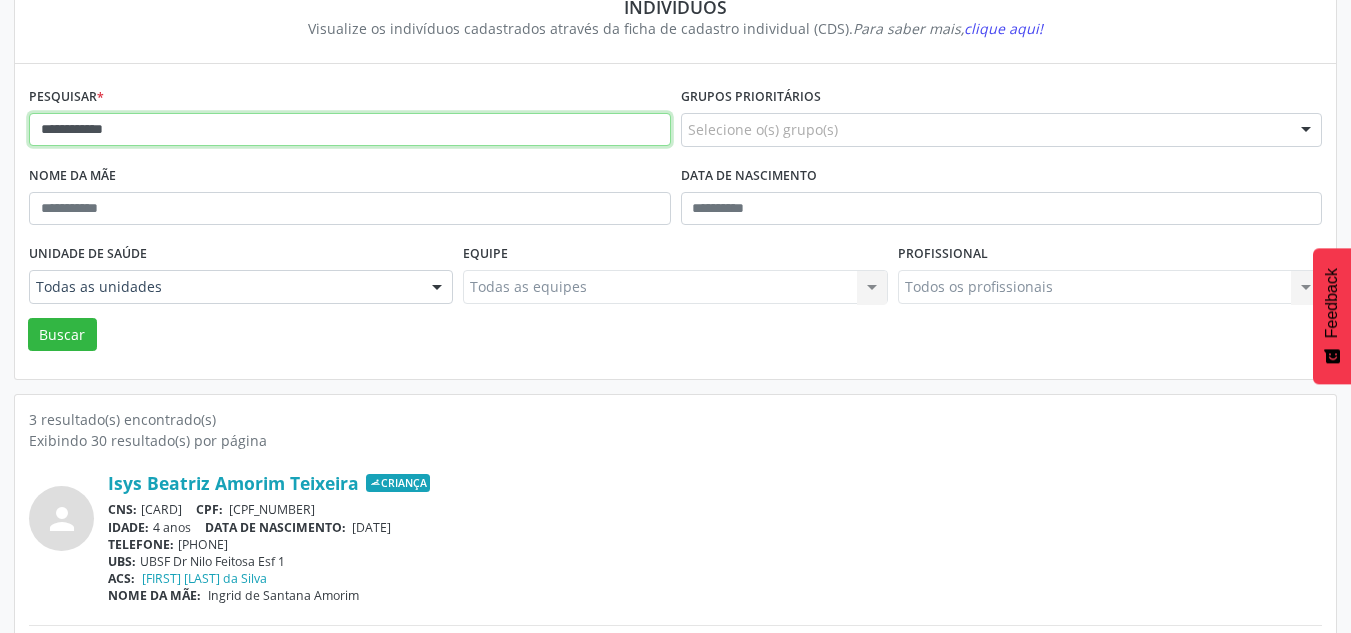 click on "Buscar" at bounding box center [62, 335] 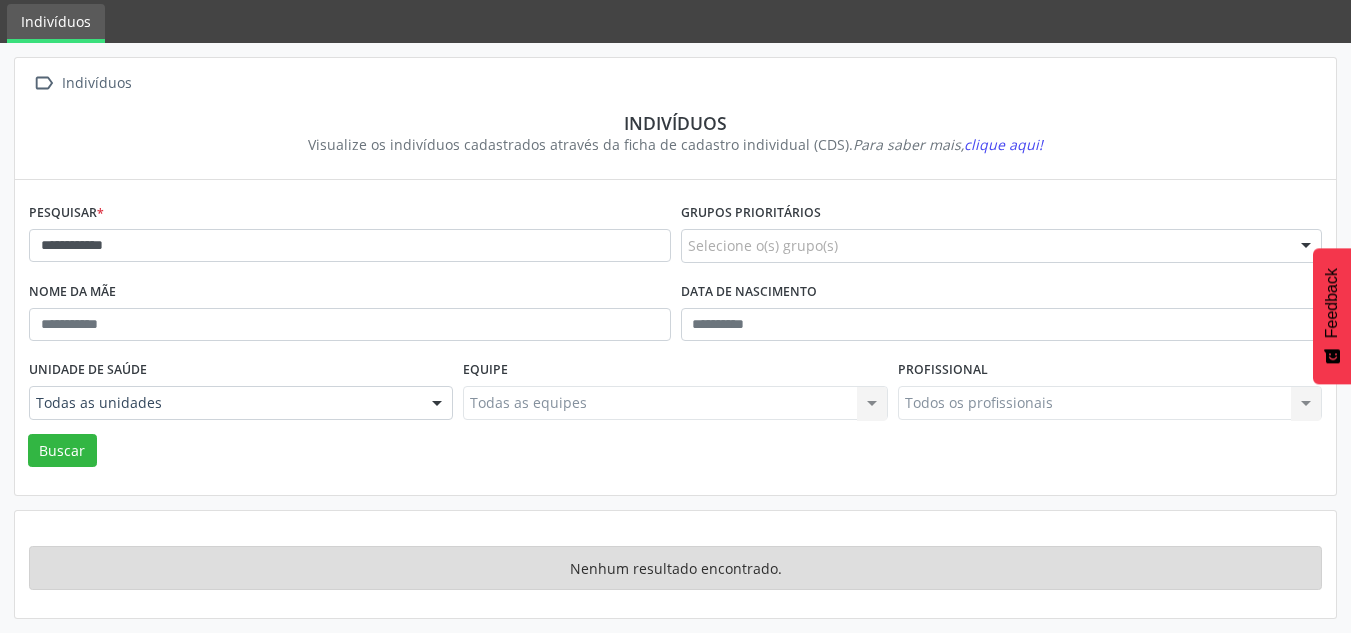 scroll, scrollTop: 67, scrollLeft: 0, axis: vertical 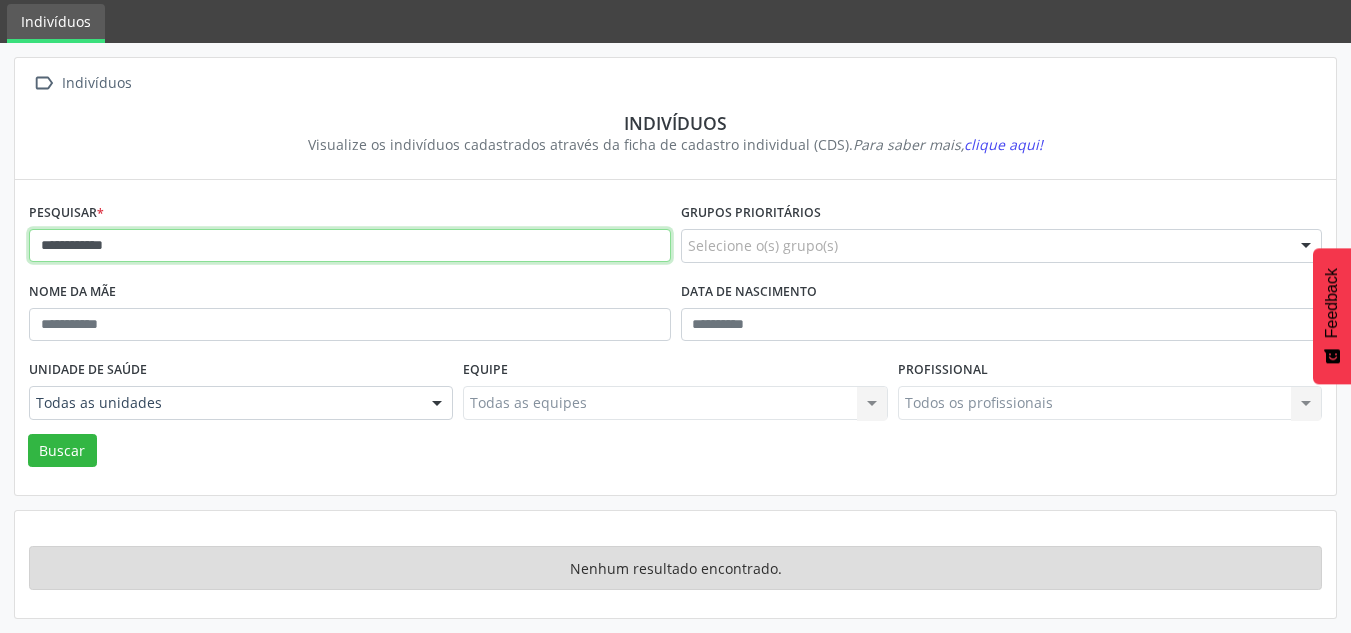 click on "**********" at bounding box center (350, 246) 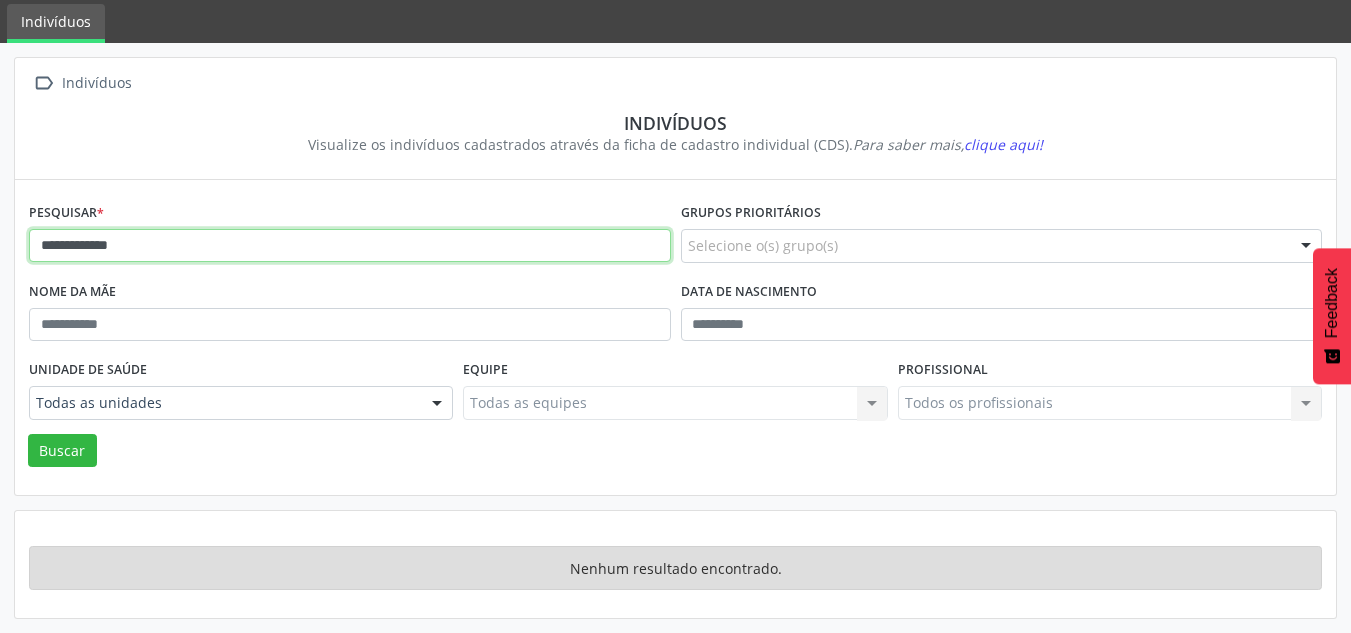 click on "Buscar" at bounding box center [62, 451] 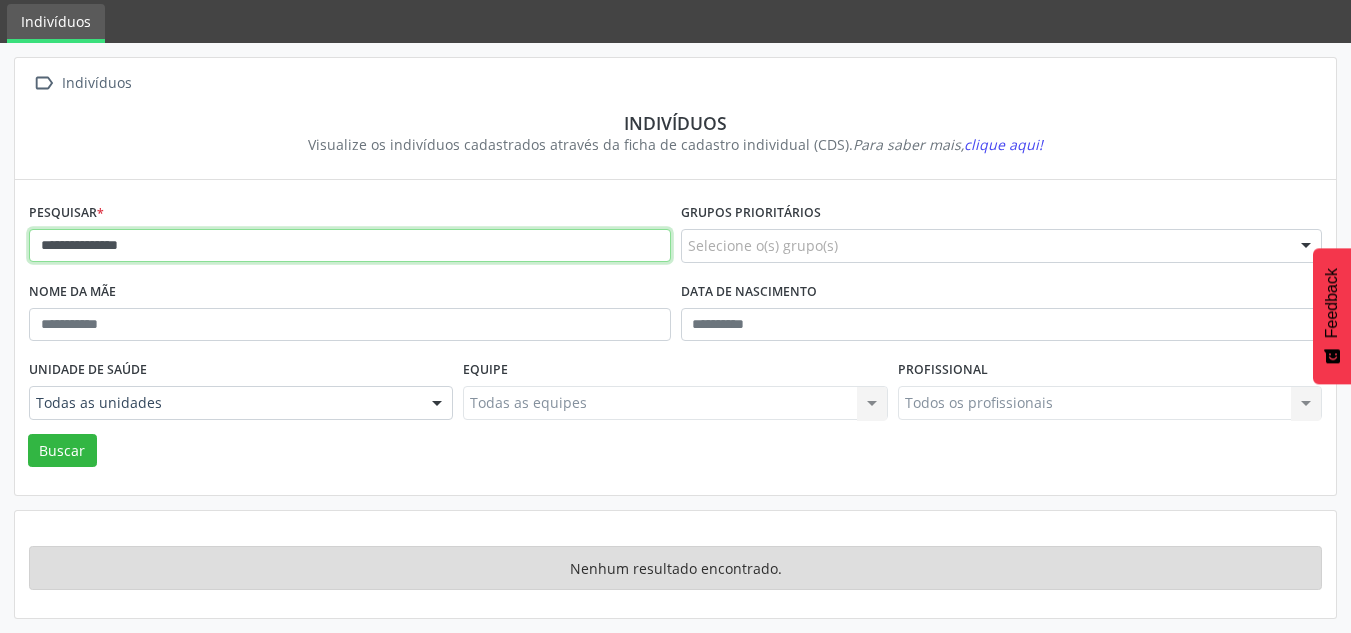 click on "Buscar" at bounding box center (62, 451) 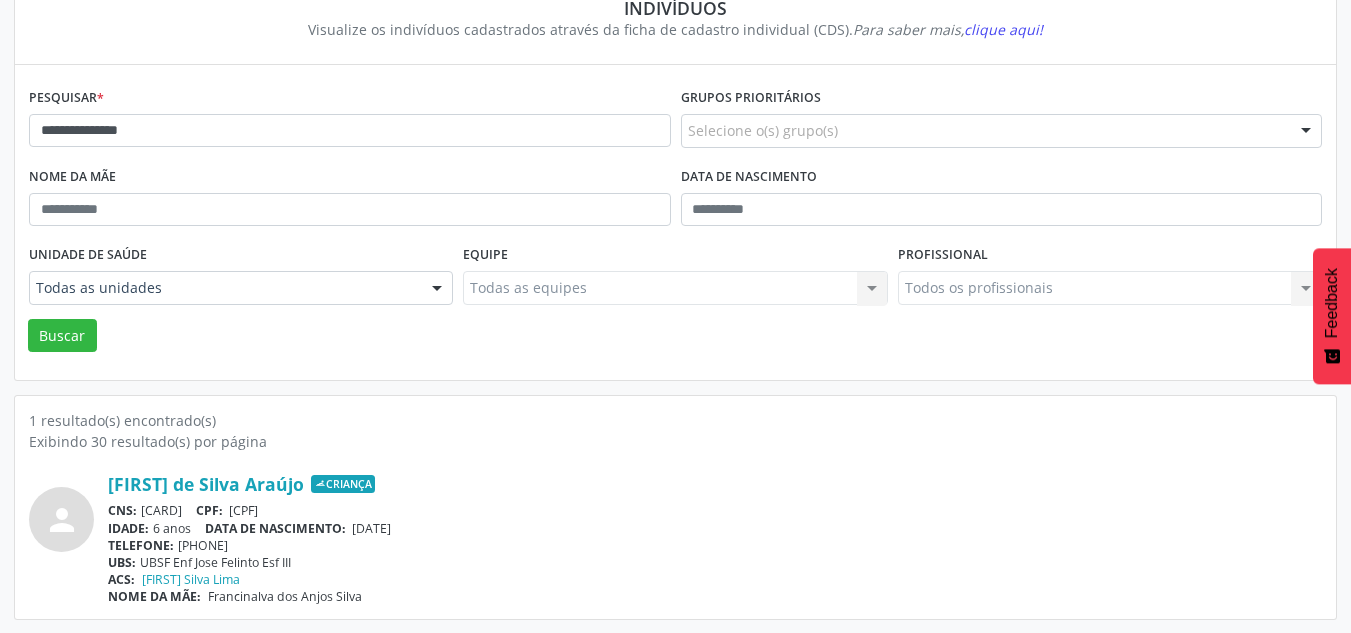 scroll, scrollTop: 183, scrollLeft: 0, axis: vertical 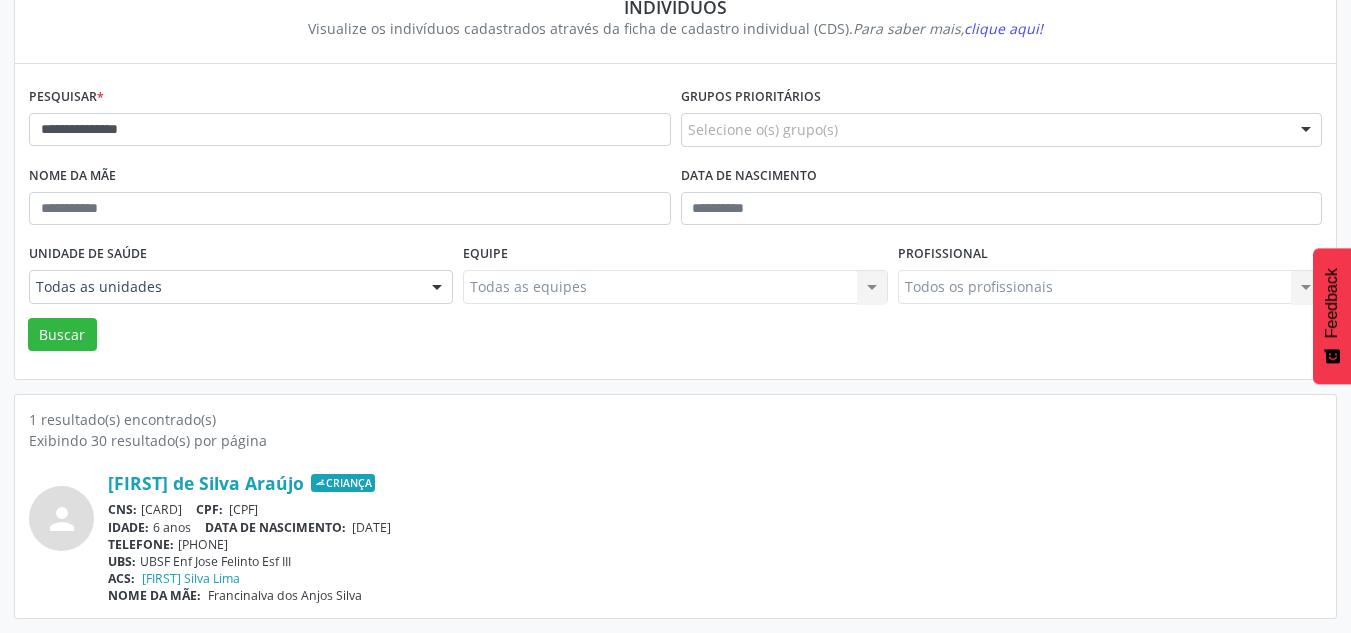 drag, startPoint x: 307, startPoint y: 511, endPoint x: 404, endPoint y: 511, distance: 97 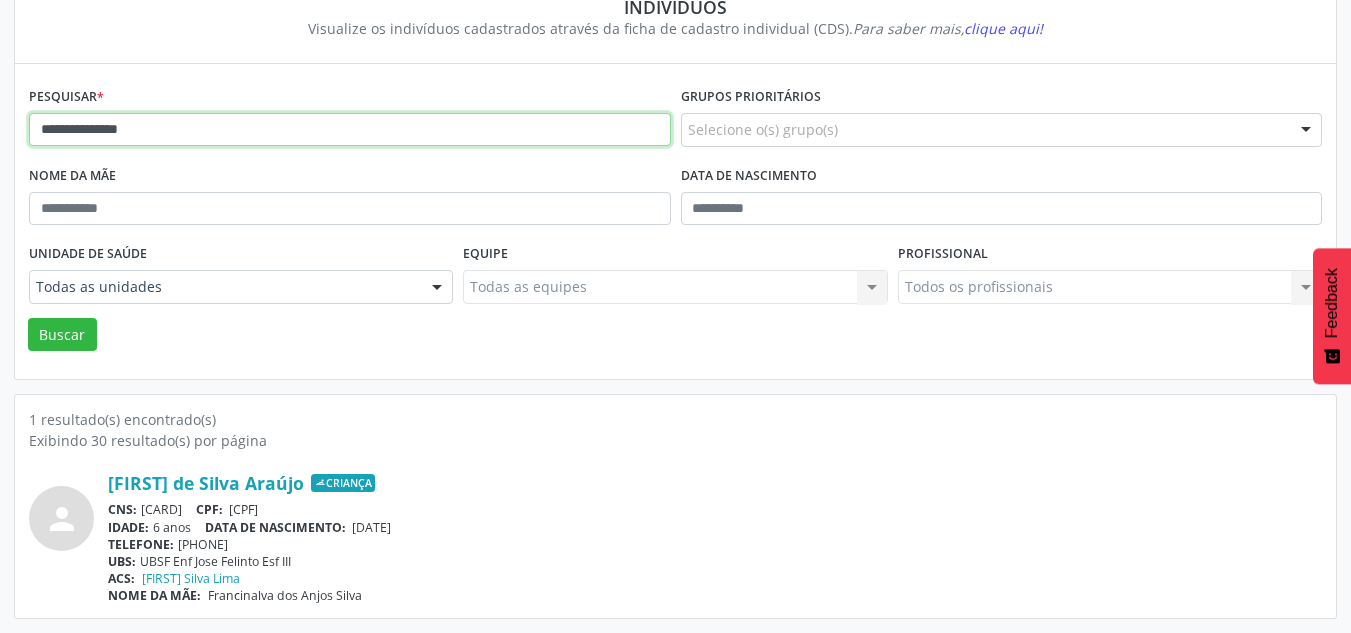 click on "**********" at bounding box center (350, 130) 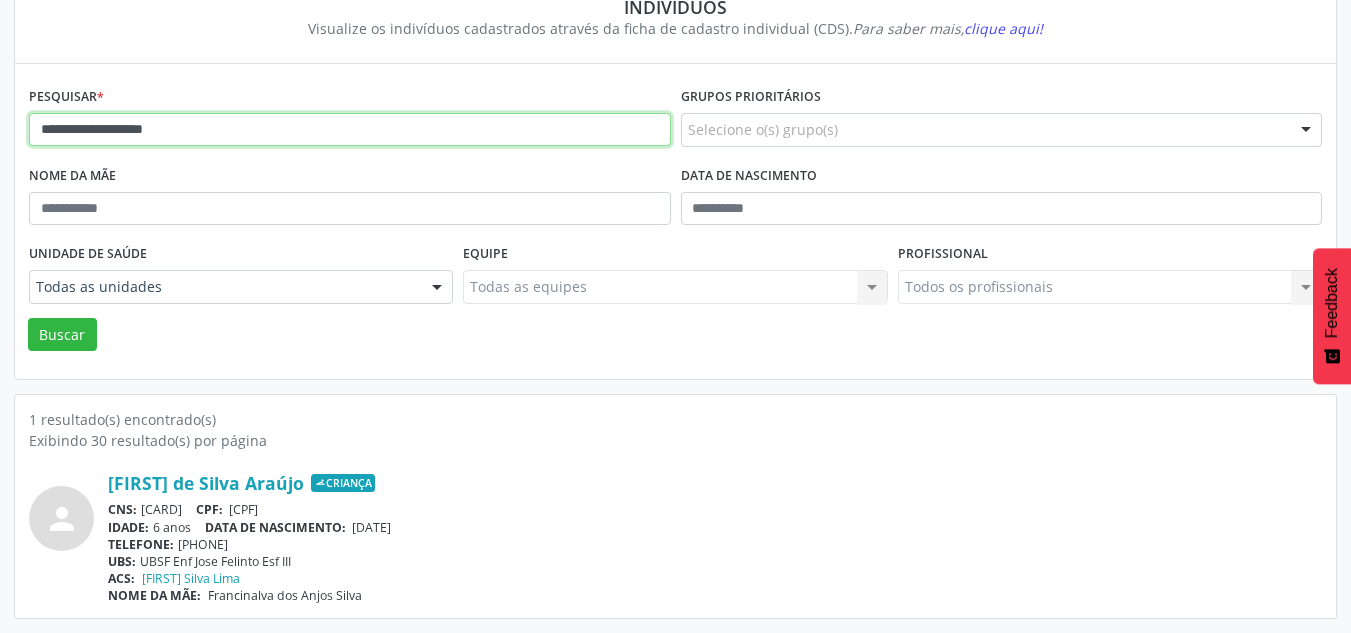 click on "Buscar" at bounding box center (62, 335) 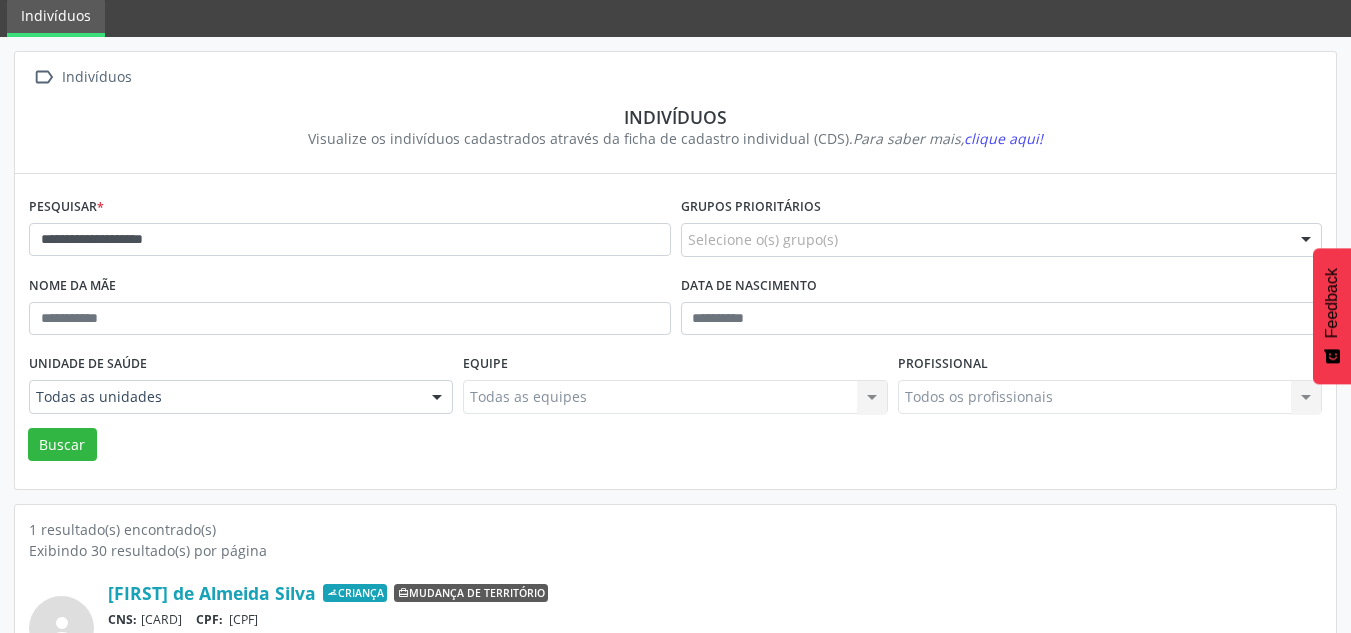scroll, scrollTop: 183, scrollLeft: 0, axis: vertical 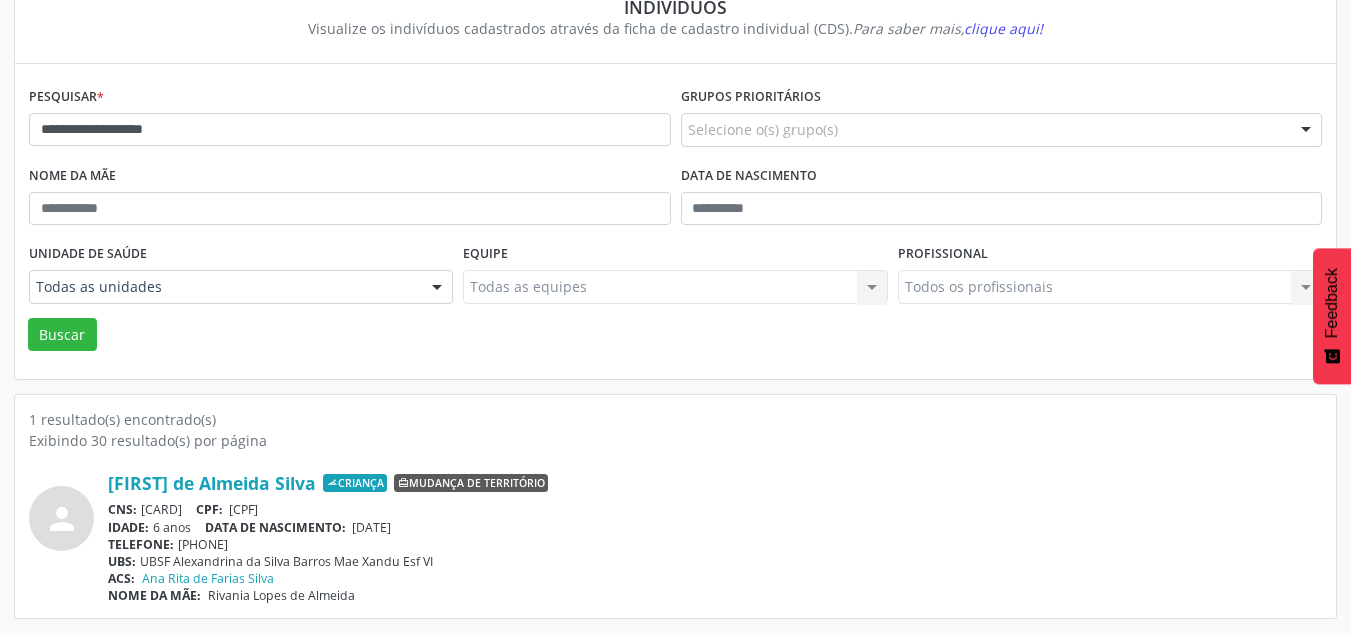 drag, startPoint x: 355, startPoint y: 527, endPoint x: 413, endPoint y: 529, distance: 58.034473 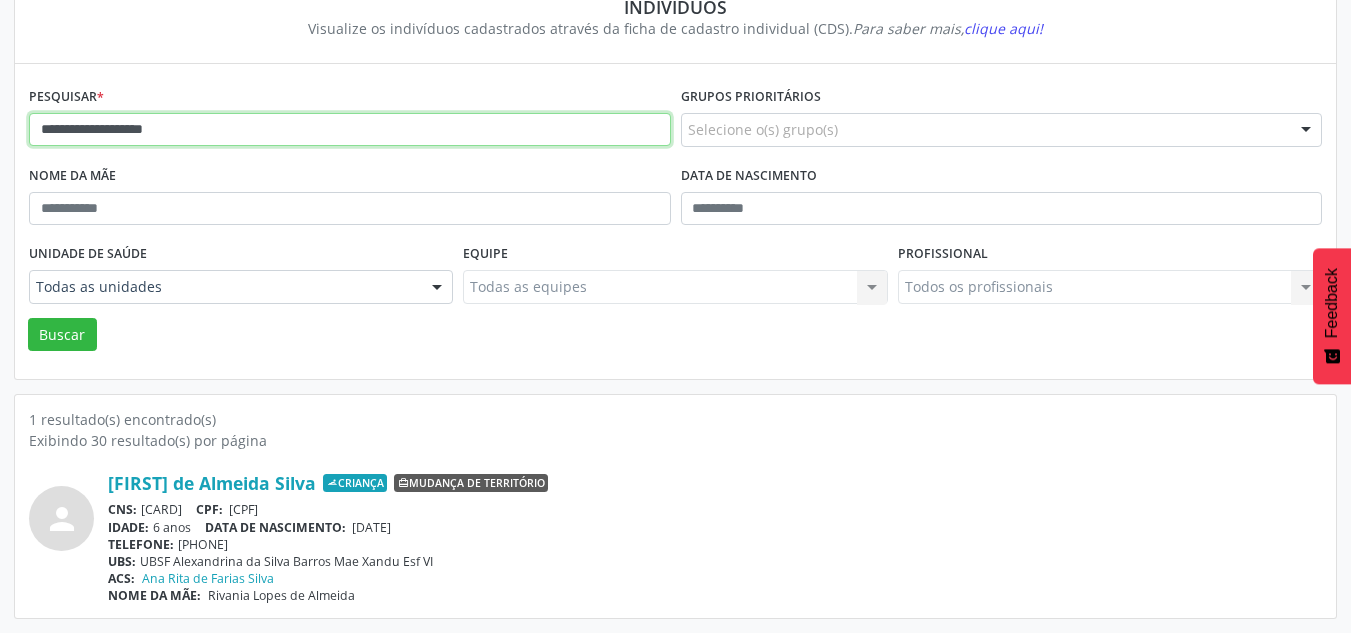 click on "**********" at bounding box center (350, 130) 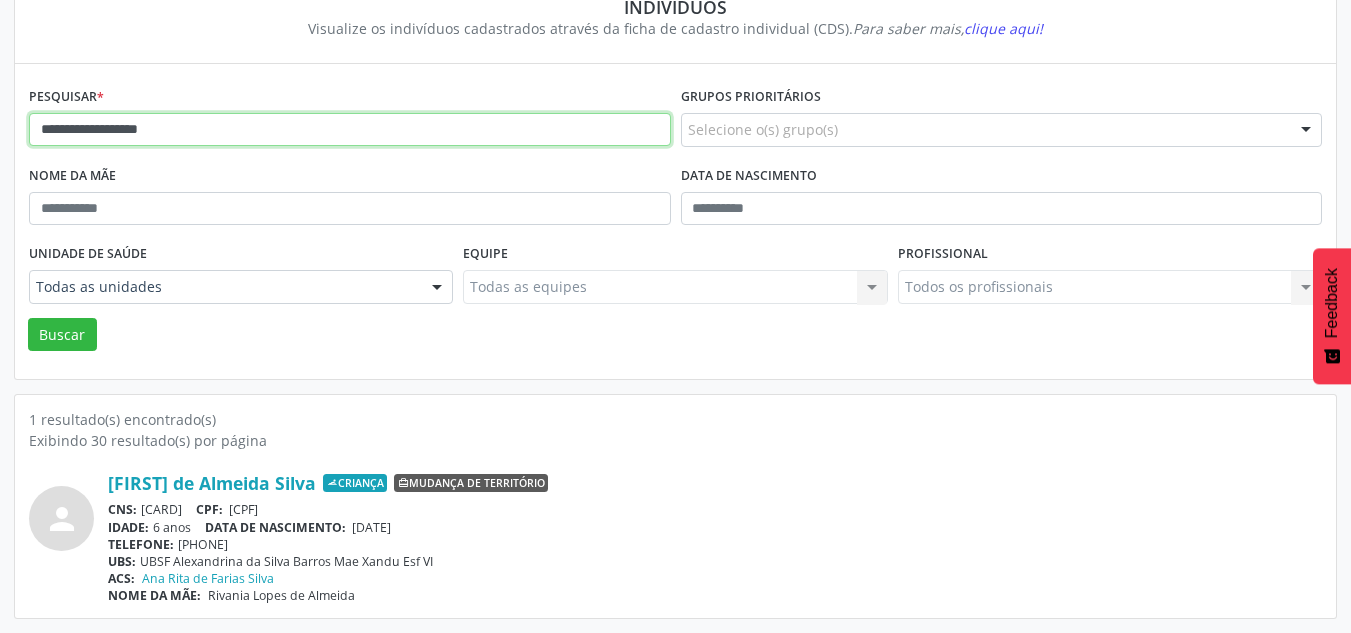 click on "Buscar" at bounding box center (62, 335) 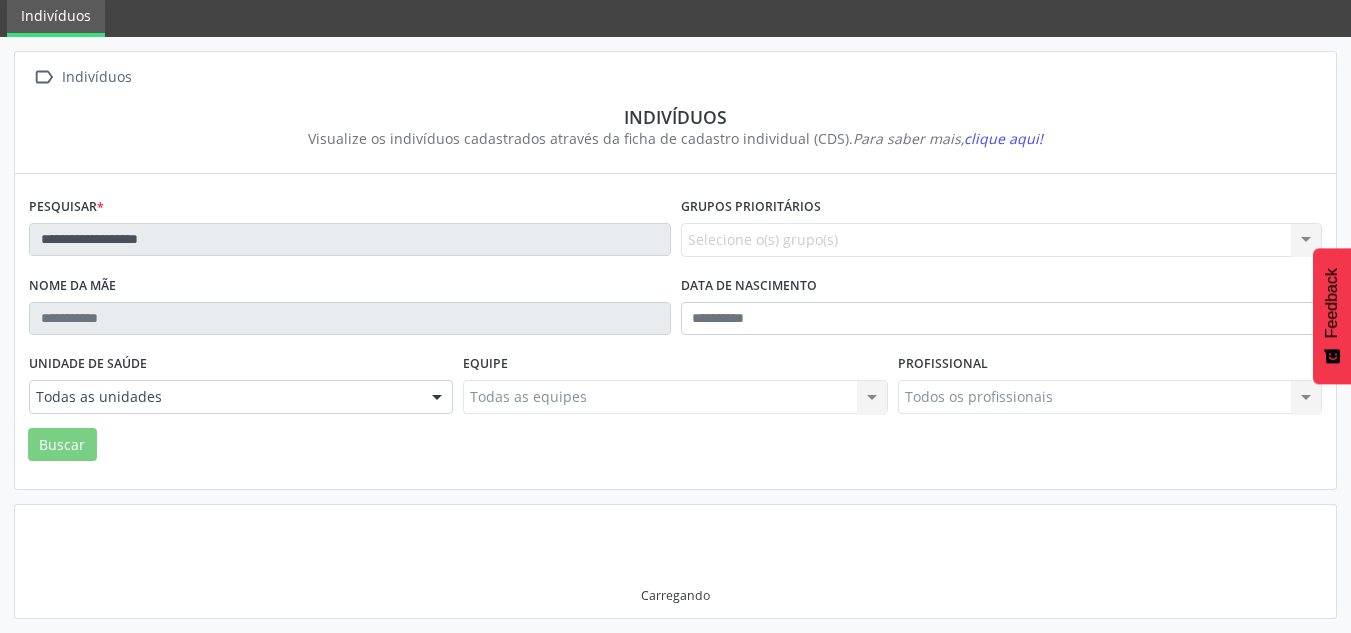 scroll, scrollTop: 67, scrollLeft: 0, axis: vertical 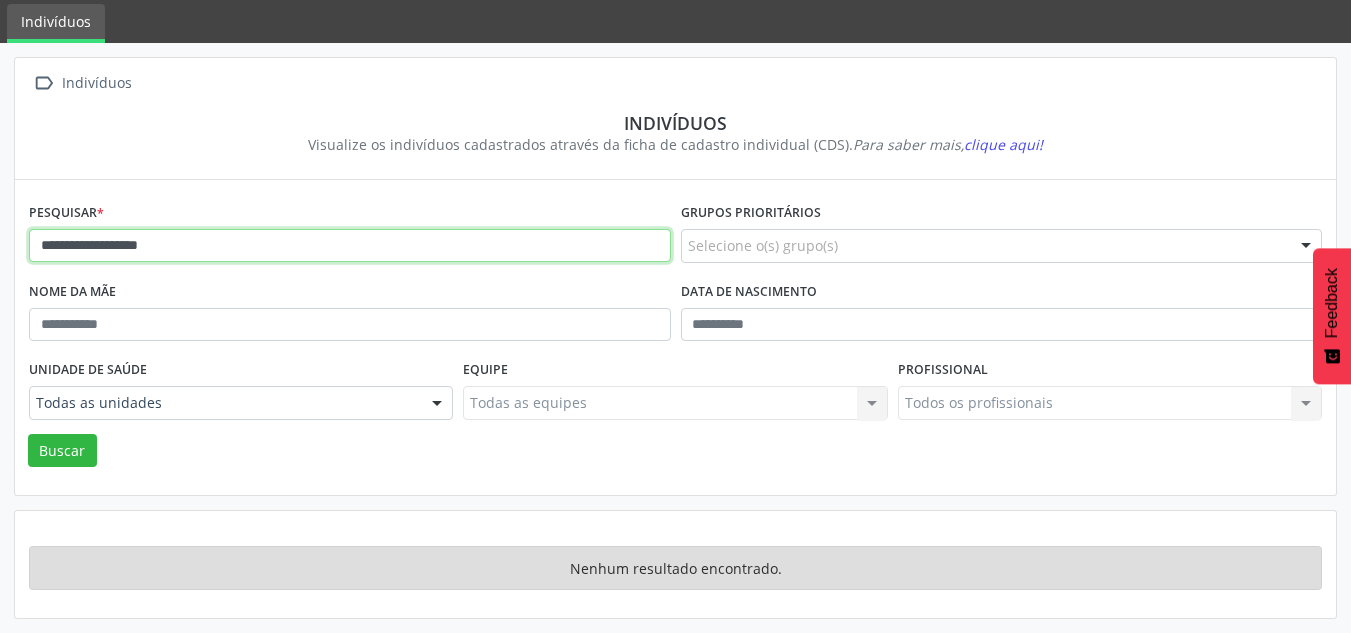click on "**********" at bounding box center [350, 246] 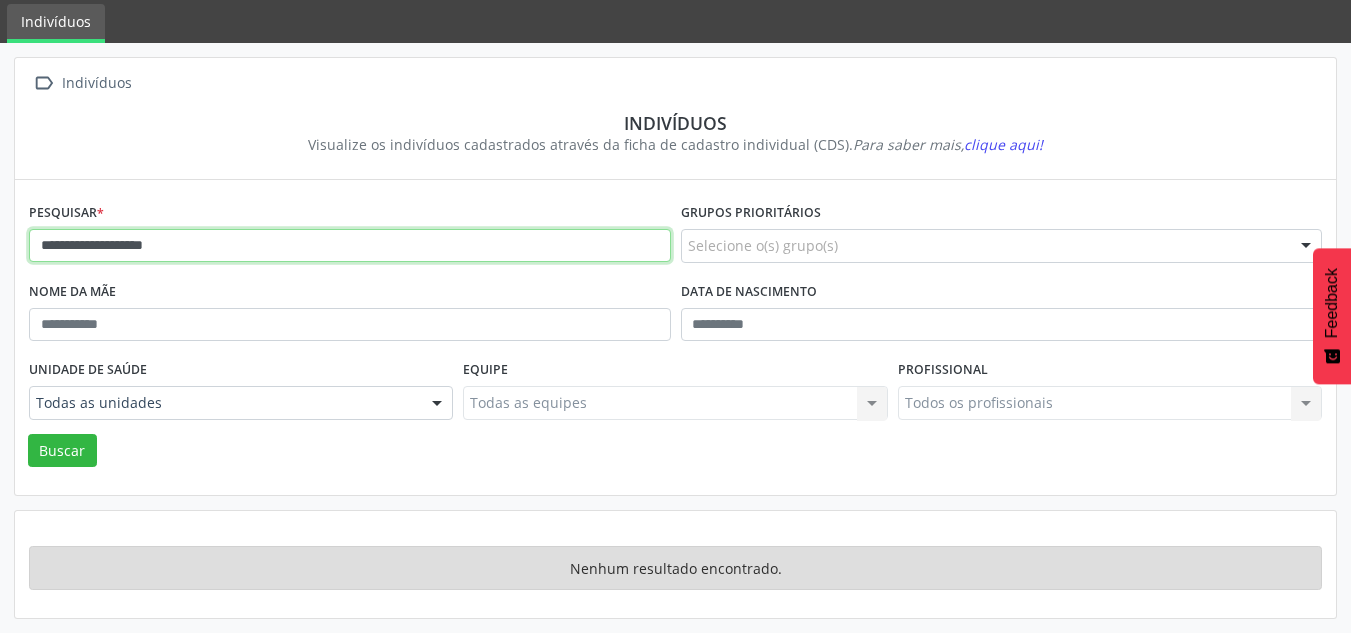 click on "Buscar" at bounding box center (62, 451) 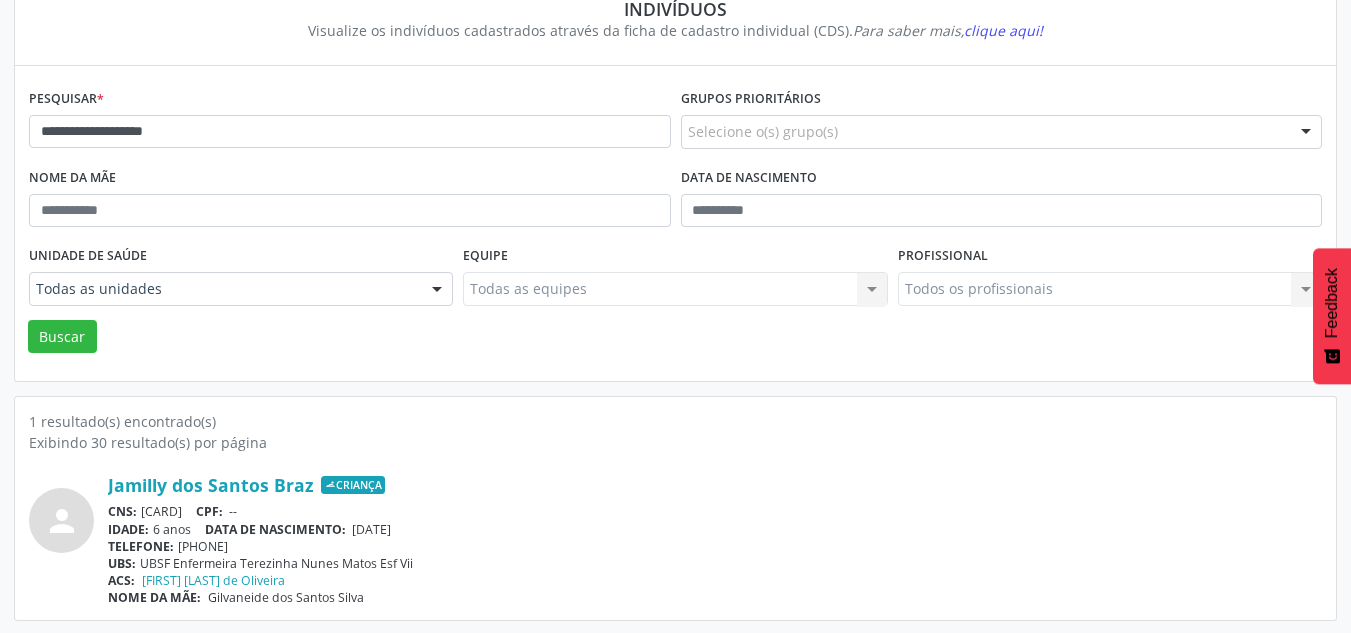 scroll, scrollTop: 183, scrollLeft: 0, axis: vertical 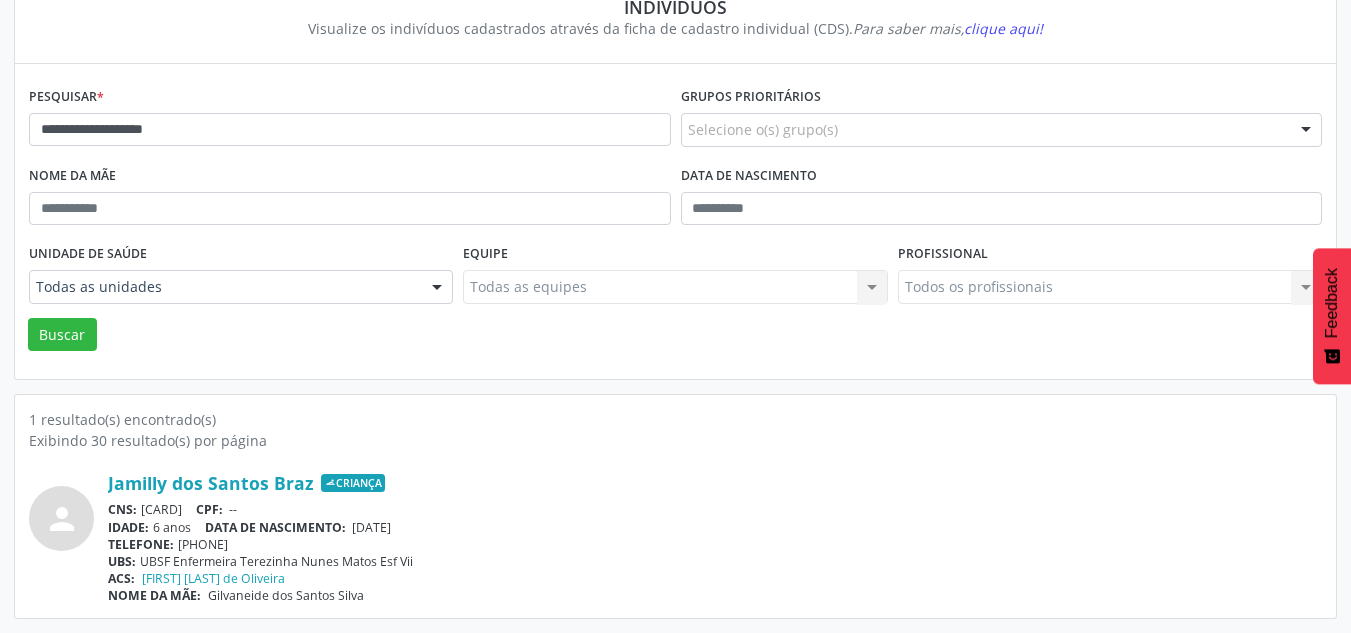 drag, startPoint x: 361, startPoint y: 526, endPoint x: 432, endPoint y: 533, distance: 71.34424 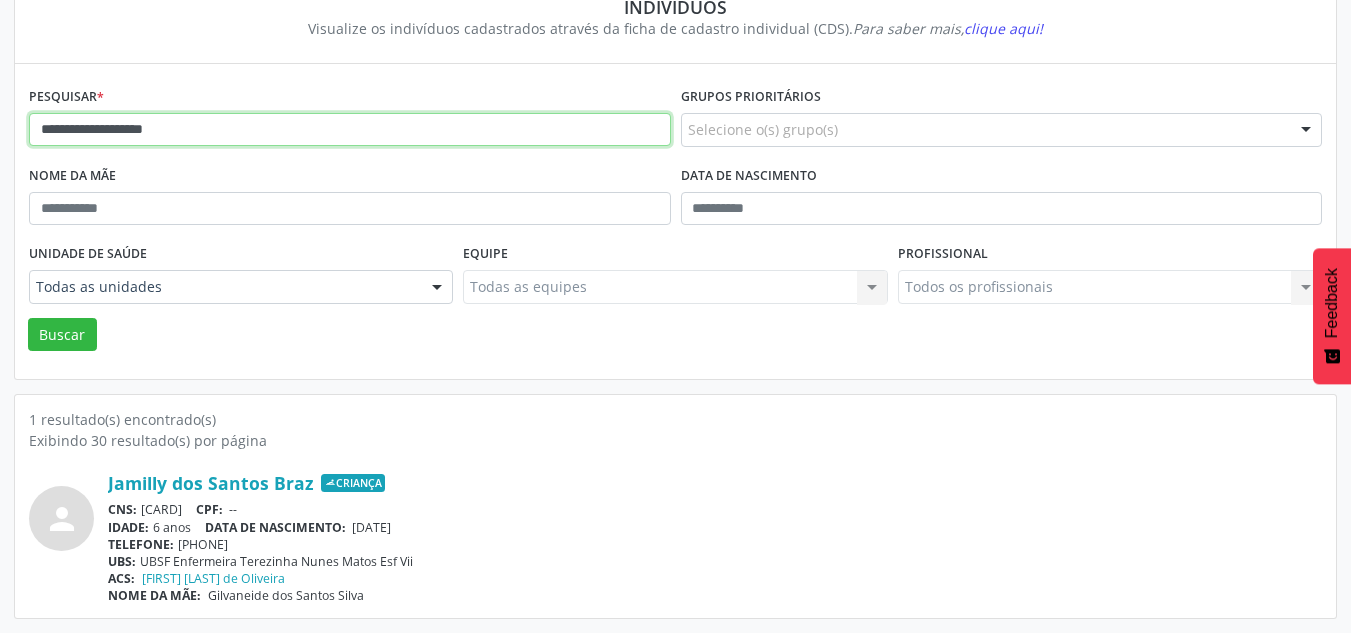 click on "**********" at bounding box center (350, 130) 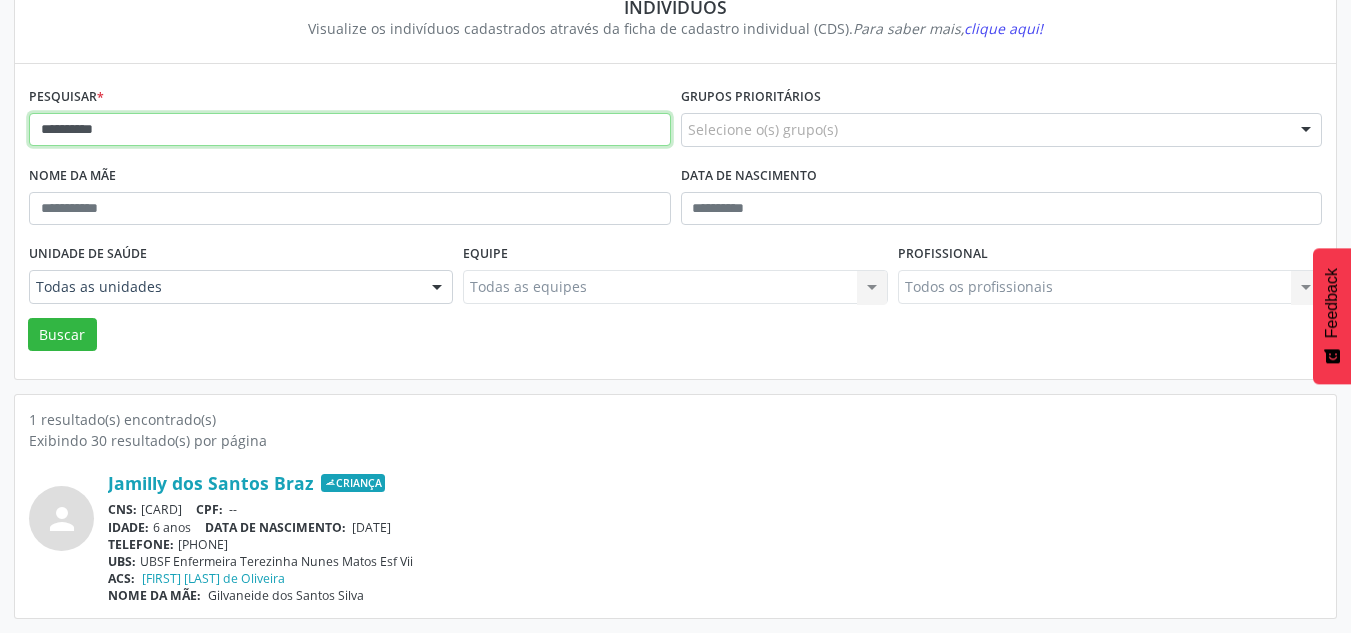 click on "Buscar" at bounding box center (62, 335) 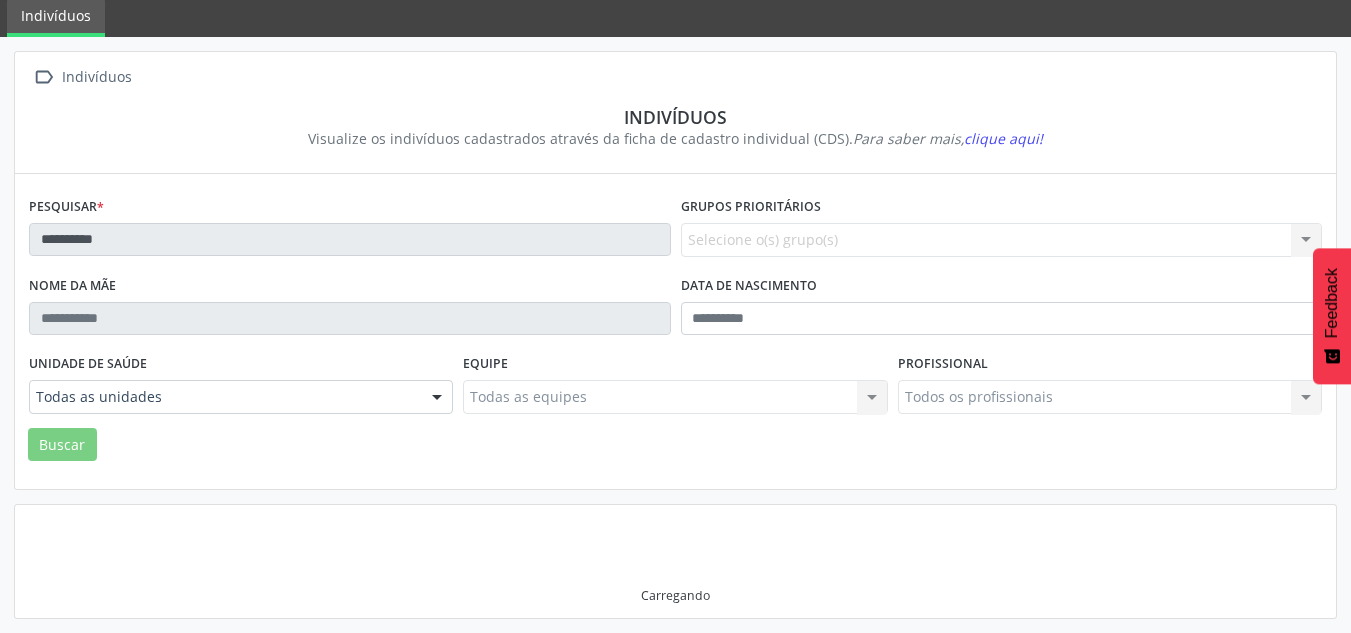 scroll, scrollTop: 183, scrollLeft: 0, axis: vertical 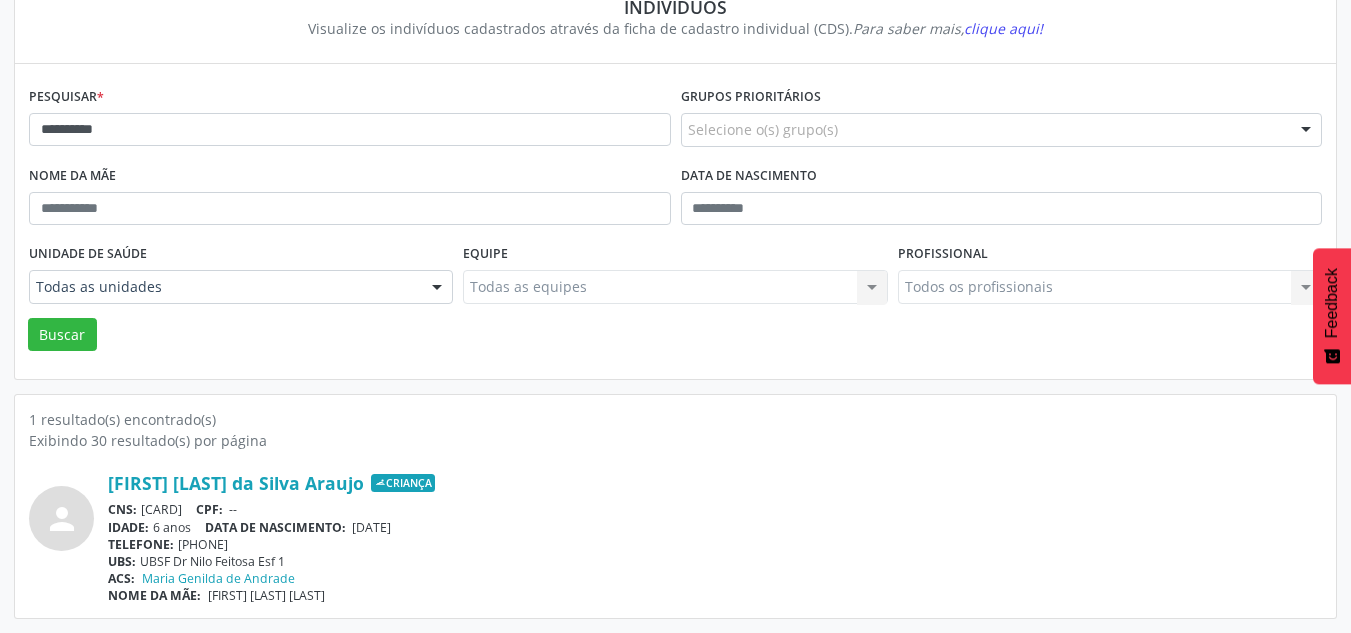 drag, startPoint x: 357, startPoint y: 529, endPoint x: 472, endPoint y: 532, distance: 115.03912 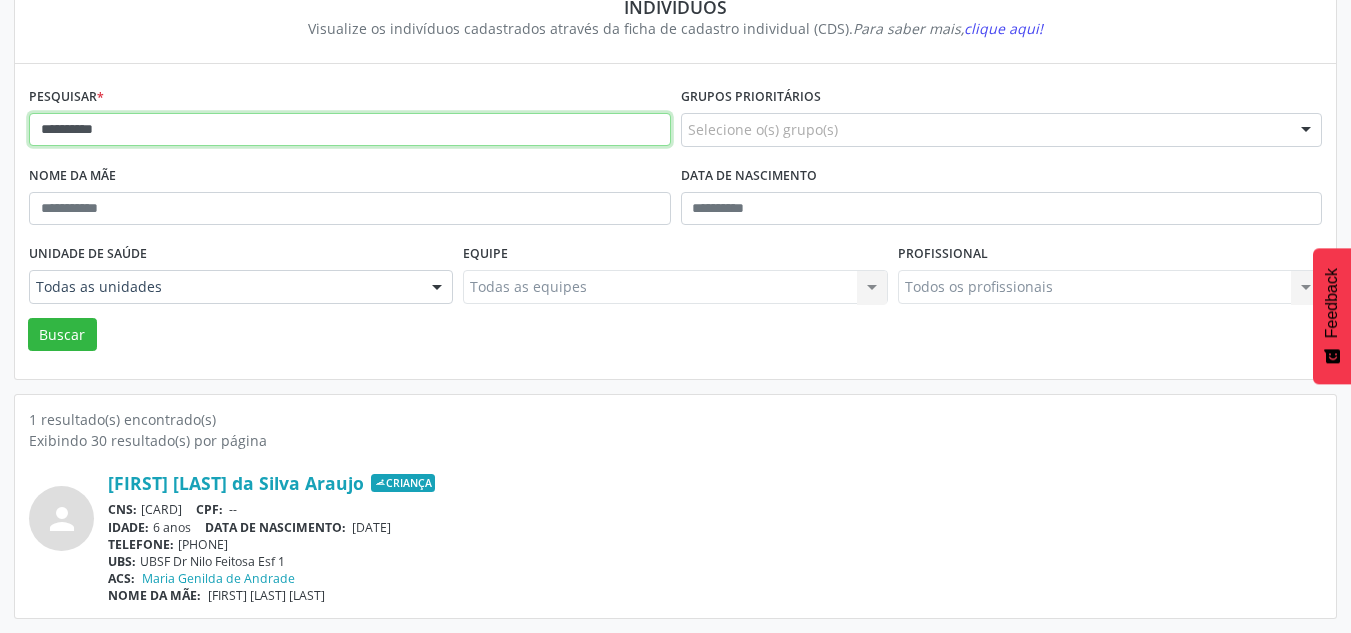 click on "**********" at bounding box center (350, 130) 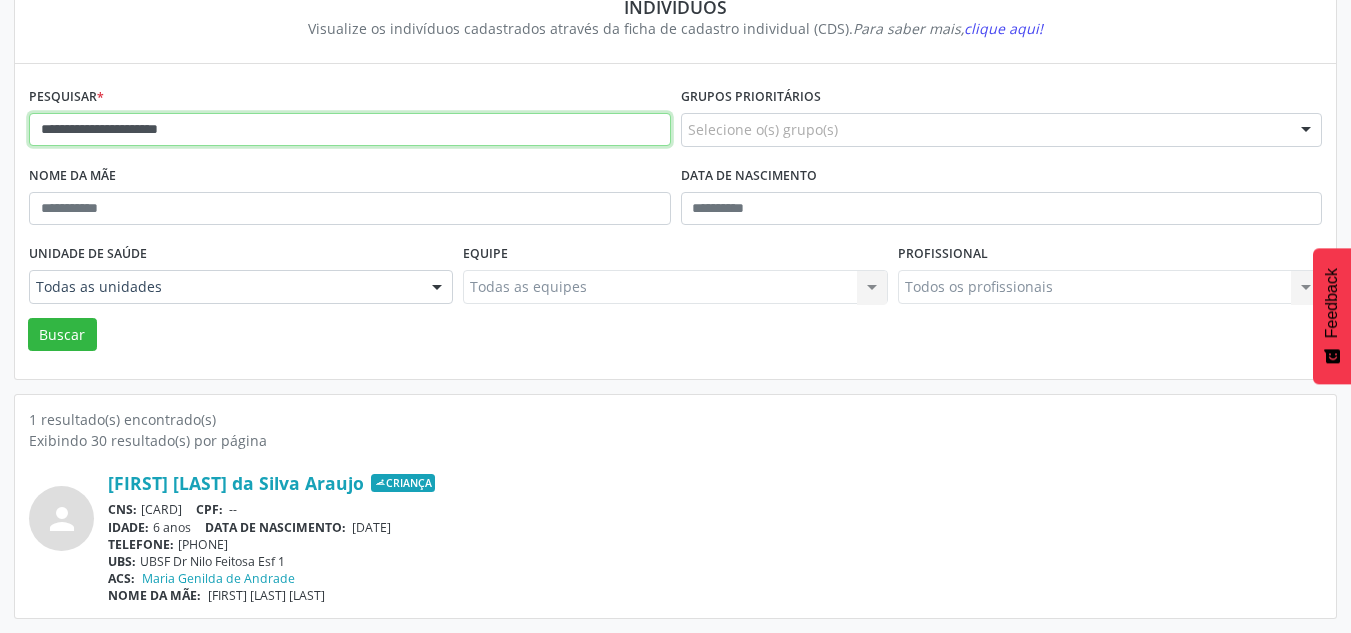 click on "Buscar" at bounding box center (62, 335) 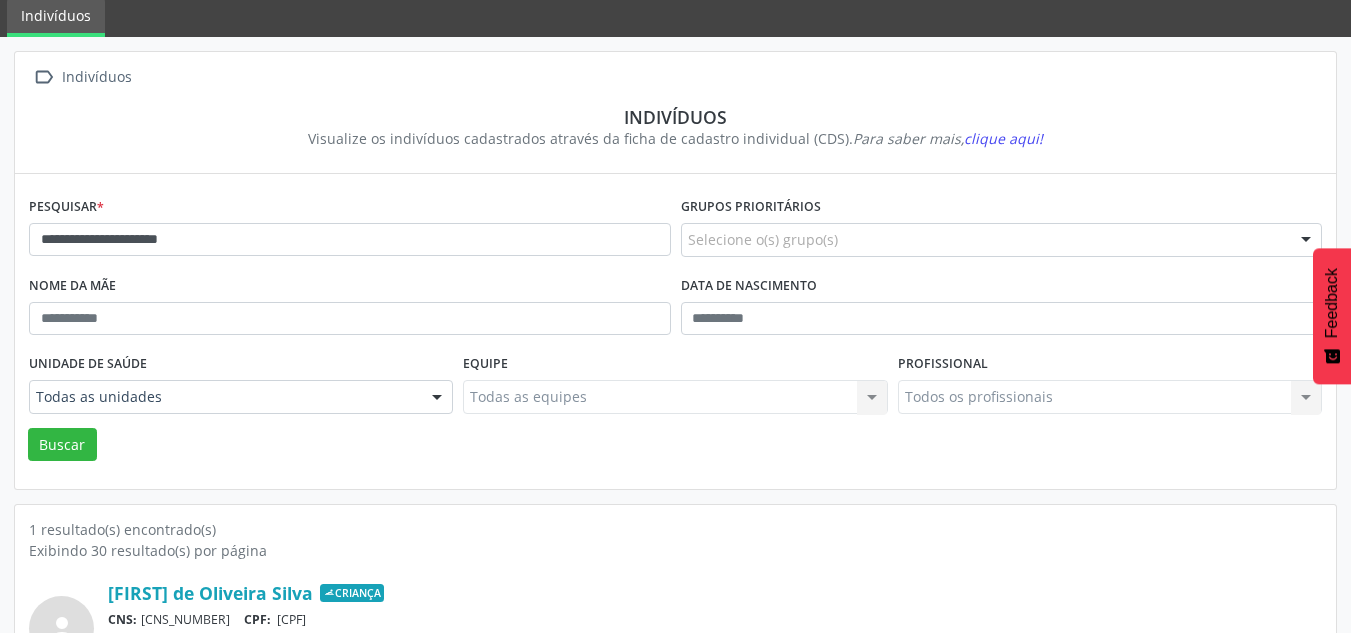 scroll, scrollTop: 183, scrollLeft: 0, axis: vertical 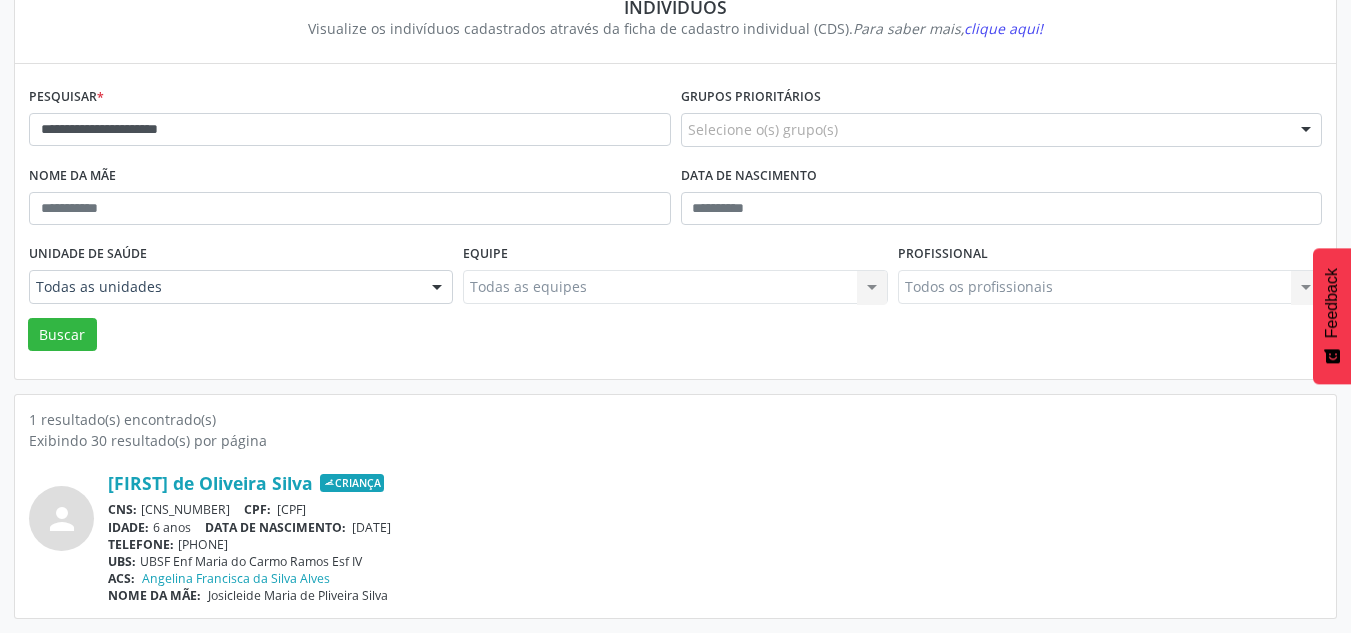drag, startPoint x: 305, startPoint y: 511, endPoint x: 405, endPoint y: 511, distance: 100 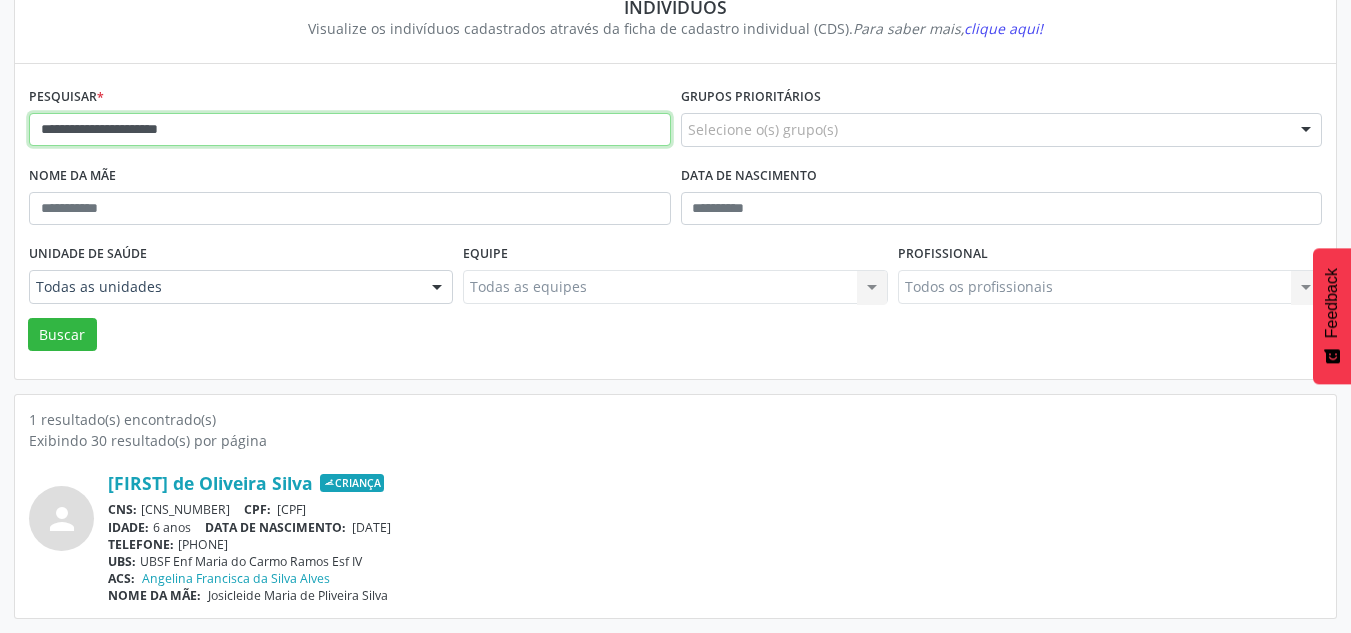 click on "**********" at bounding box center [350, 130] 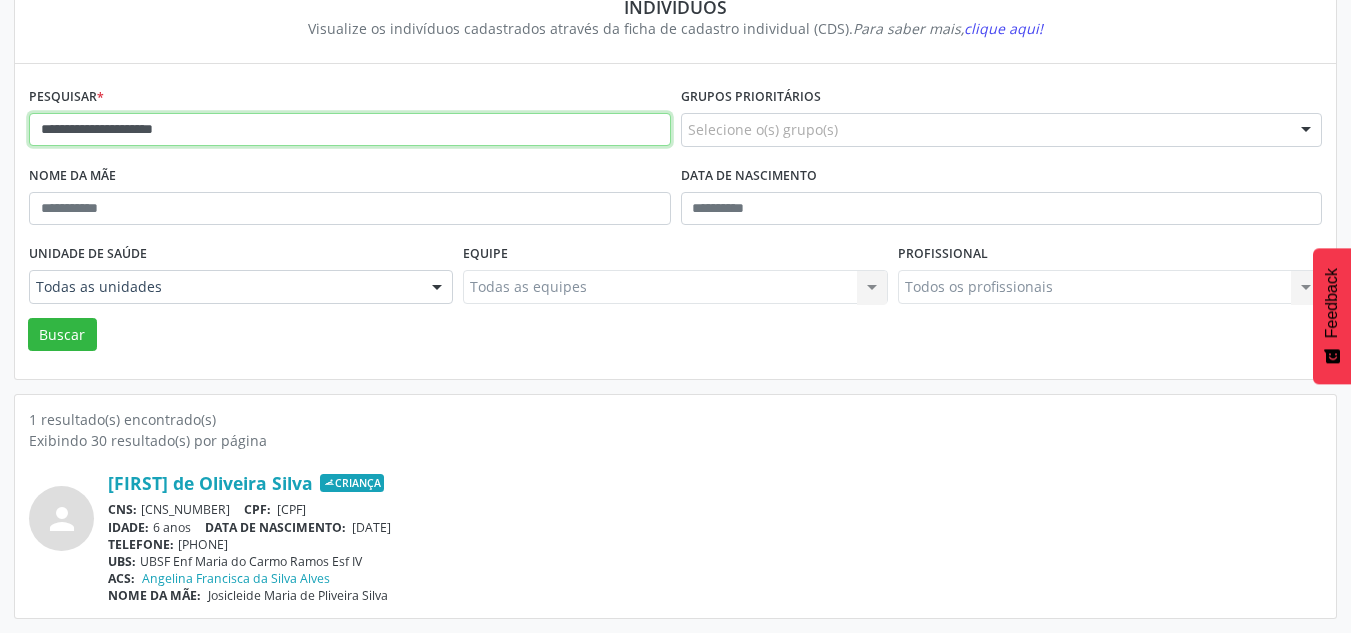 click on "Buscar" at bounding box center (62, 335) 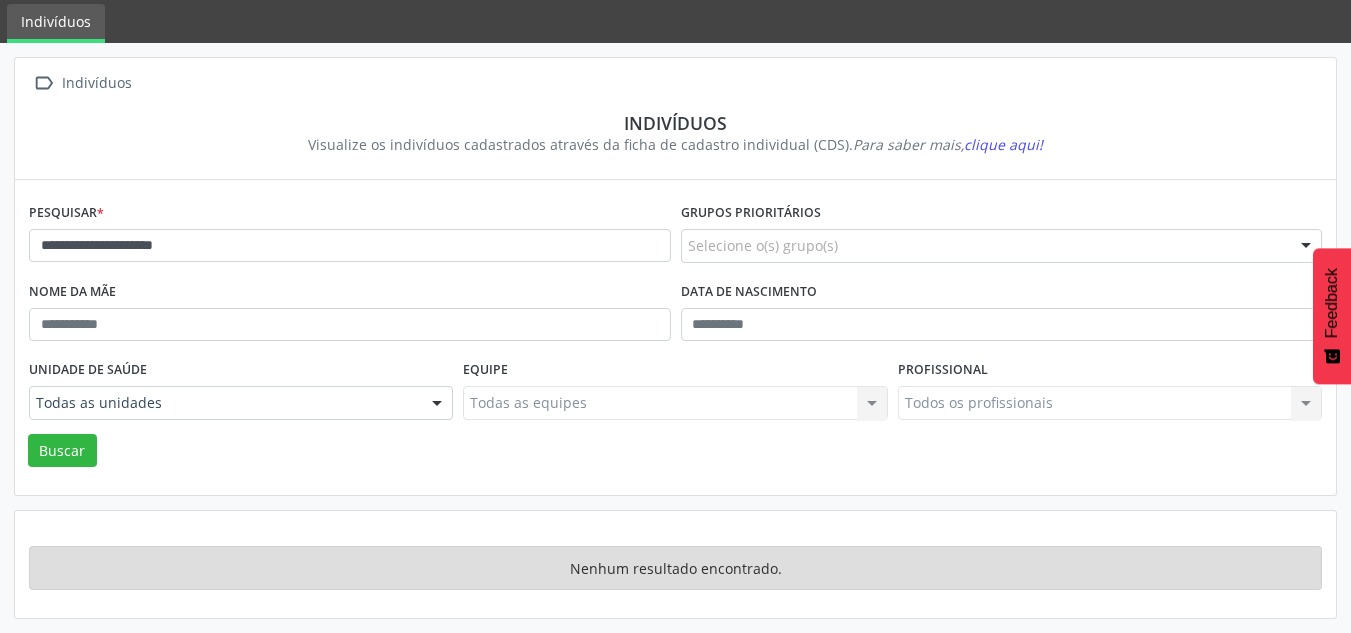 scroll, scrollTop: 67, scrollLeft: 0, axis: vertical 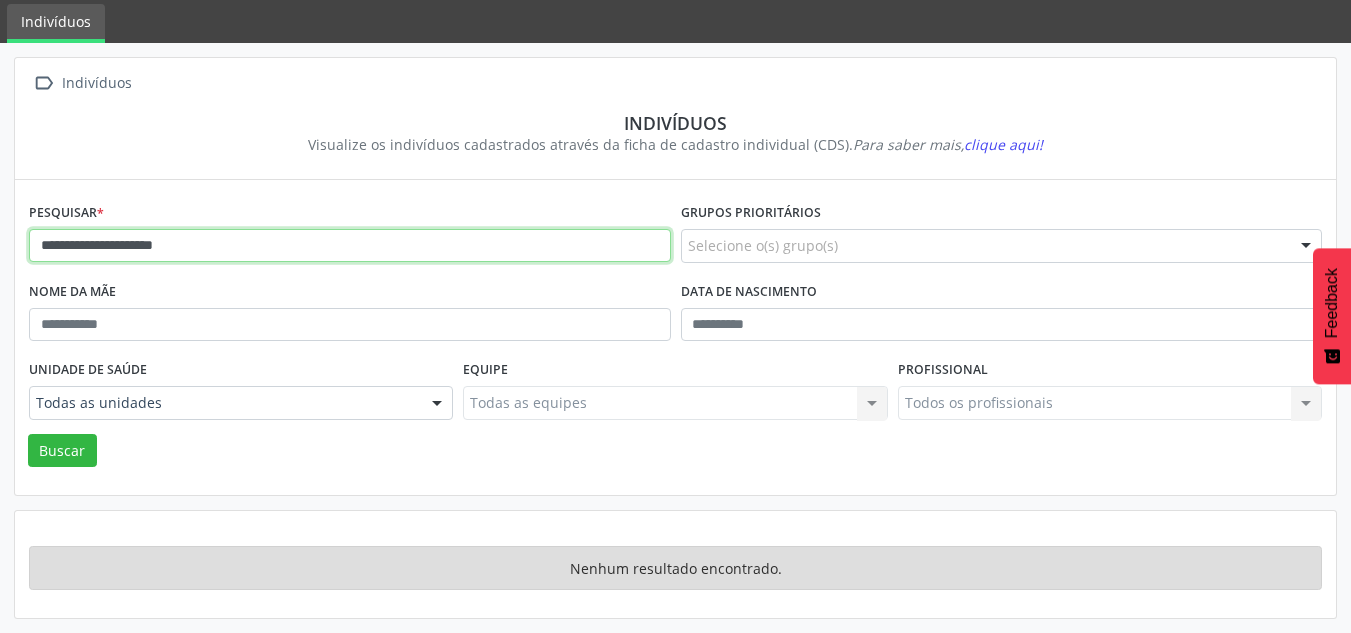 click on "**********" at bounding box center (350, 246) 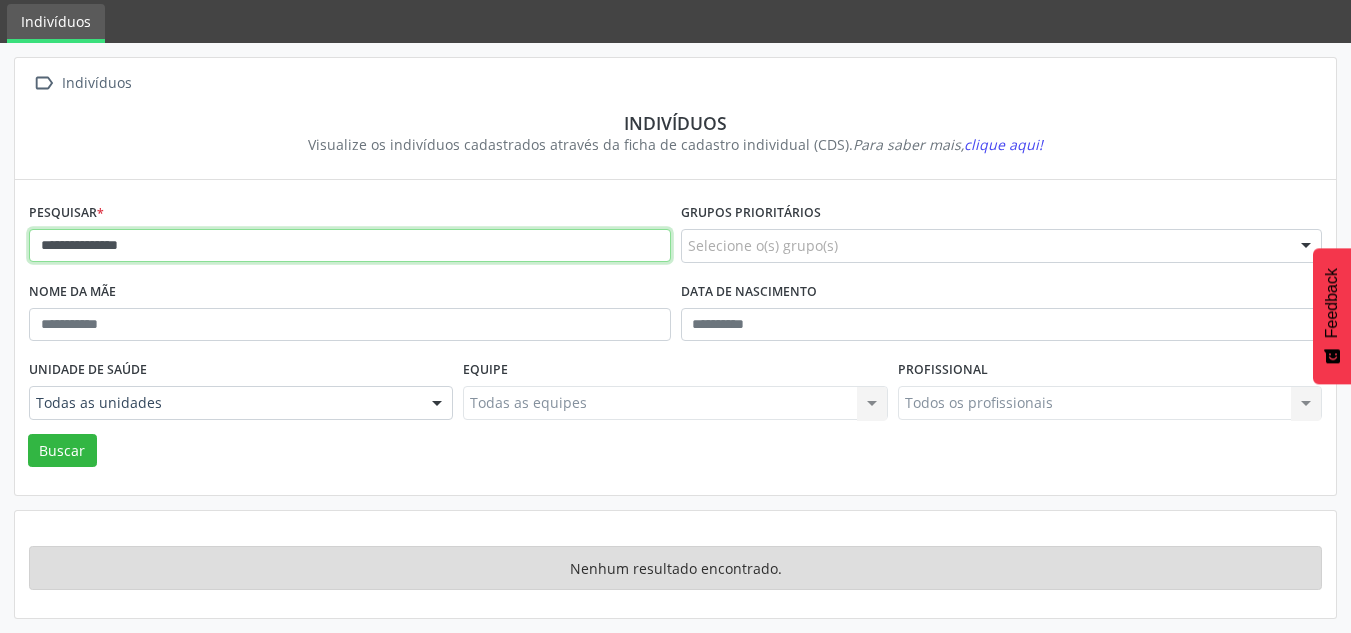 click on "Buscar" at bounding box center [62, 451] 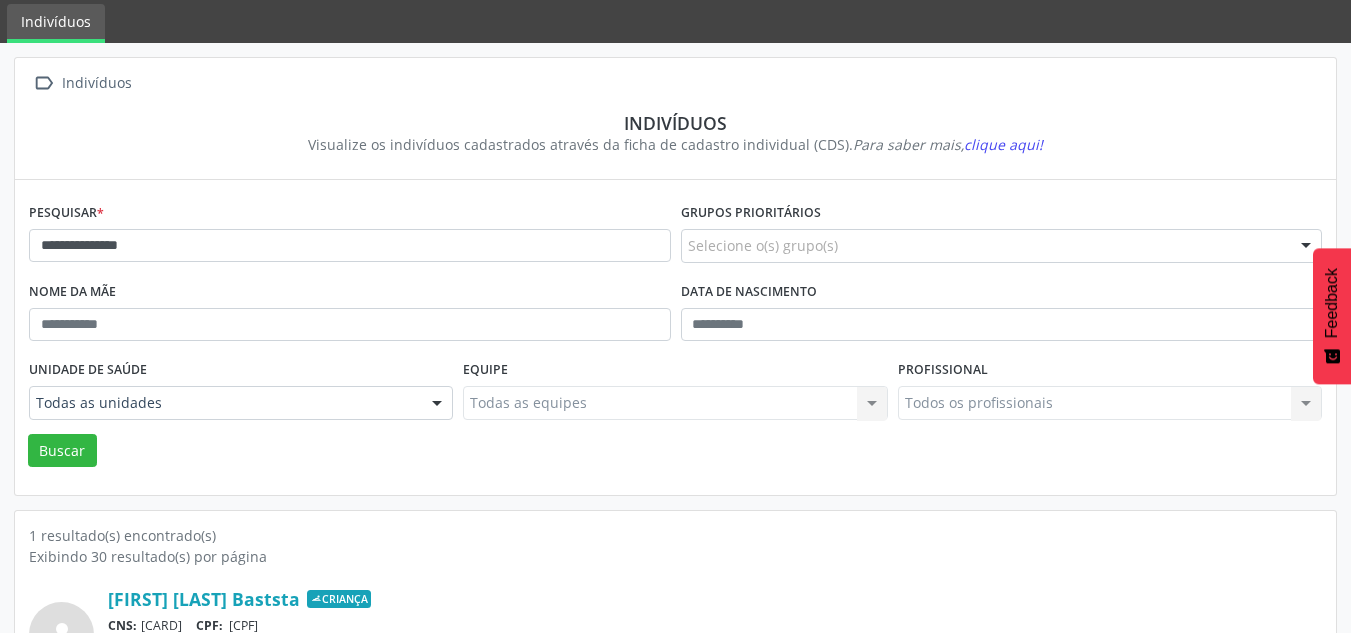 scroll, scrollTop: 183, scrollLeft: 0, axis: vertical 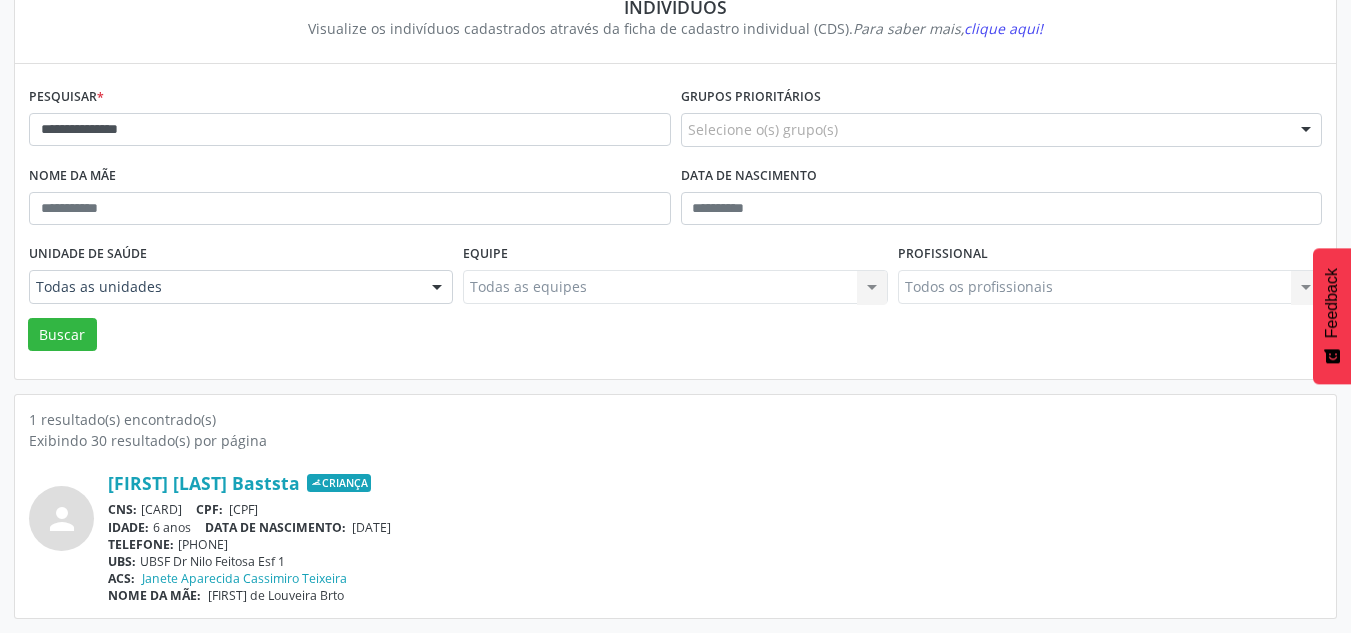 drag, startPoint x: 307, startPoint y: 512, endPoint x: 432, endPoint y: 518, distance: 125.14392 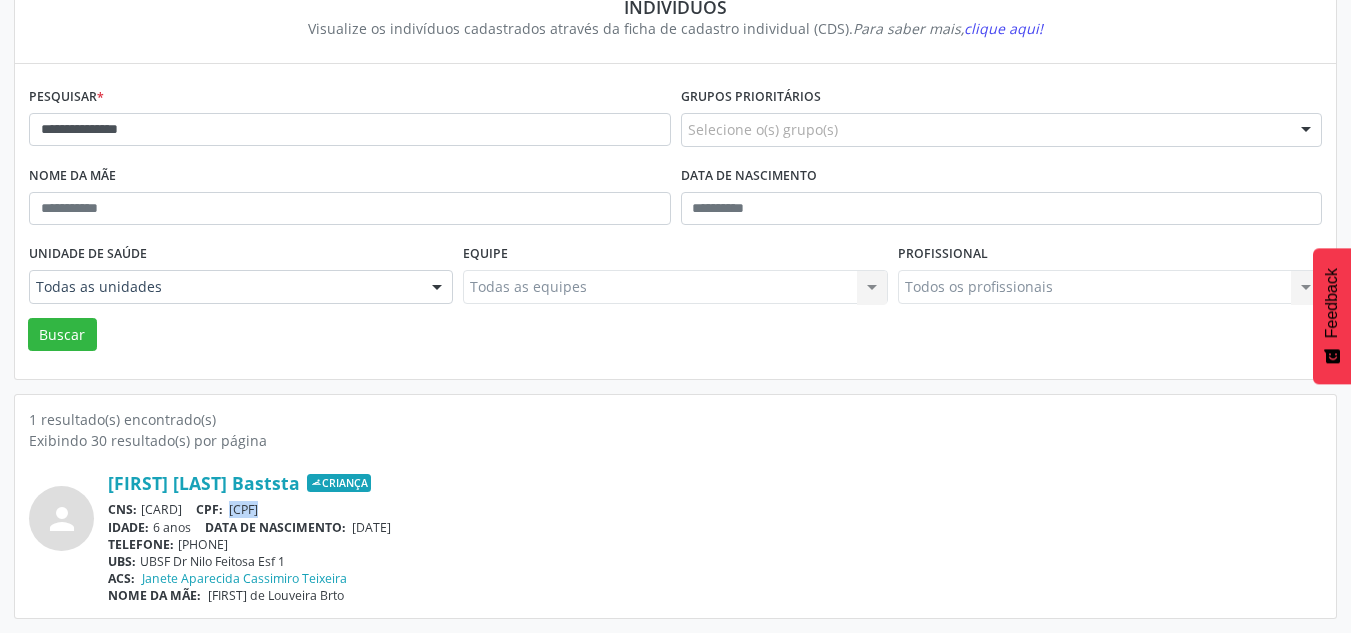 drag, startPoint x: 303, startPoint y: 507, endPoint x: 469, endPoint y: 507, distance: 166 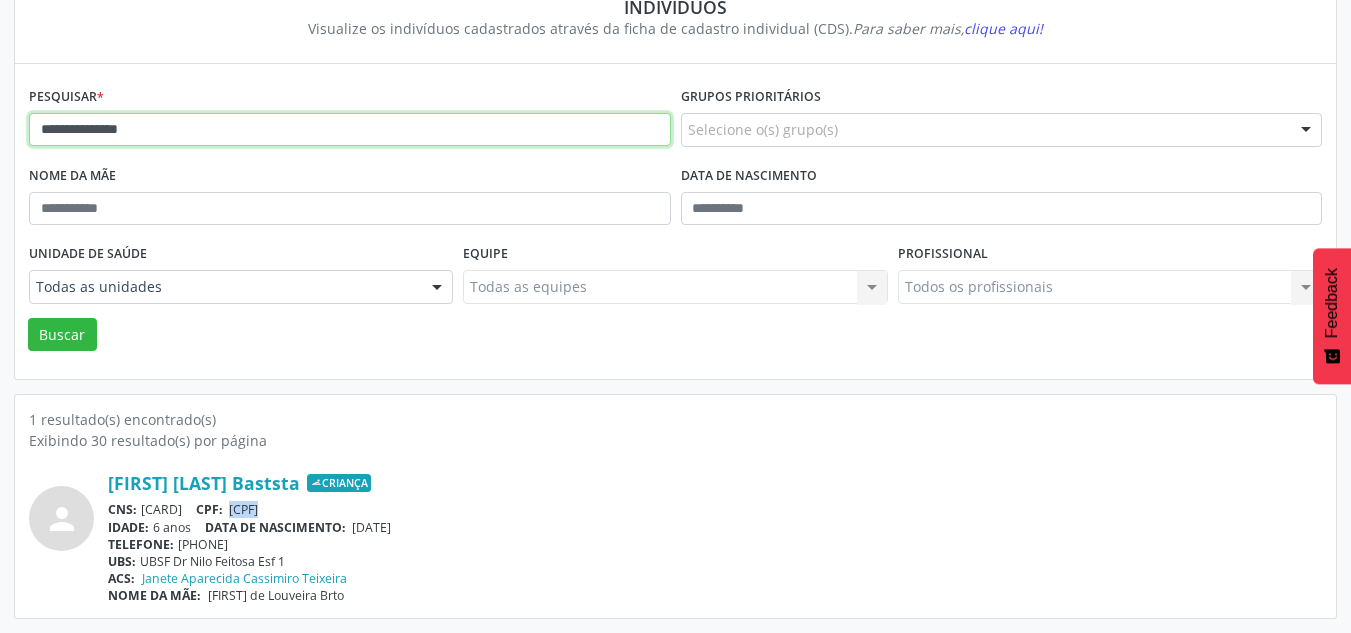 click on "**********" at bounding box center [350, 130] 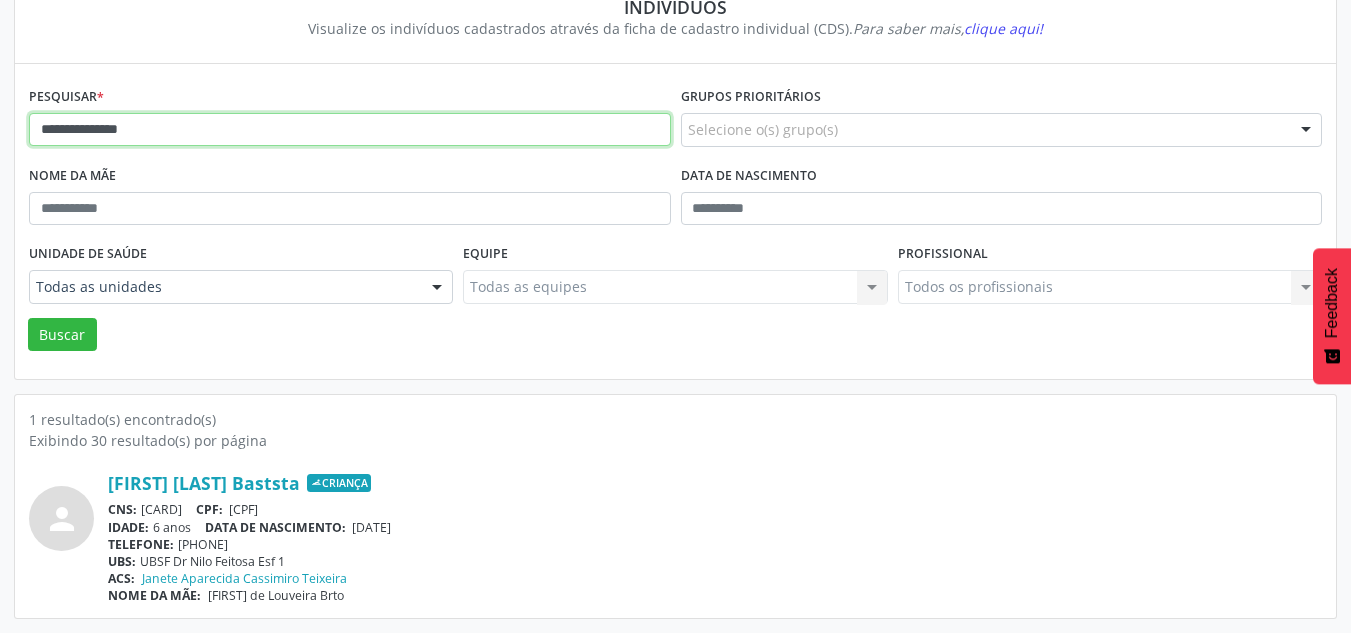 click on "**********" at bounding box center [350, 130] 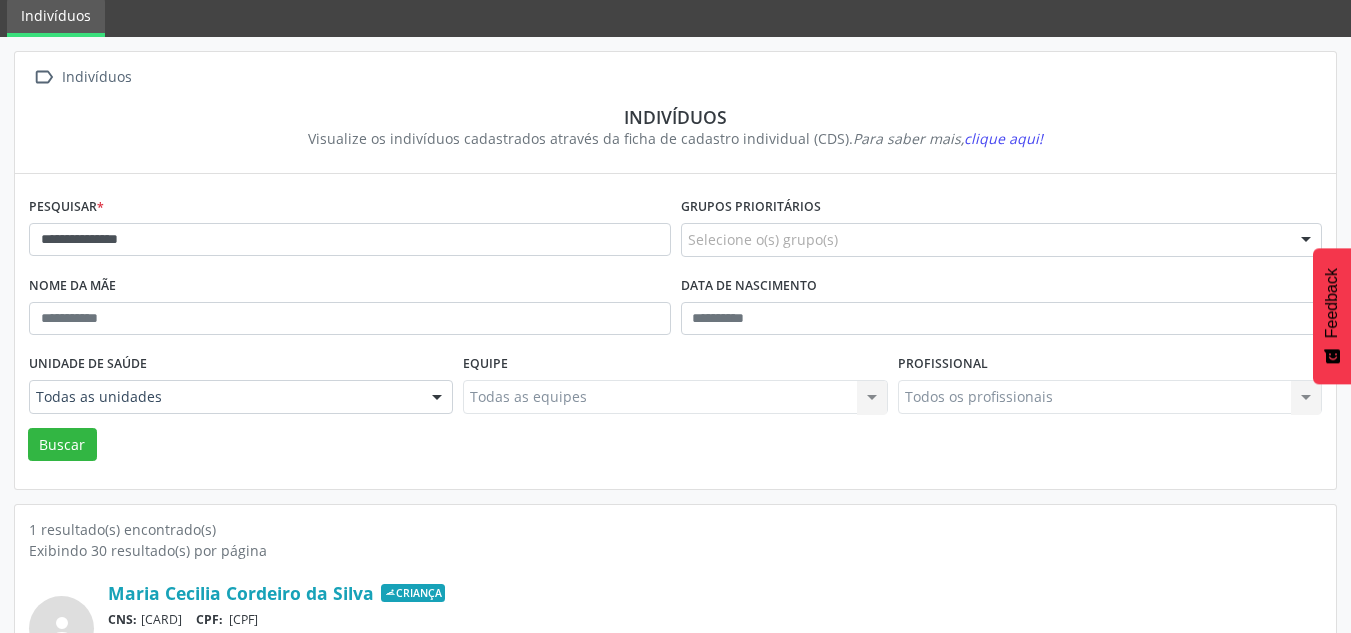 scroll, scrollTop: 183, scrollLeft: 0, axis: vertical 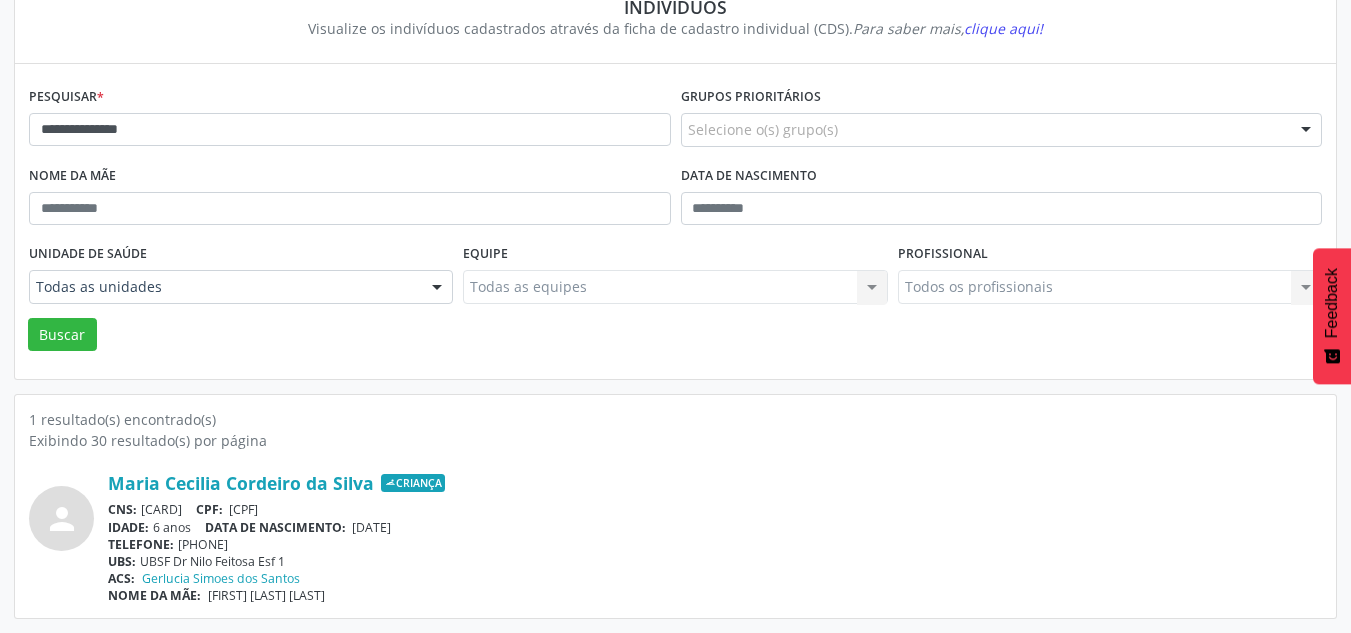 drag, startPoint x: 353, startPoint y: 528, endPoint x: 436, endPoint y: 525, distance: 83.0542 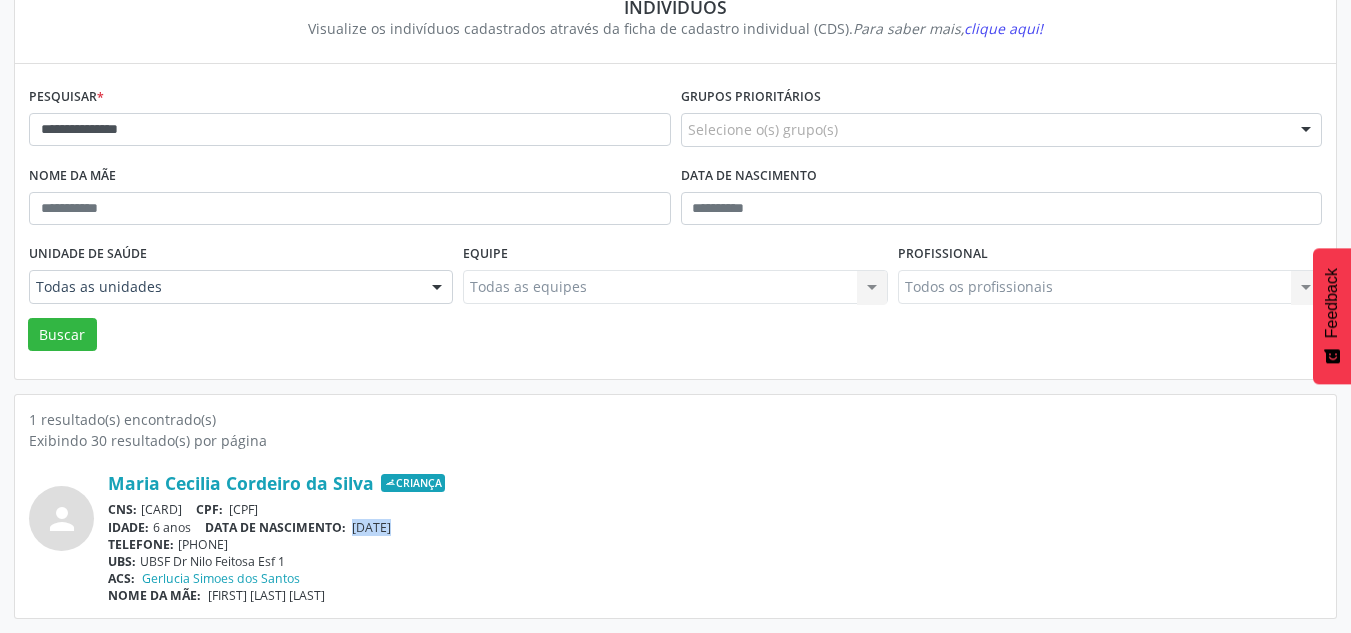 drag, startPoint x: 436, startPoint y: 525, endPoint x: 359, endPoint y: 532, distance: 77.31753 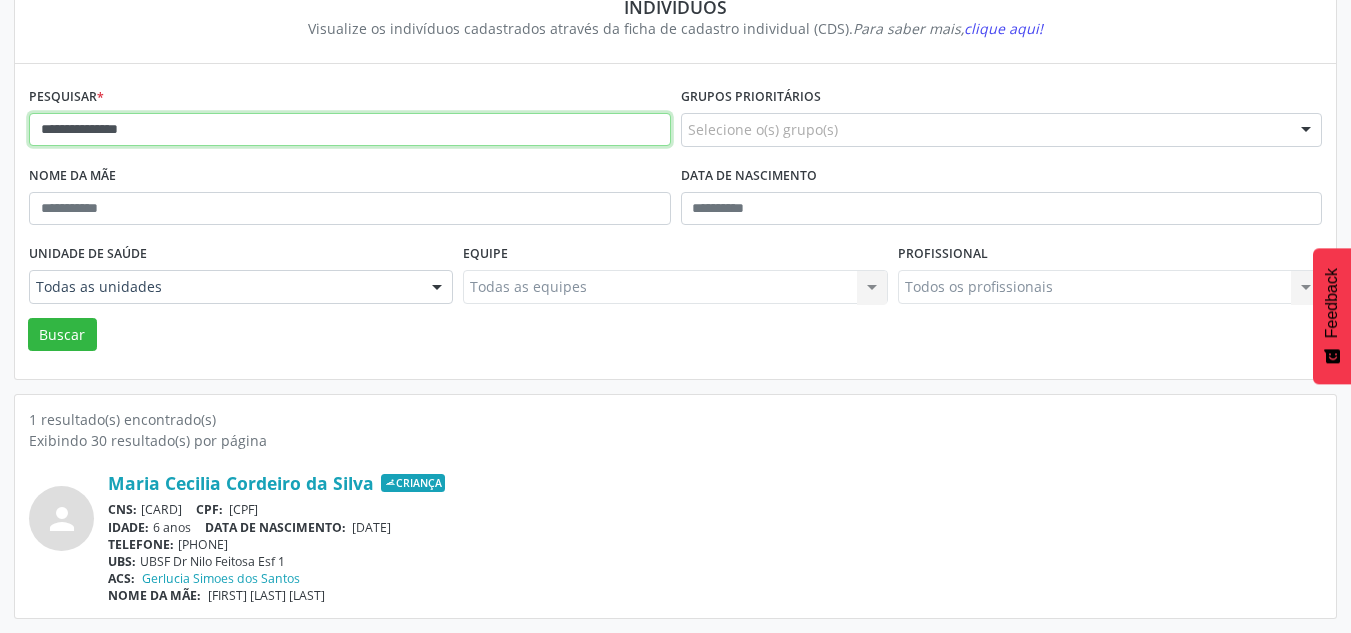 click on "**********" at bounding box center [350, 130] 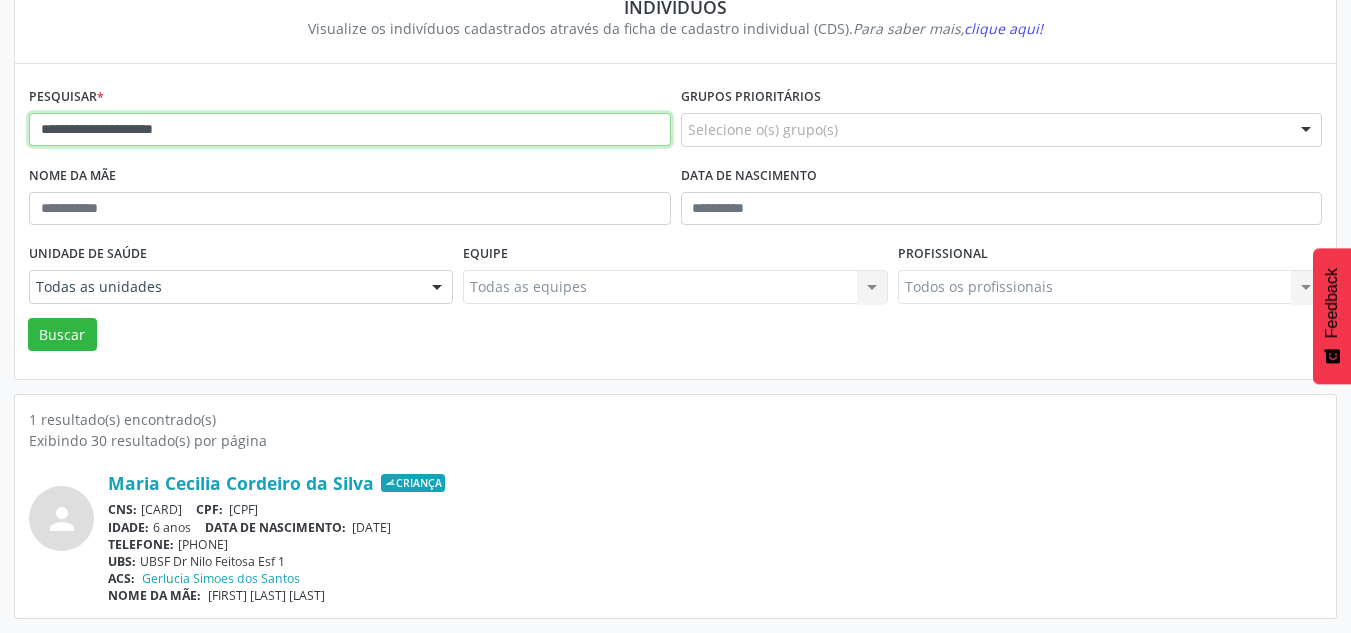 click on "Buscar" at bounding box center (62, 335) 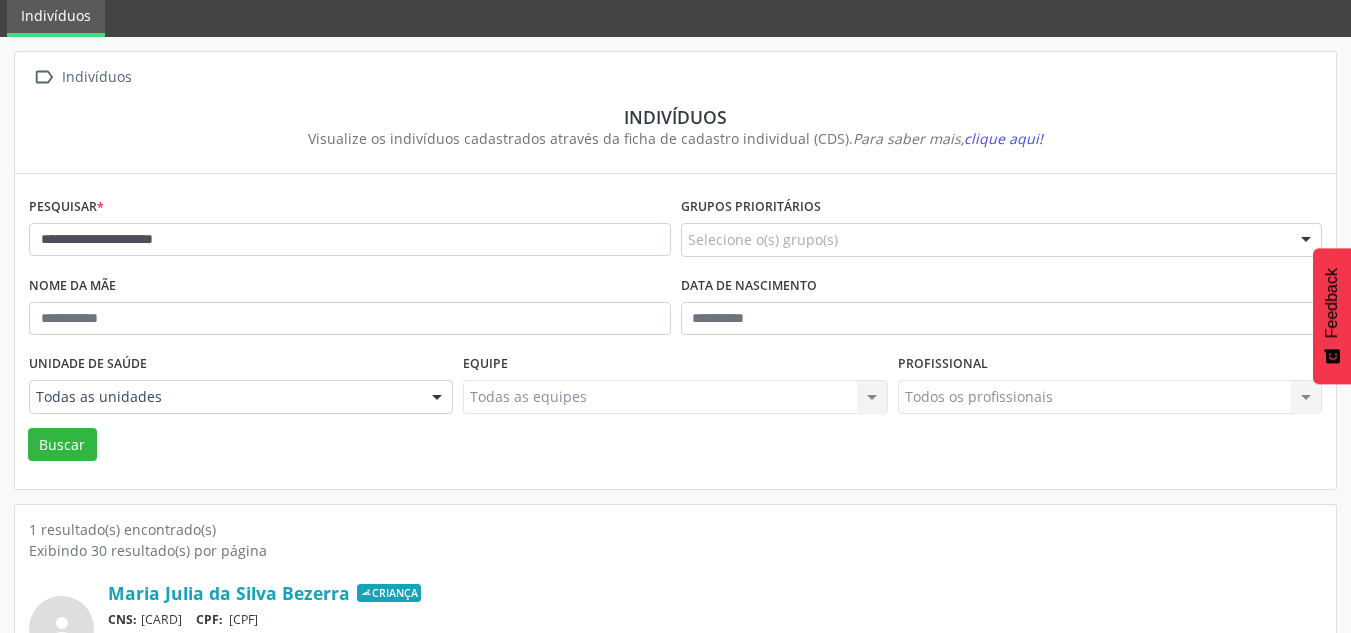 scroll, scrollTop: 183, scrollLeft: 0, axis: vertical 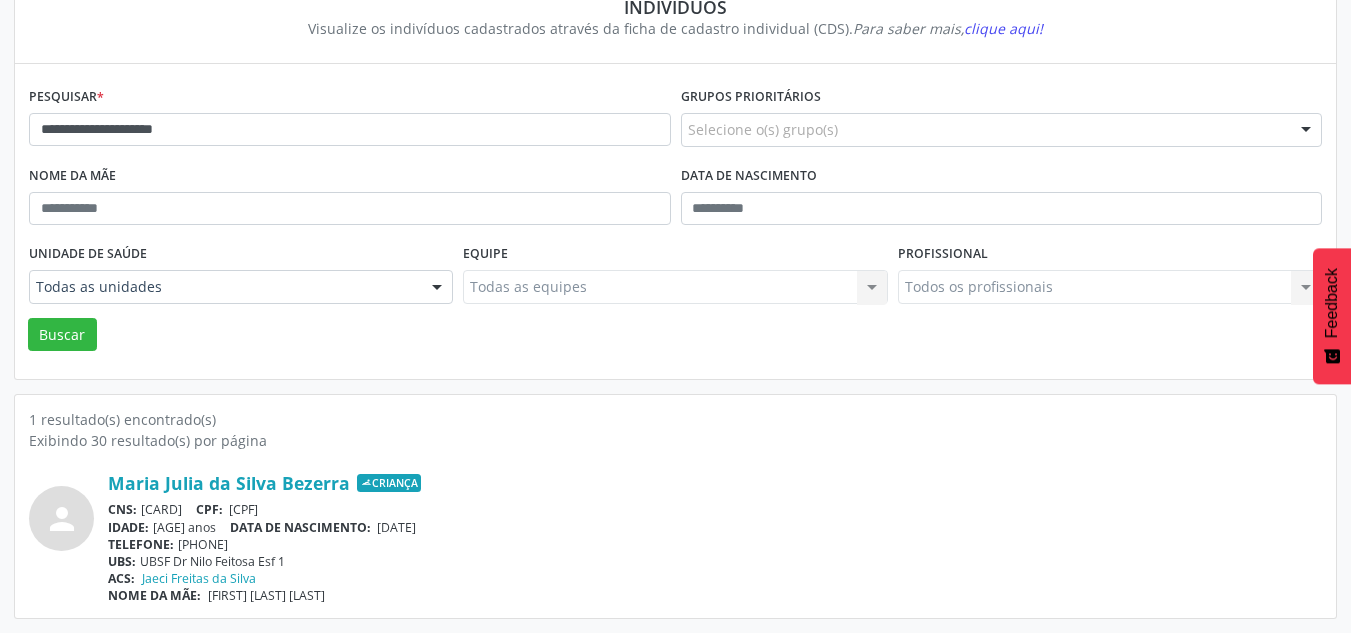 drag, startPoint x: 308, startPoint y: 504, endPoint x: 396, endPoint y: 504, distance: 88 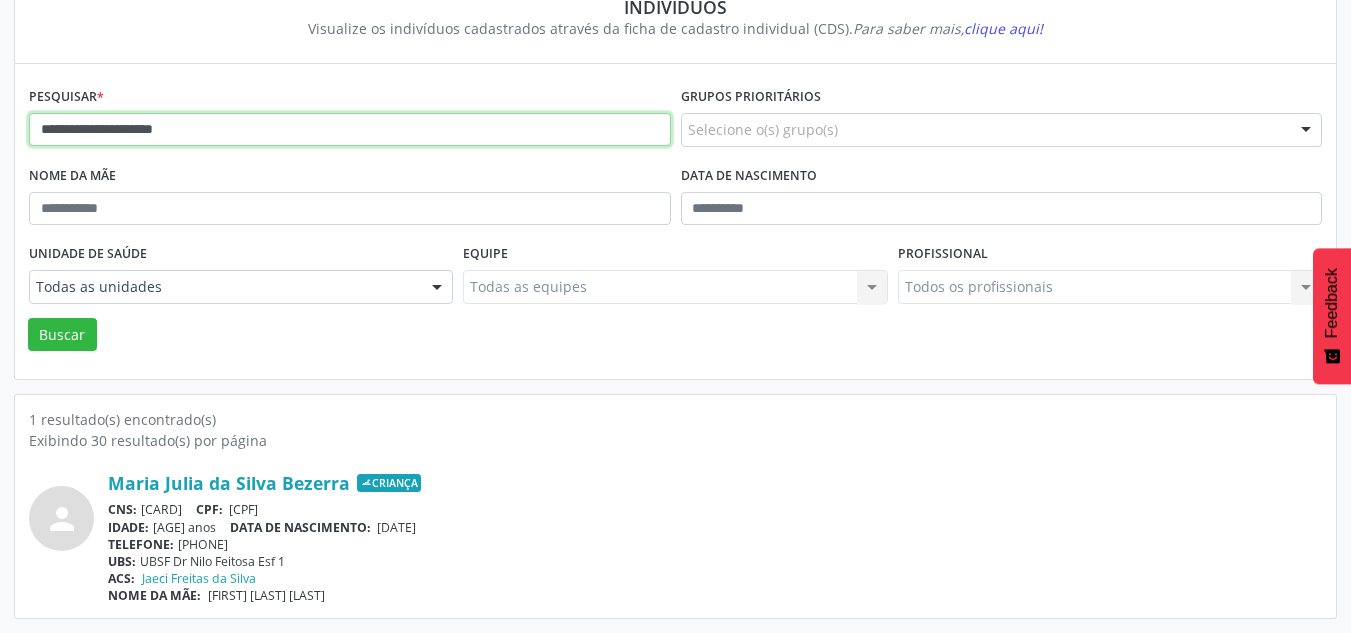 click on "**********" at bounding box center (350, 130) 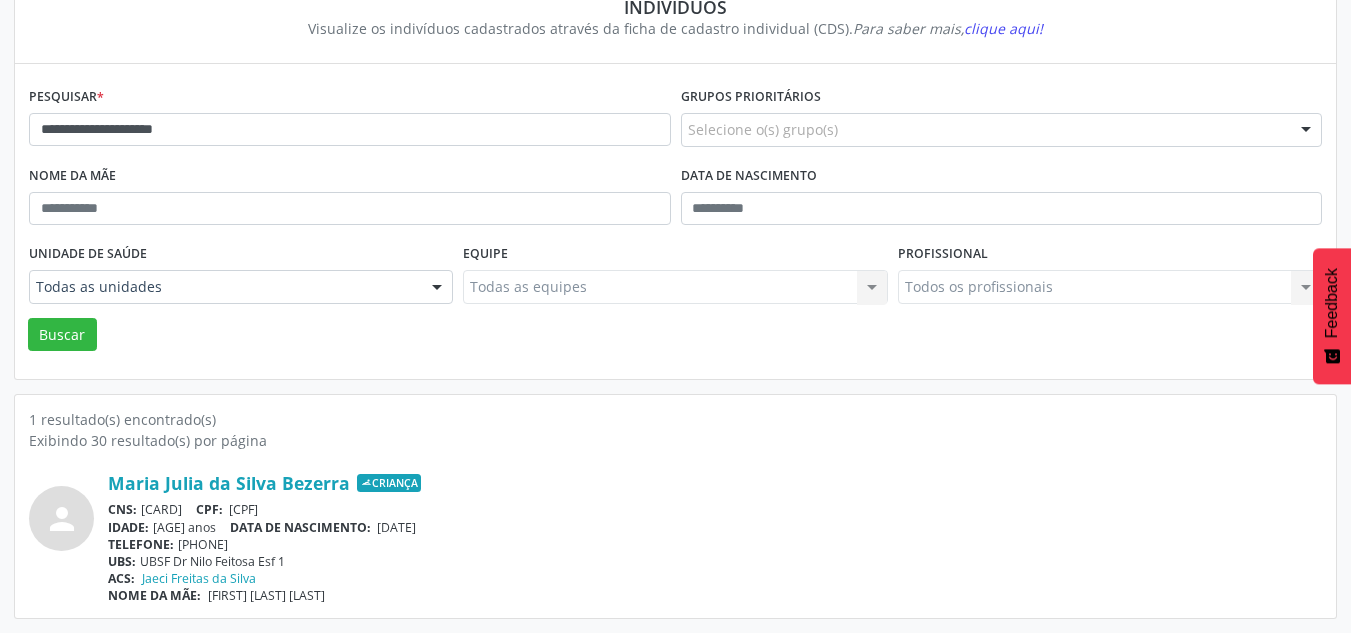 click on "**********" at bounding box center [675, 221] 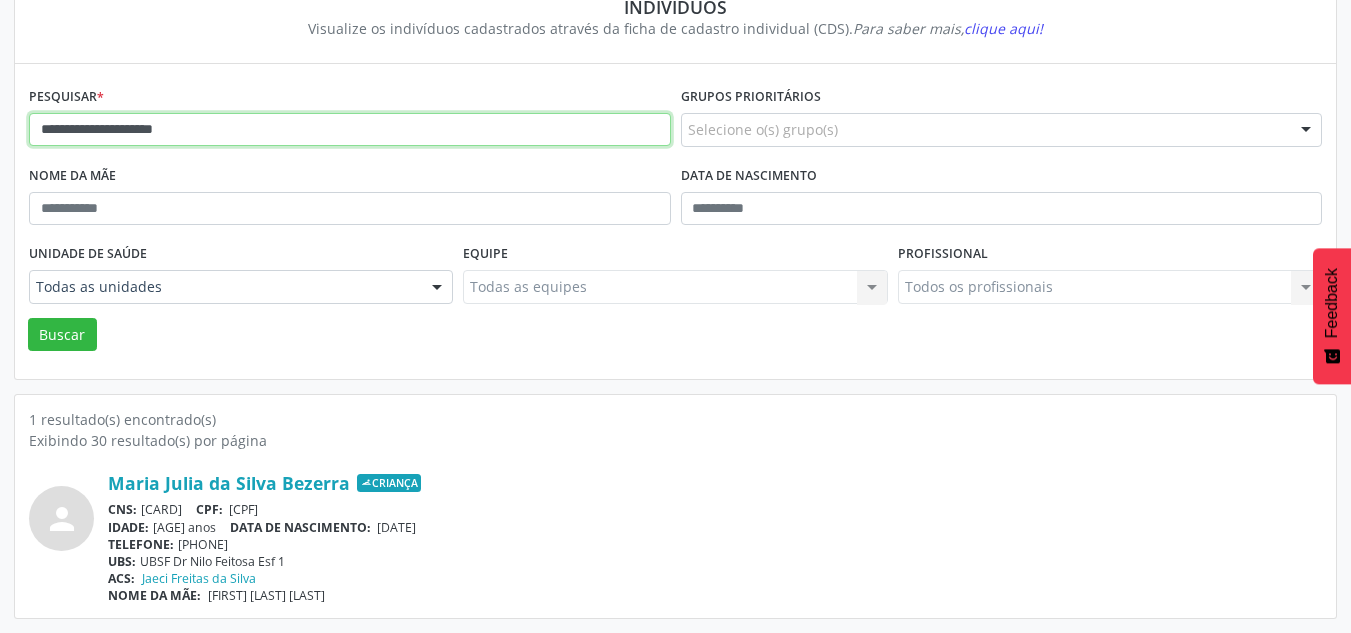 click on "**********" at bounding box center [350, 130] 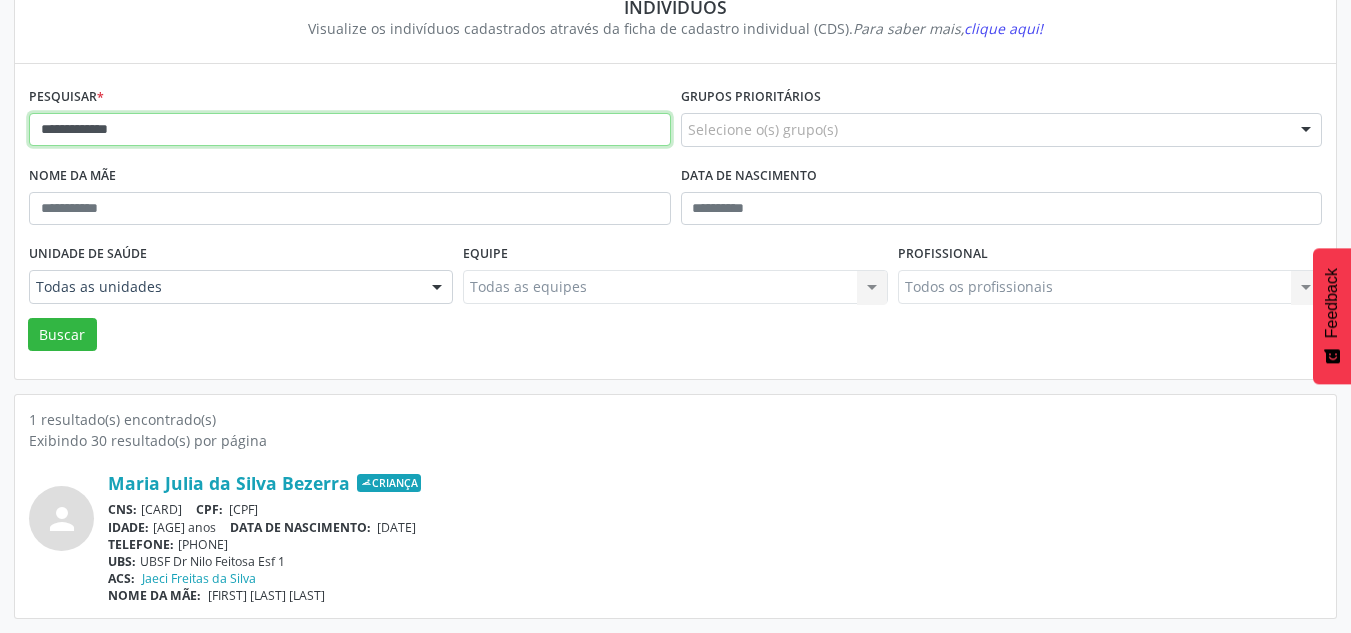 click on "Buscar" at bounding box center (62, 335) 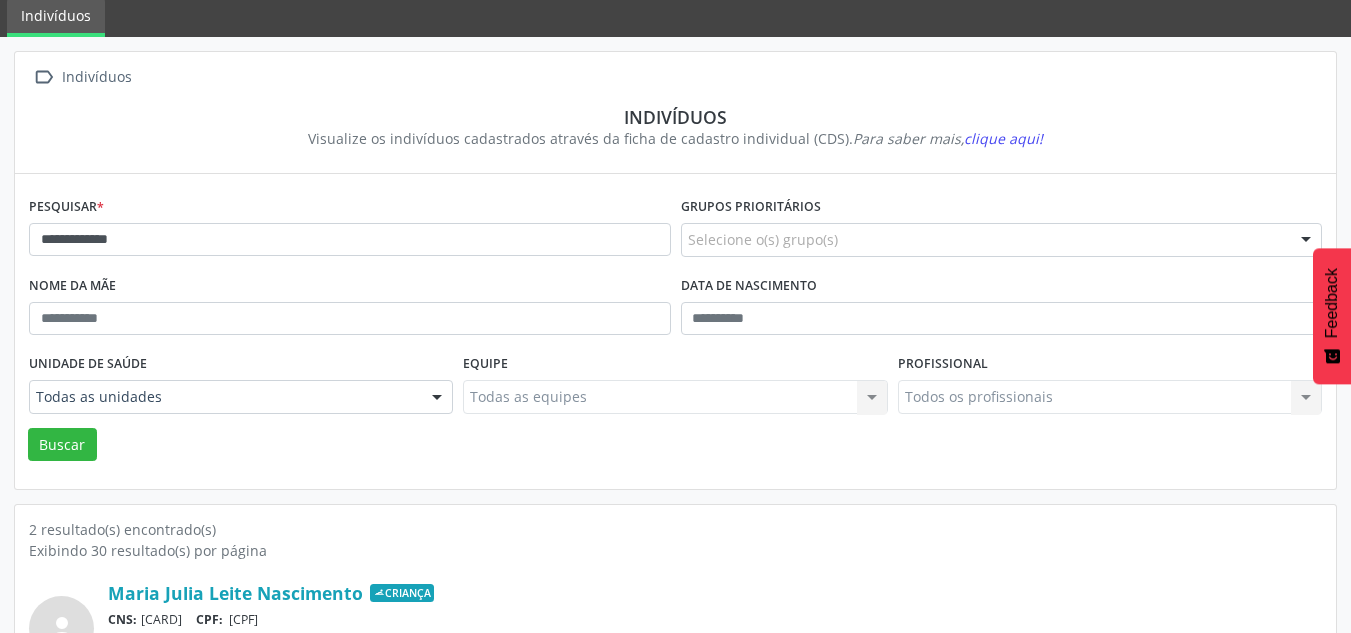 scroll, scrollTop: 183, scrollLeft: 0, axis: vertical 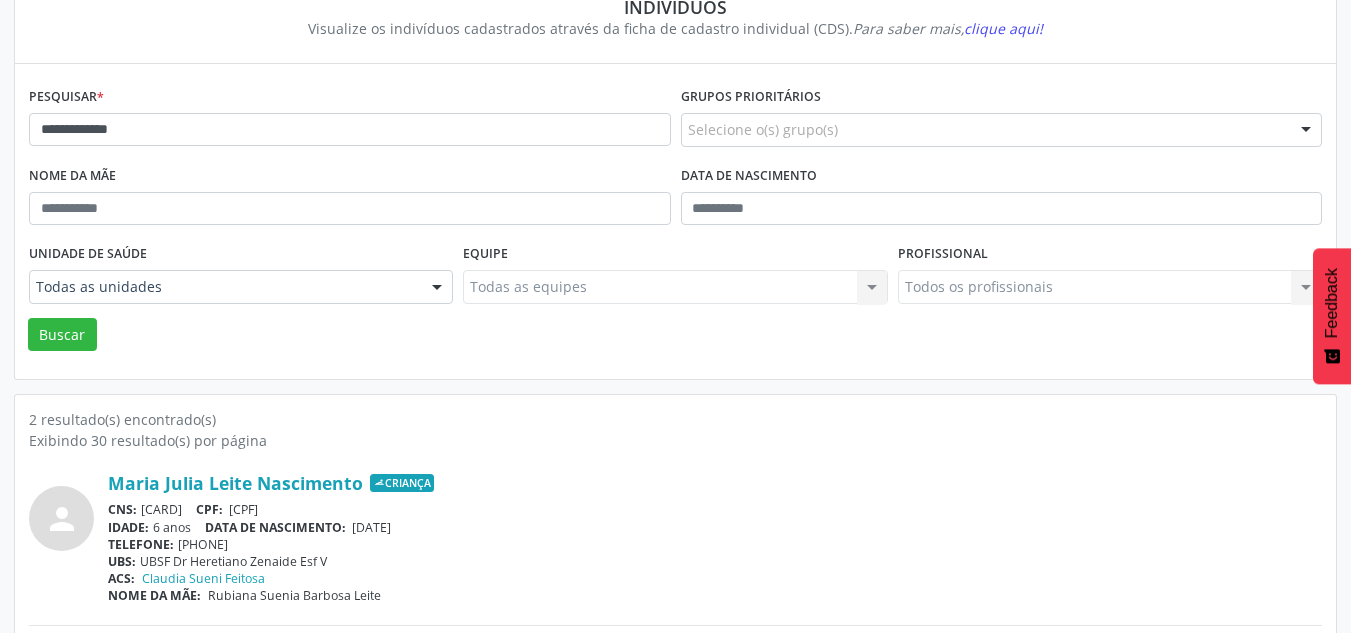 drag, startPoint x: 438, startPoint y: 527, endPoint x: 360, endPoint y: 527, distance: 78 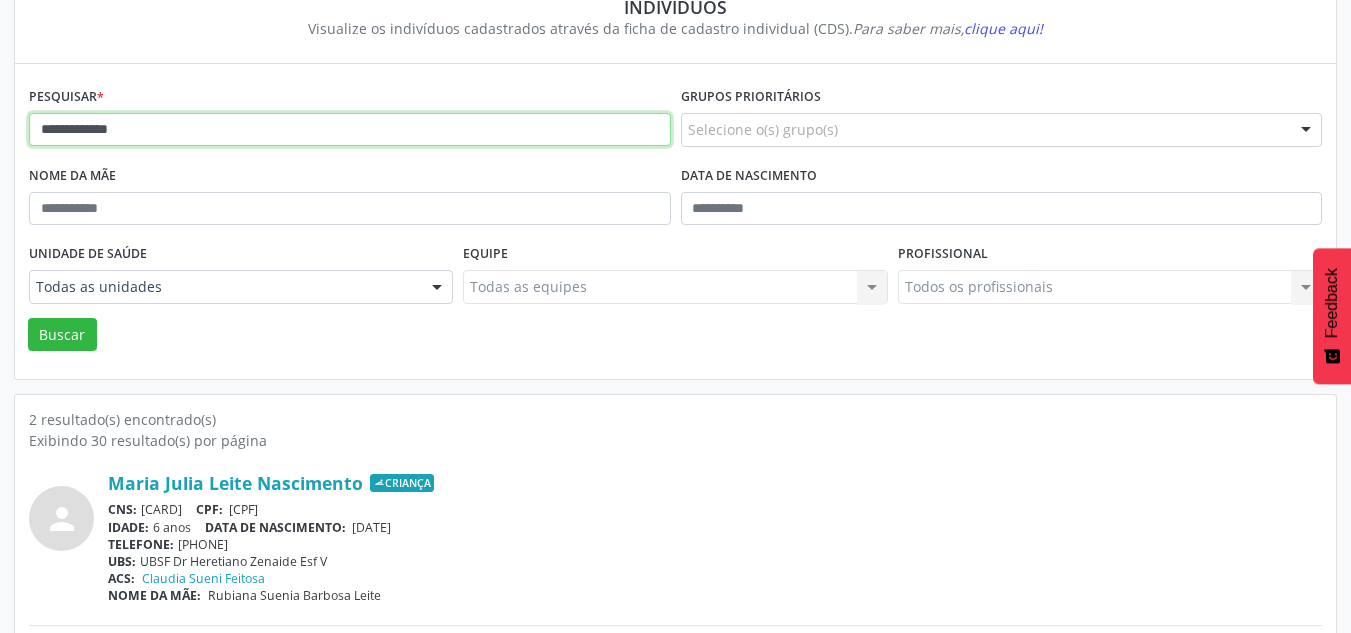 click on "**********" at bounding box center [350, 130] 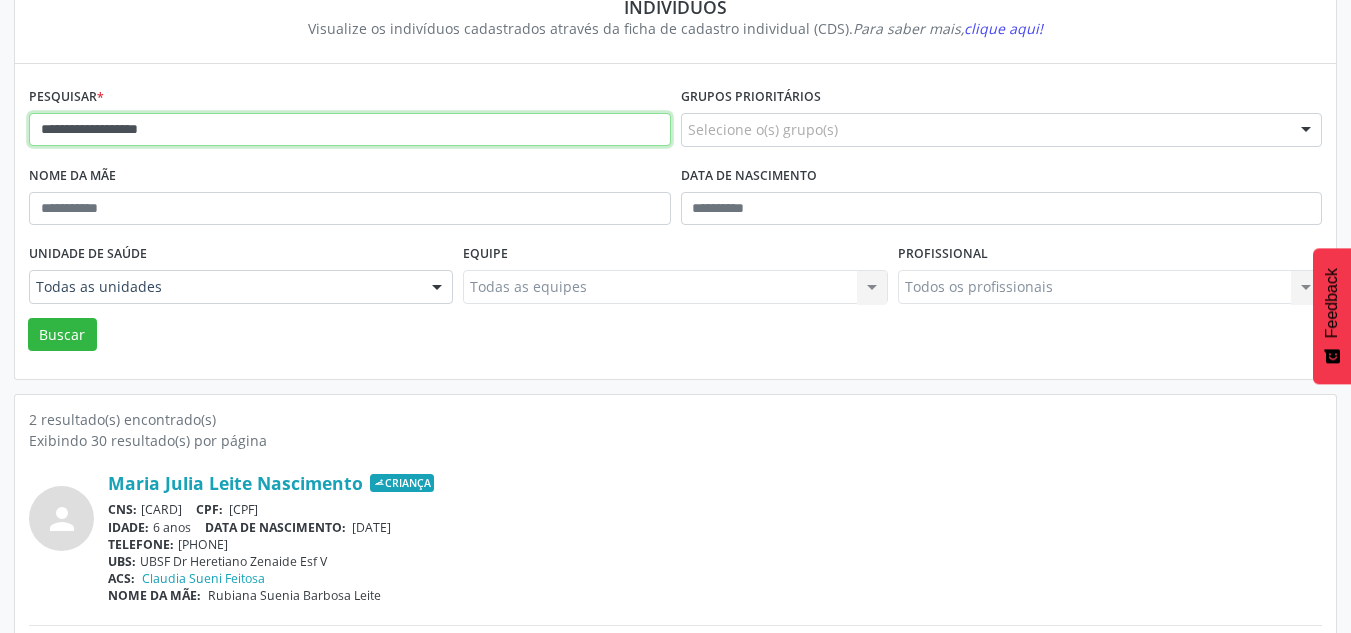 click on "Buscar" at bounding box center [62, 335] 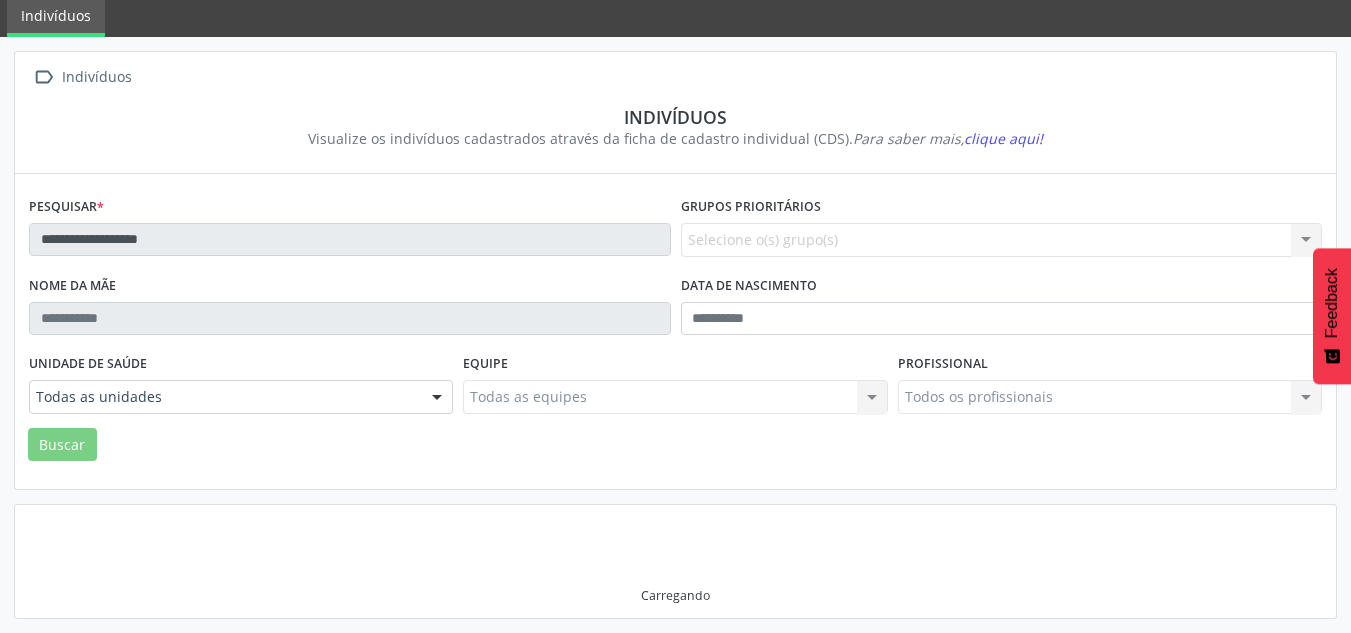 scroll, scrollTop: 67, scrollLeft: 0, axis: vertical 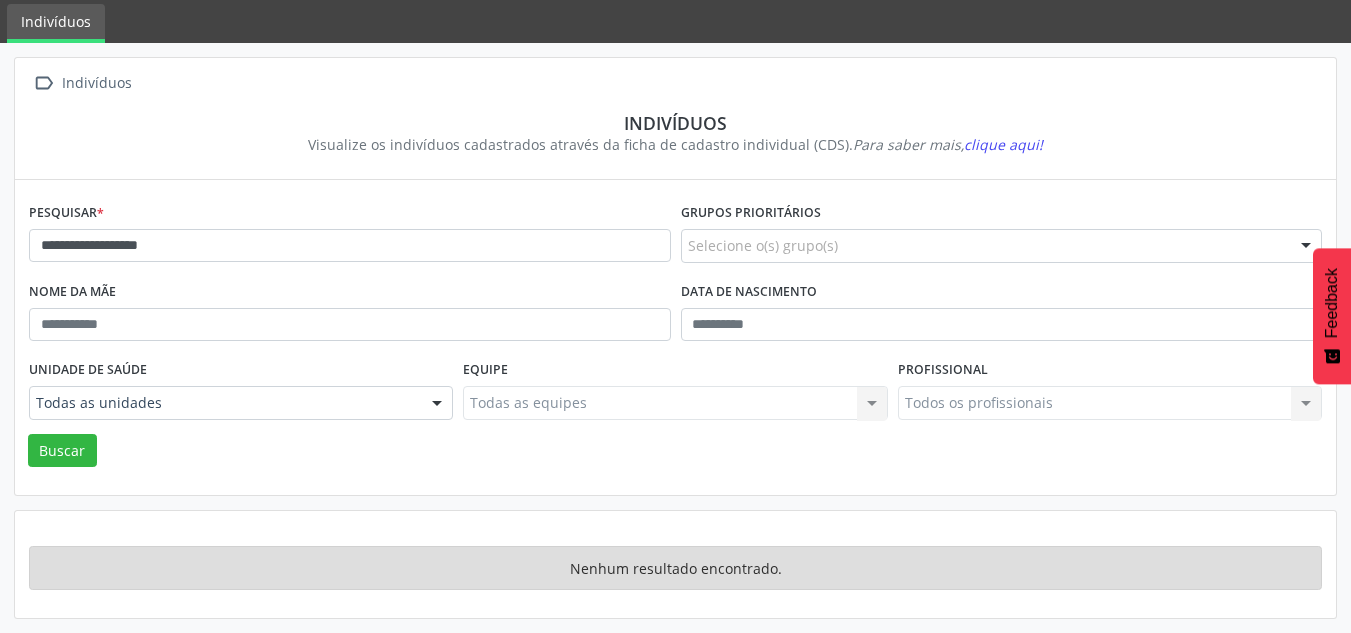 click on "**********" at bounding box center (350, 237) 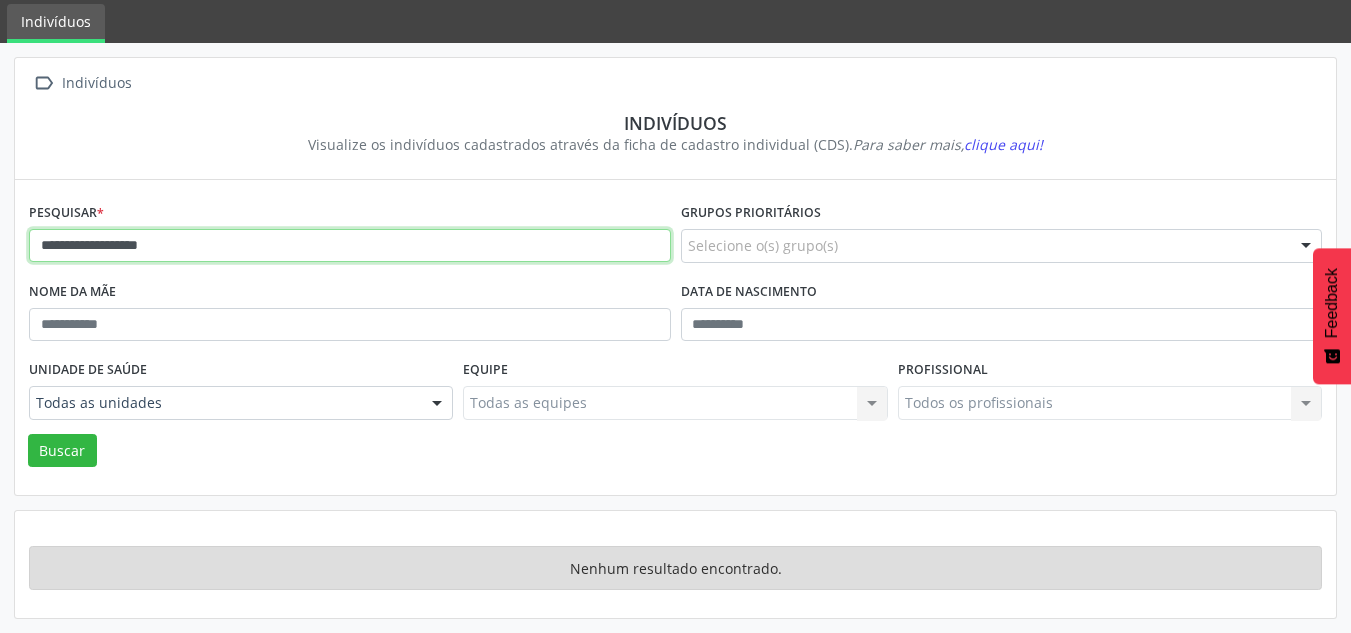 click on "**********" at bounding box center (350, 246) 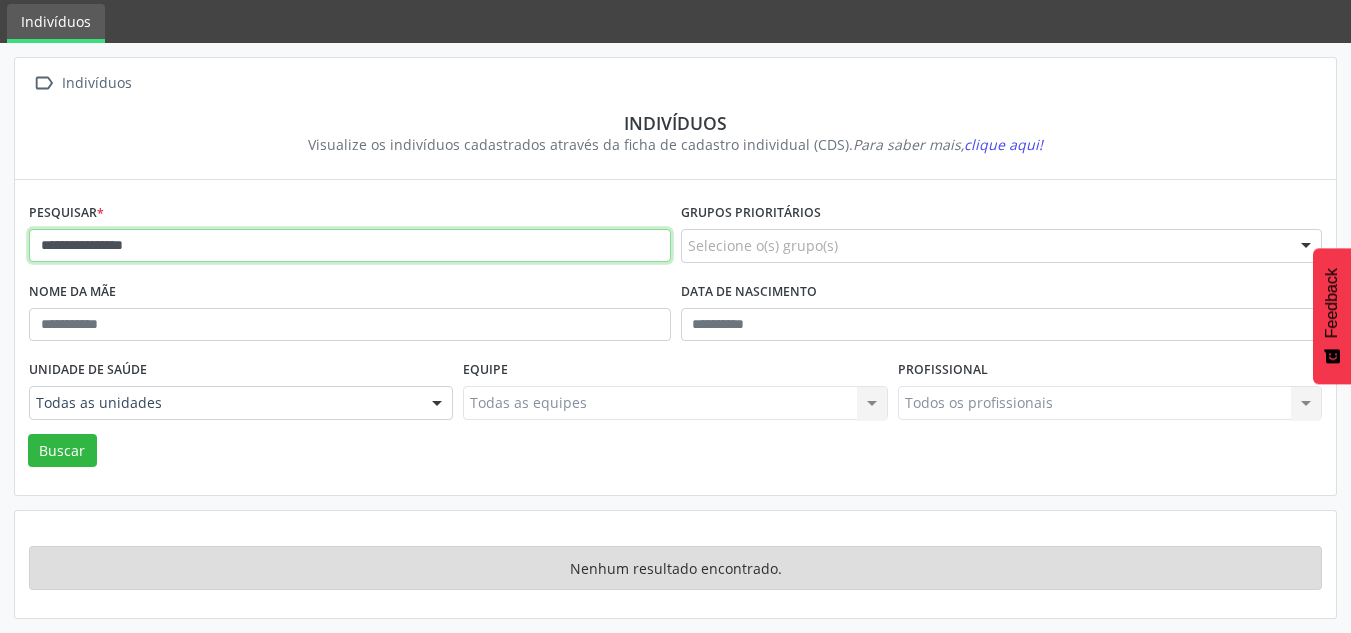click on "Buscar" at bounding box center (62, 451) 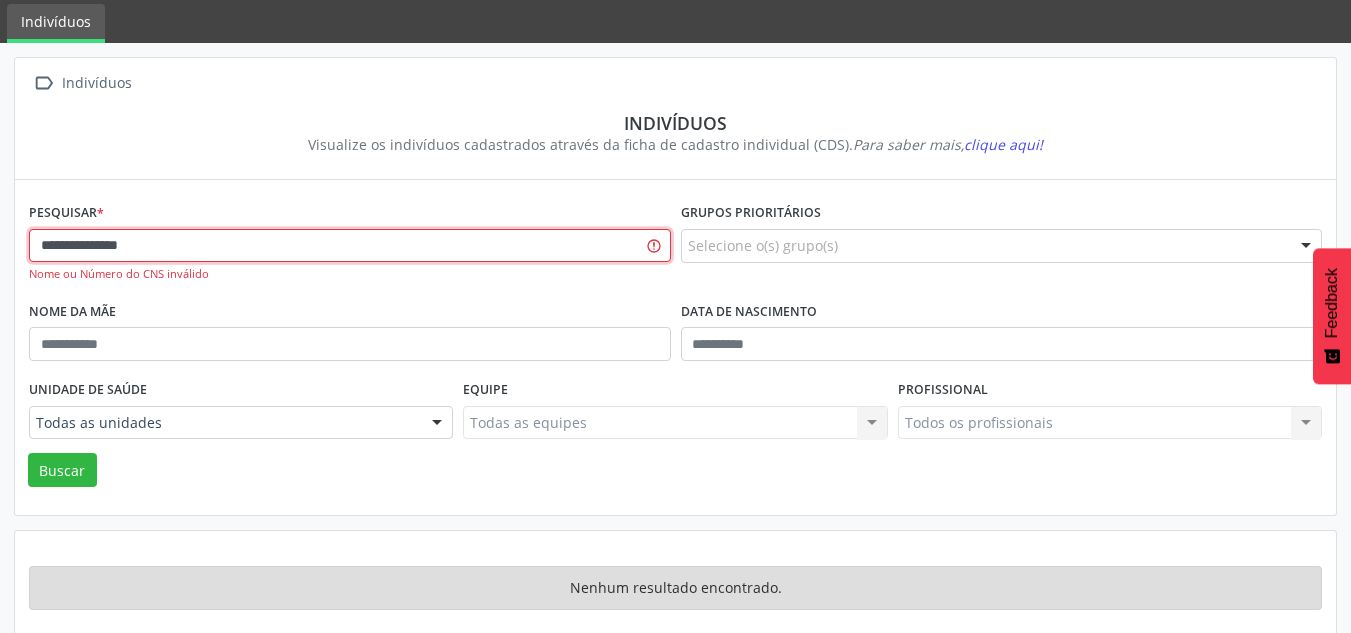 click on "Buscar" at bounding box center [62, 470] 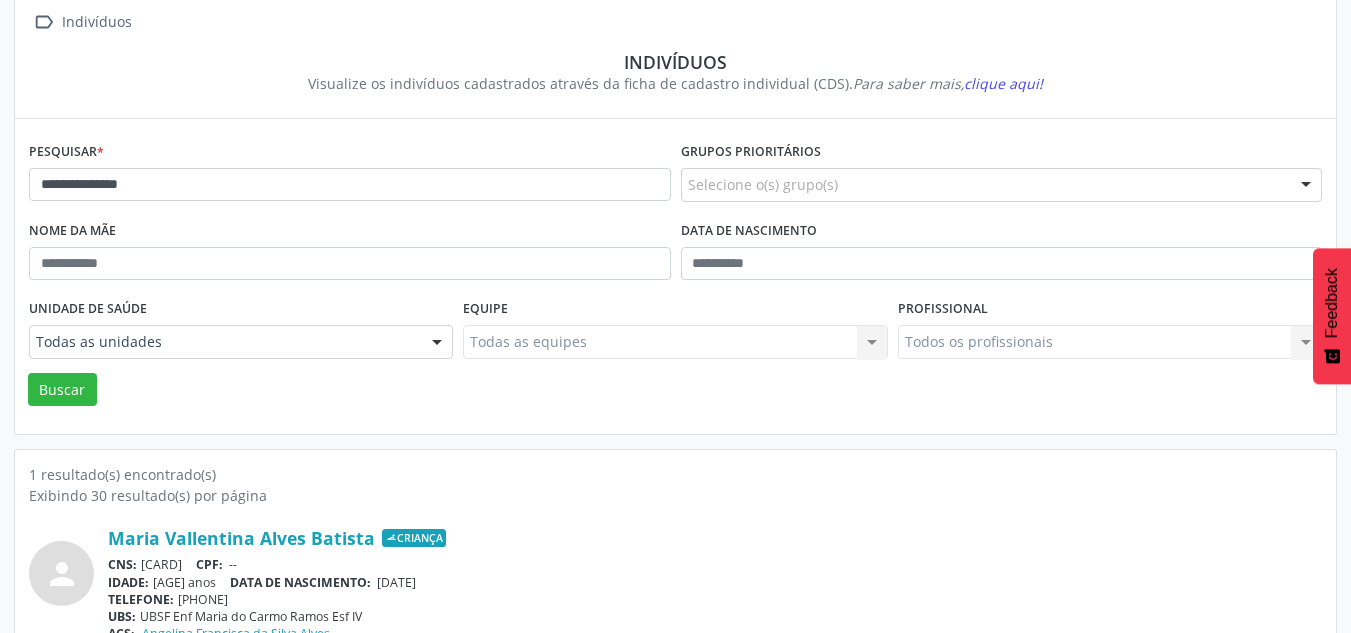 scroll, scrollTop: 183, scrollLeft: 0, axis: vertical 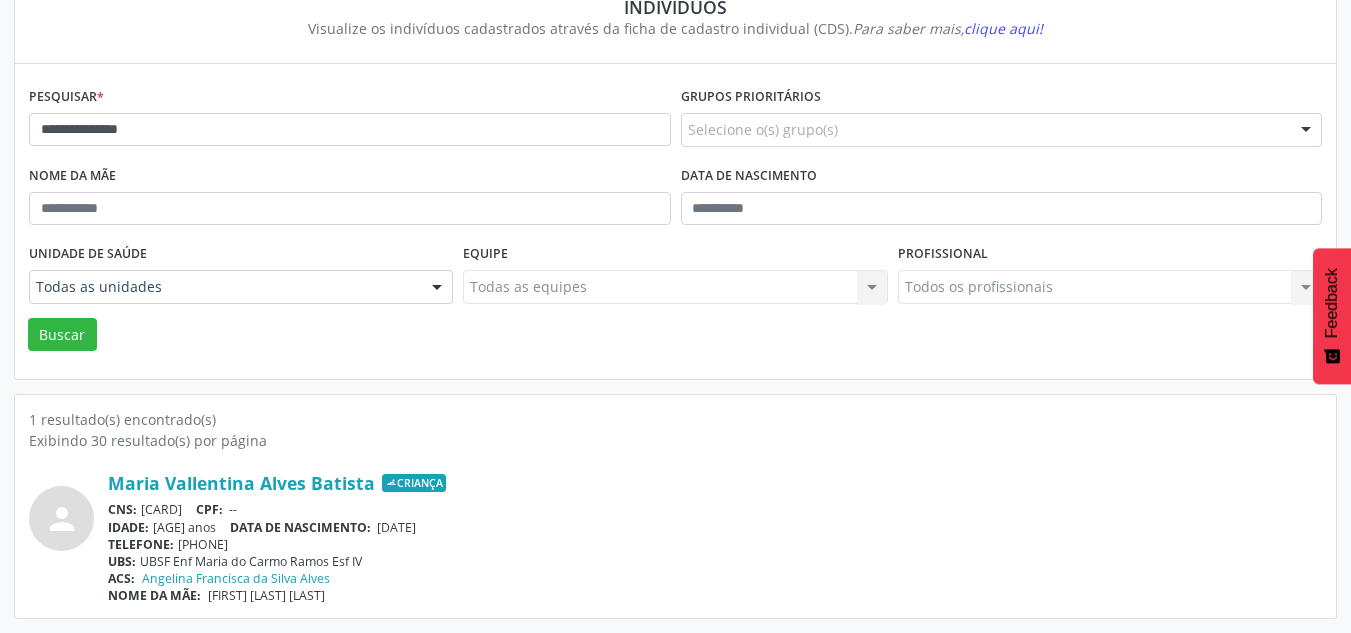 drag, startPoint x: 359, startPoint y: 533, endPoint x: 433, endPoint y: 533, distance: 74 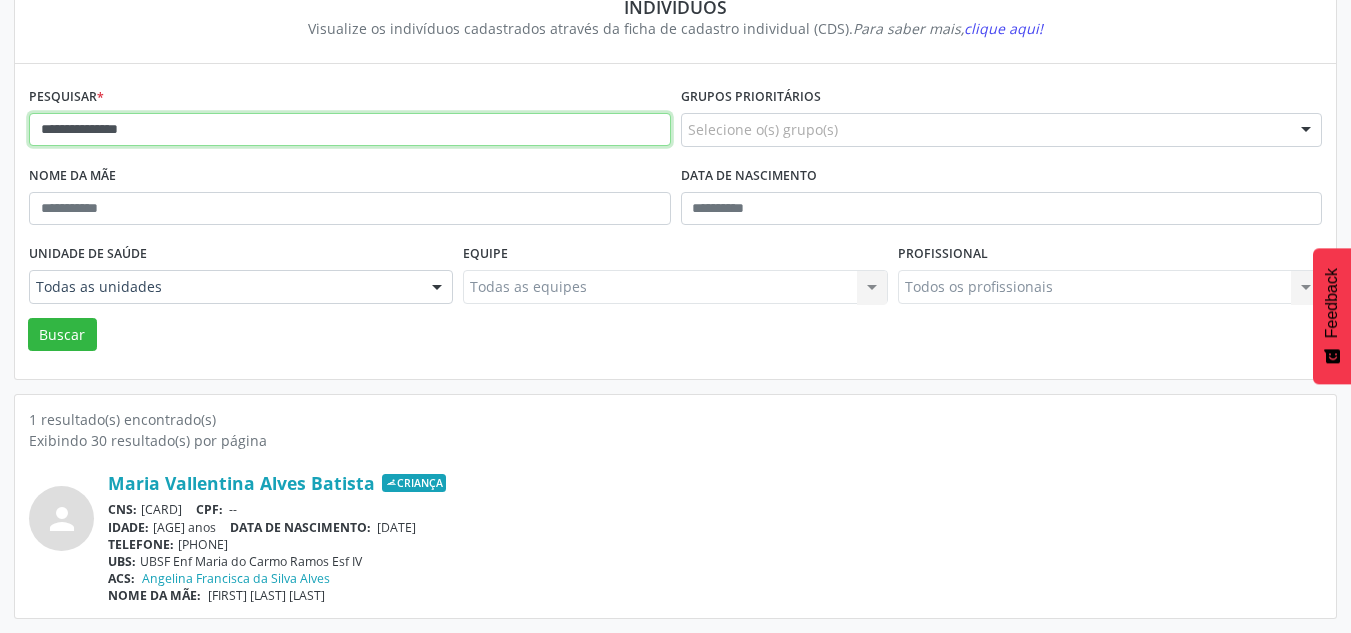 click on "**********" at bounding box center (350, 130) 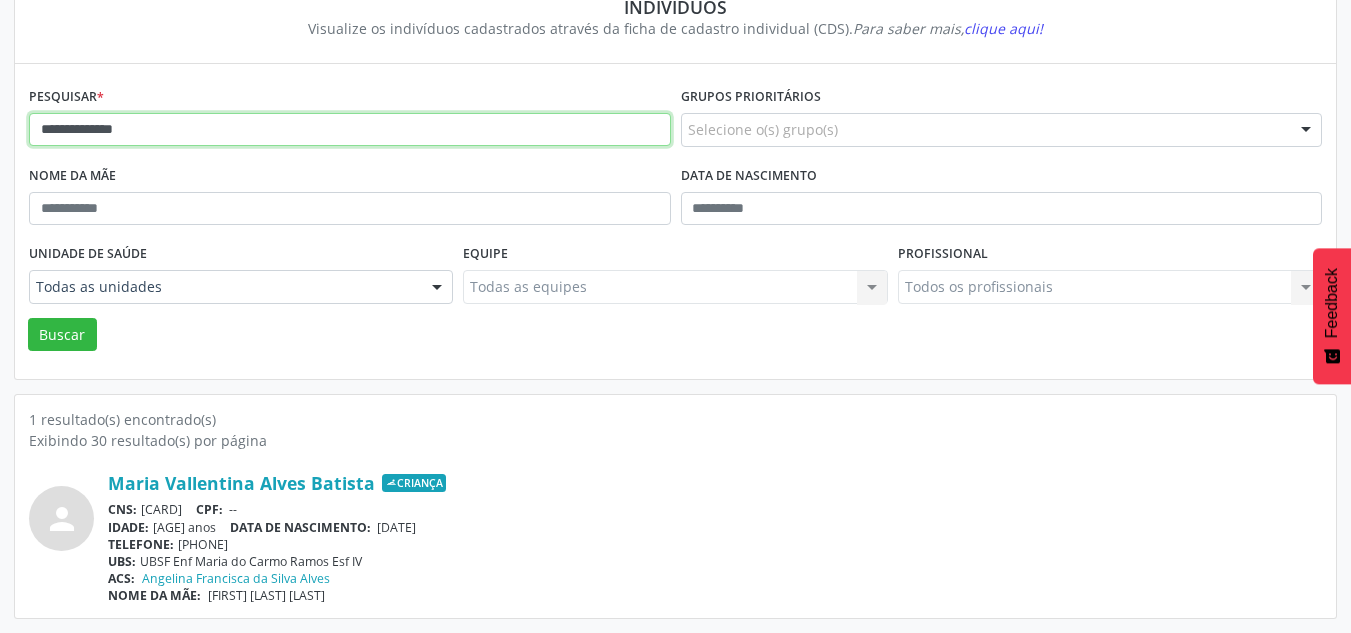 click on "Buscar" at bounding box center [62, 335] 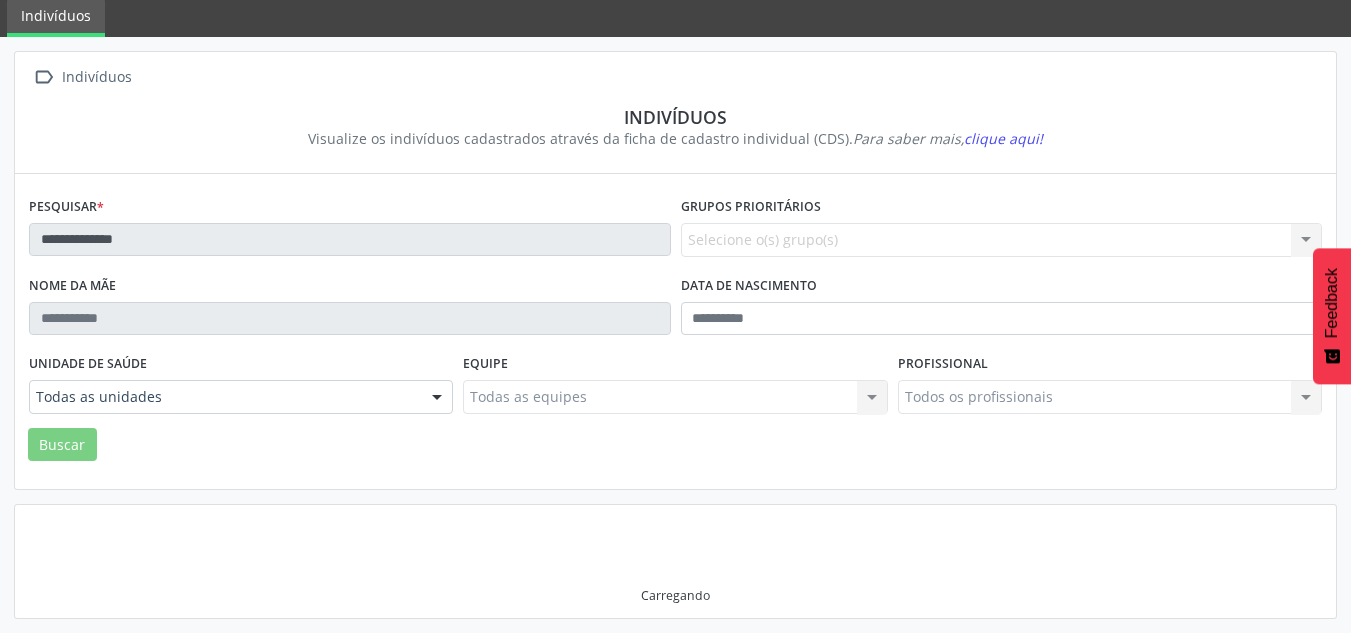scroll, scrollTop: 183, scrollLeft: 0, axis: vertical 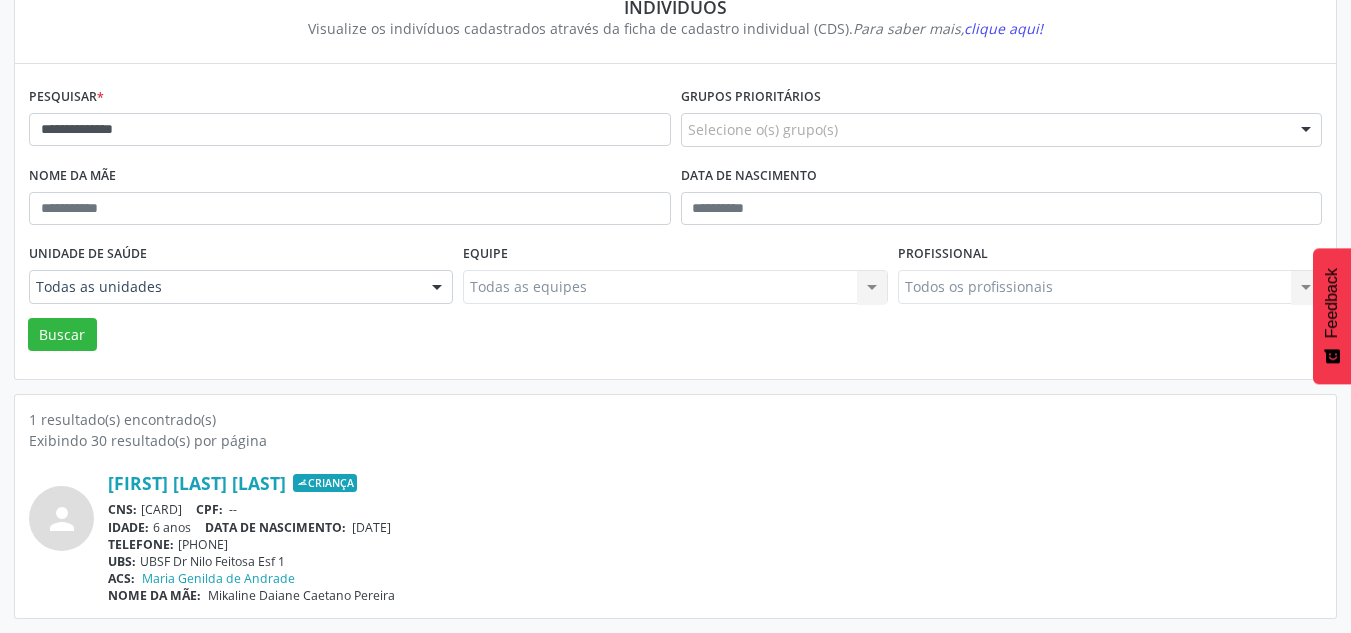 drag, startPoint x: 355, startPoint y: 528, endPoint x: 458, endPoint y: 528, distance: 103 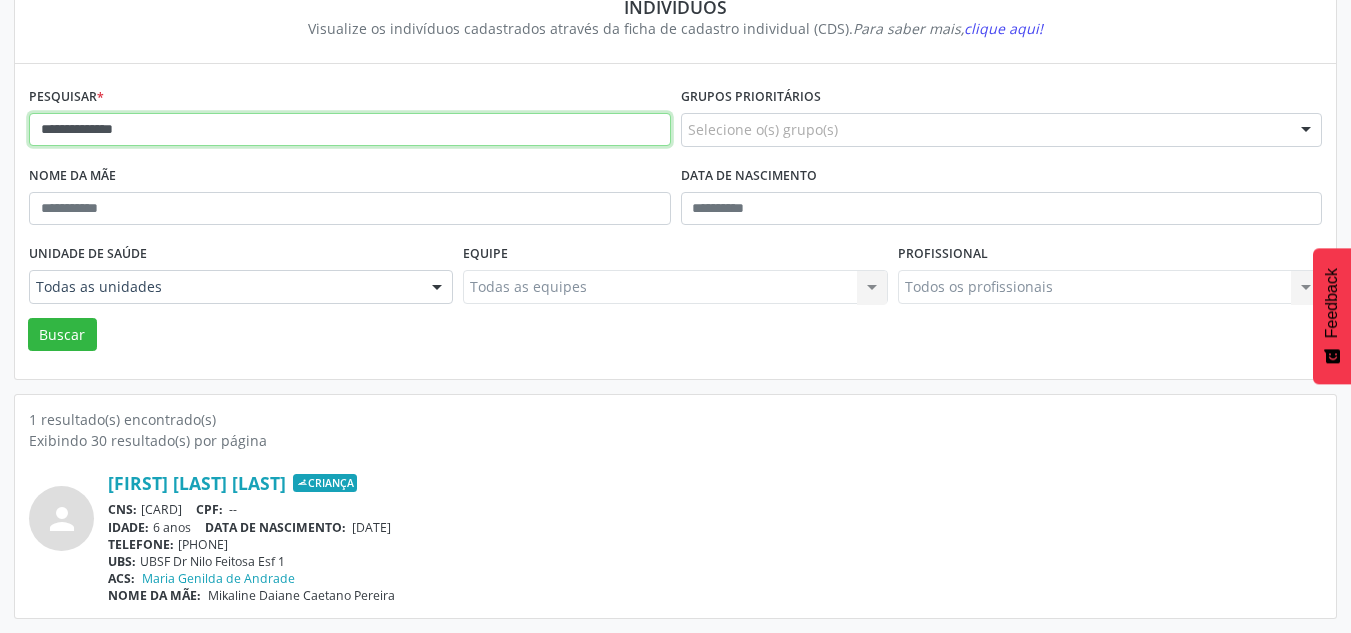 click on "**********" at bounding box center [350, 130] 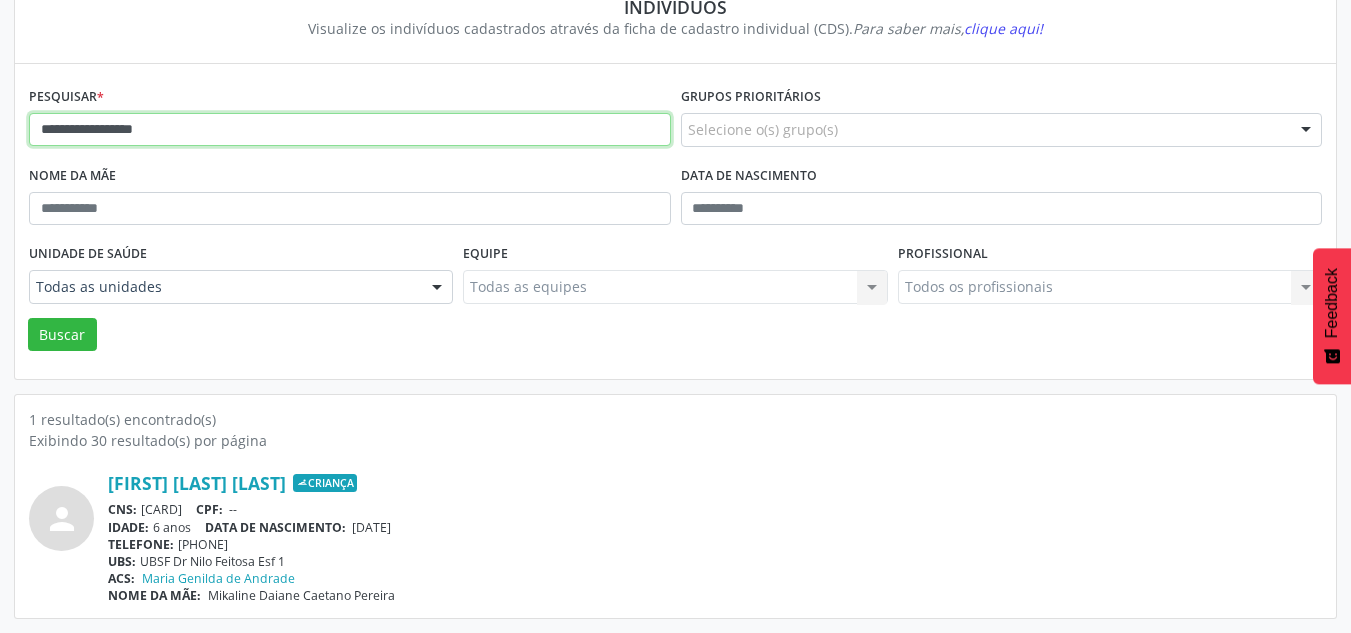 click on "Buscar" at bounding box center [62, 335] 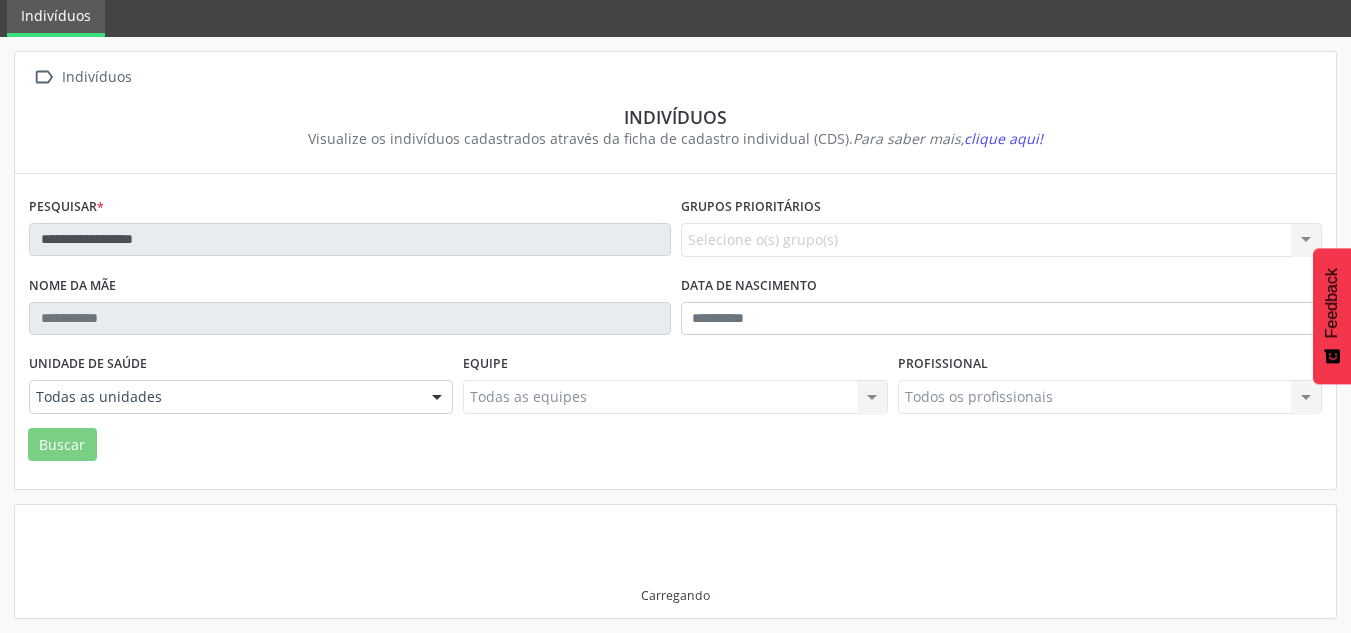 scroll, scrollTop: 183, scrollLeft: 0, axis: vertical 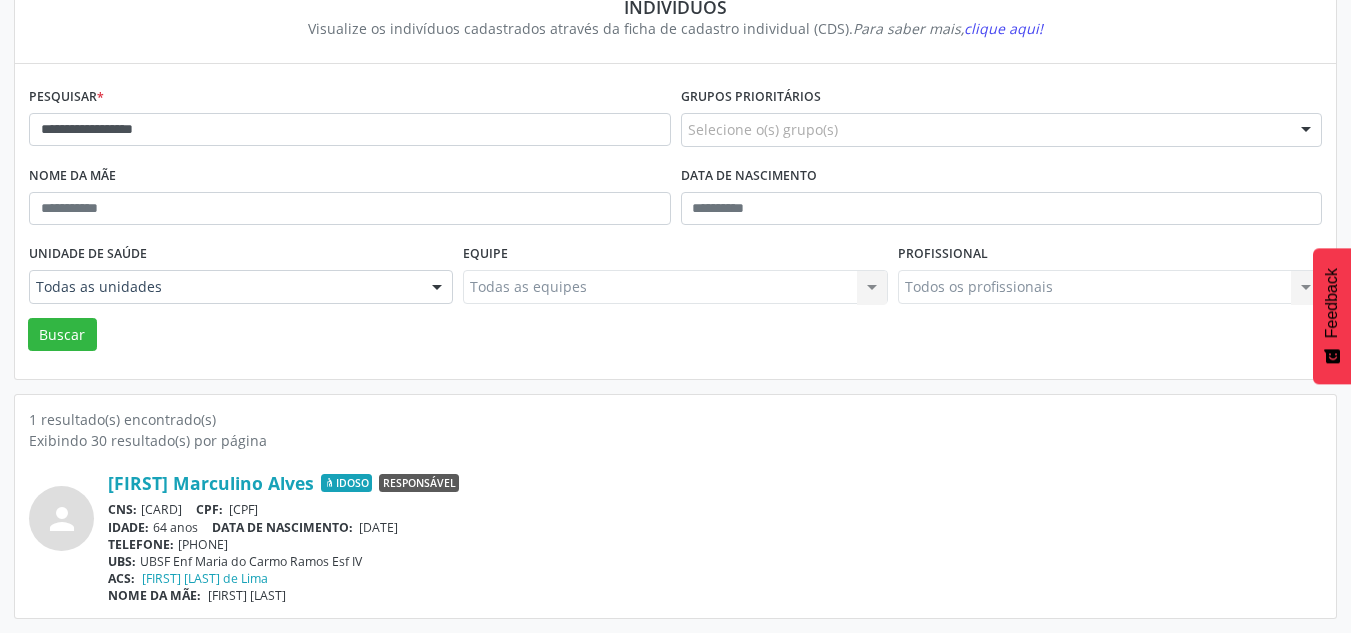 click on "[FIRST] [LAST] Alves
Idoso
Responsável" at bounding box center (715, 483) 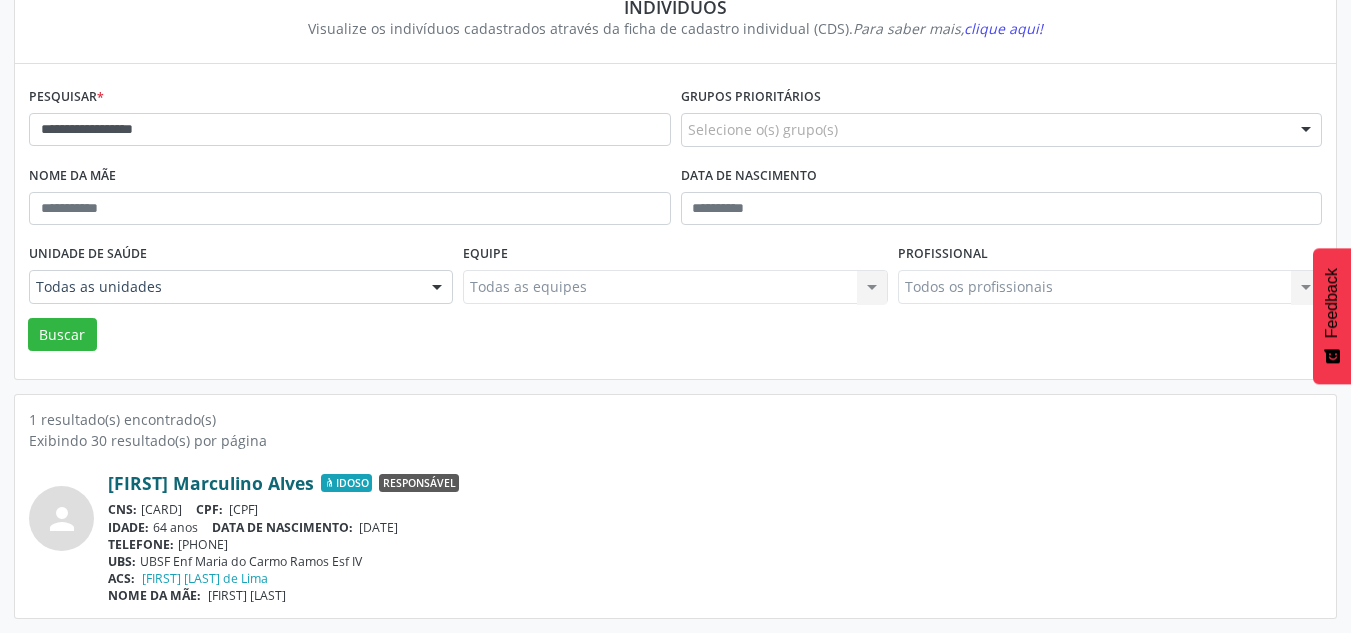 click on "[FIRST] Marculino Alves" at bounding box center (211, 483) 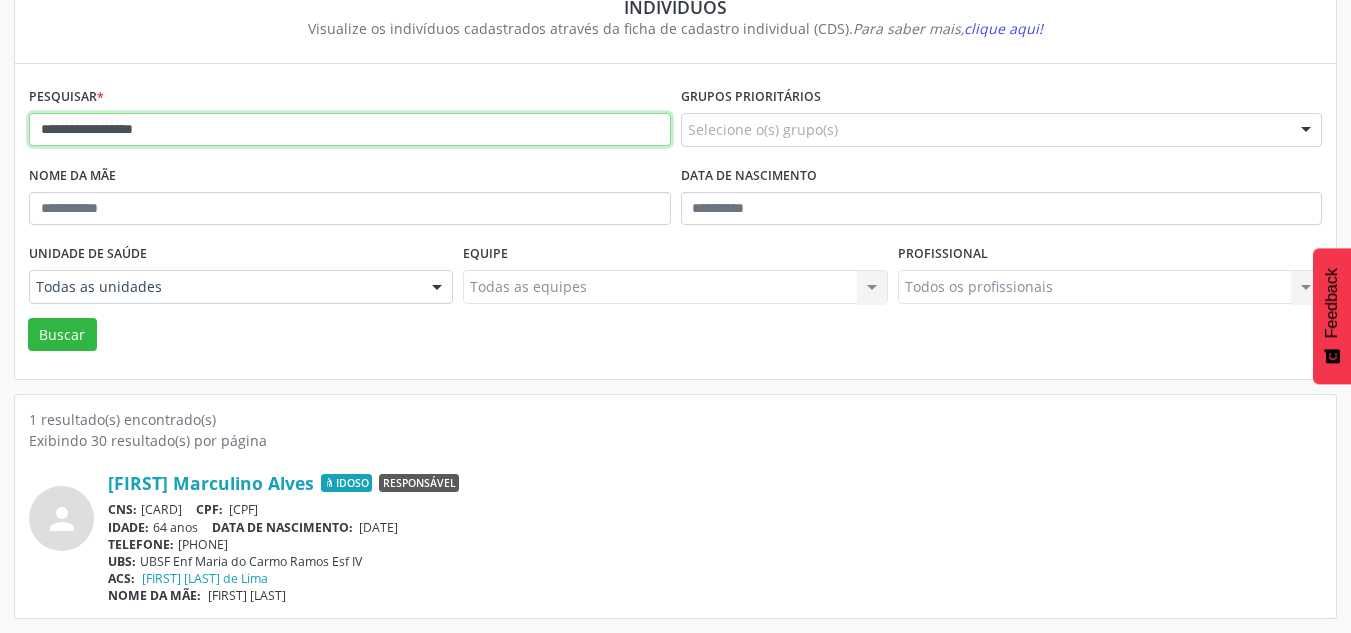 click on "**********" at bounding box center (350, 130) 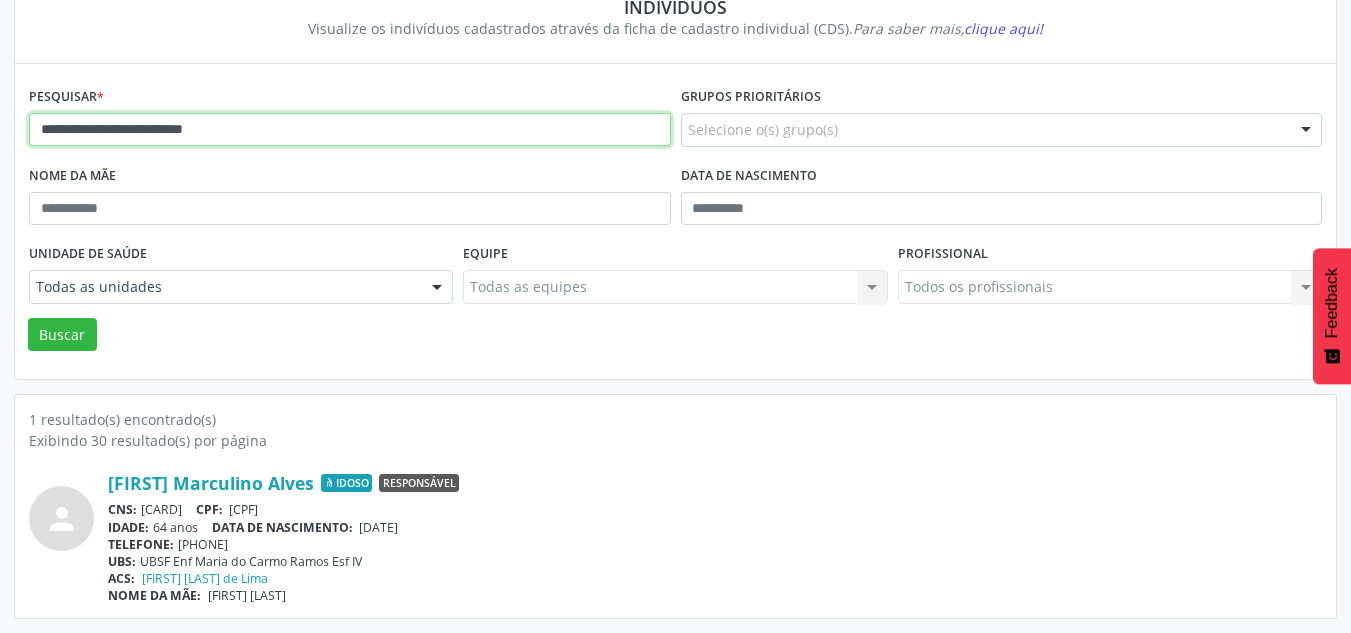 click on "Buscar" at bounding box center [62, 335] 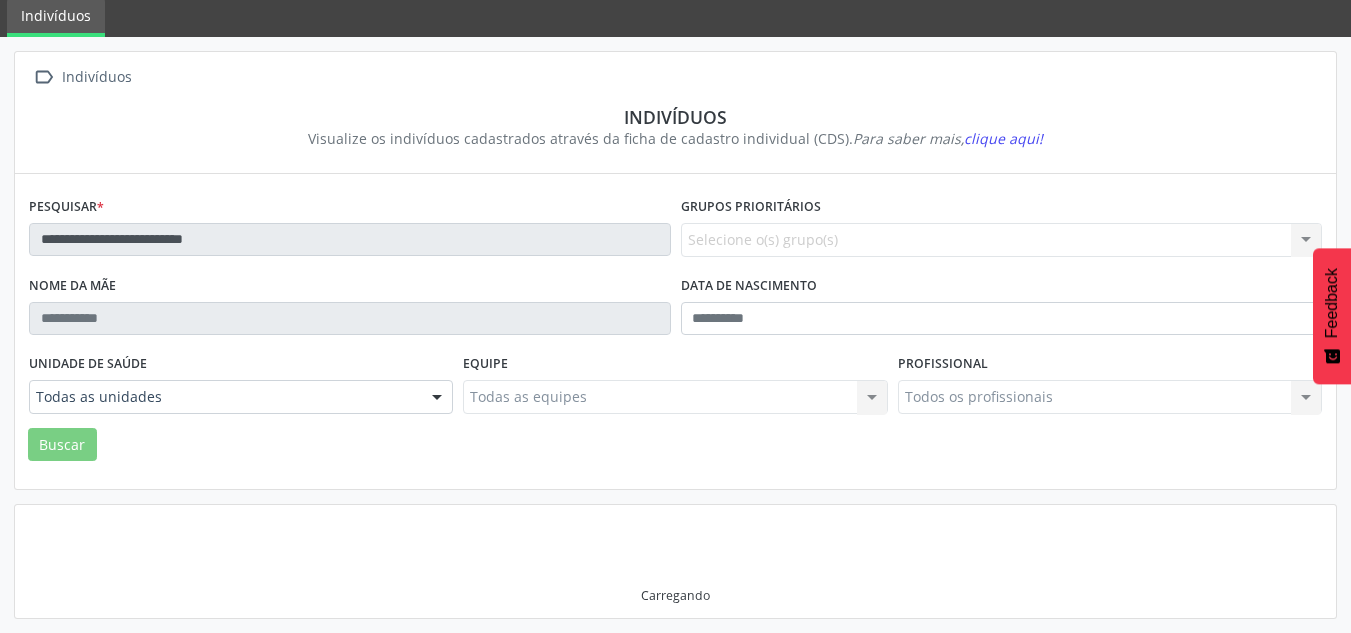 scroll, scrollTop: 67, scrollLeft: 0, axis: vertical 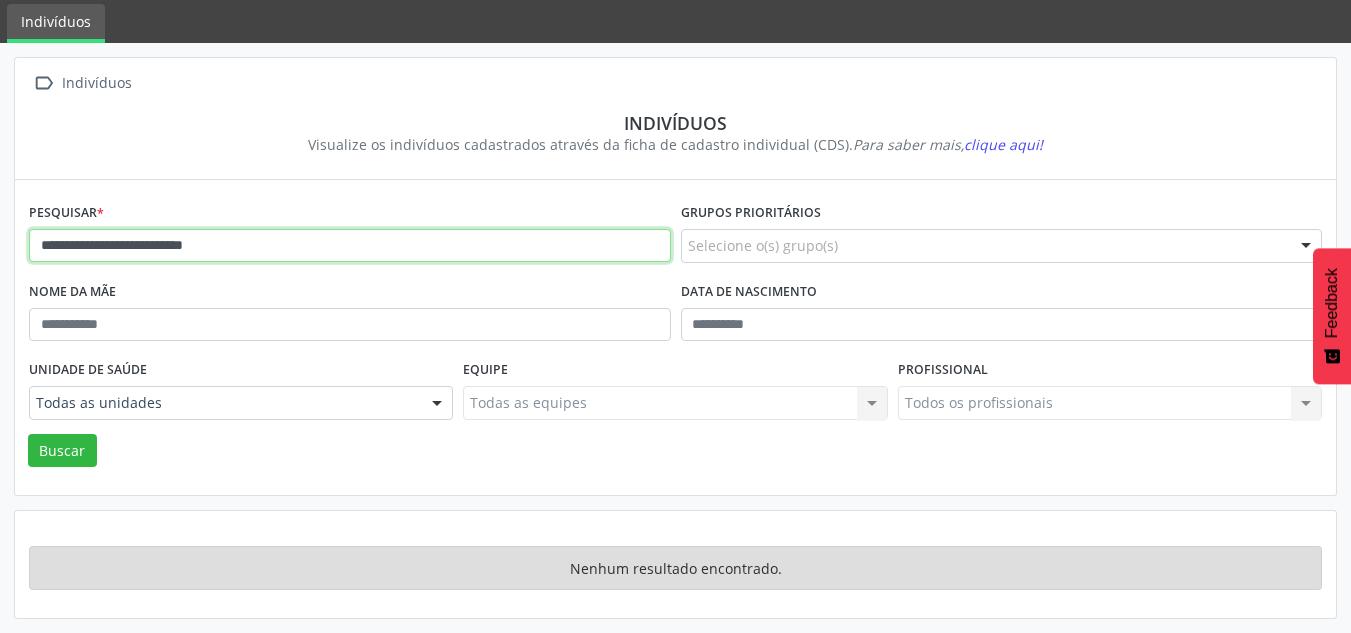 click on "**********" at bounding box center [350, 246] 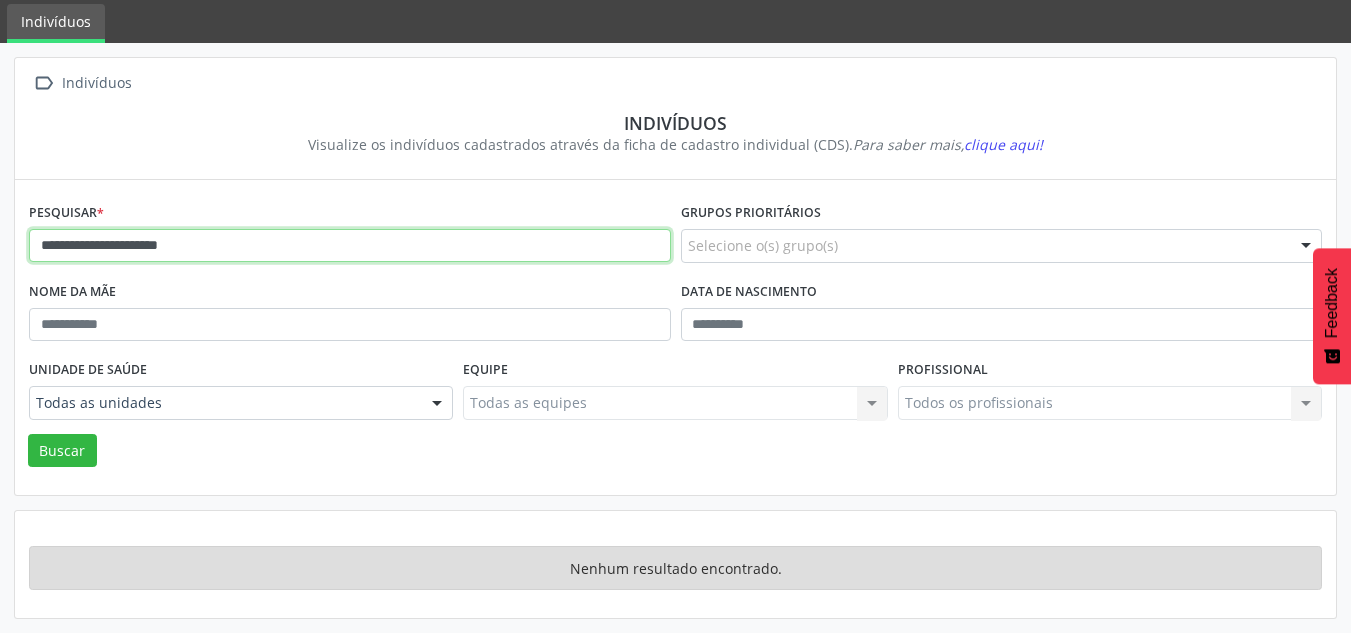 type on "**********" 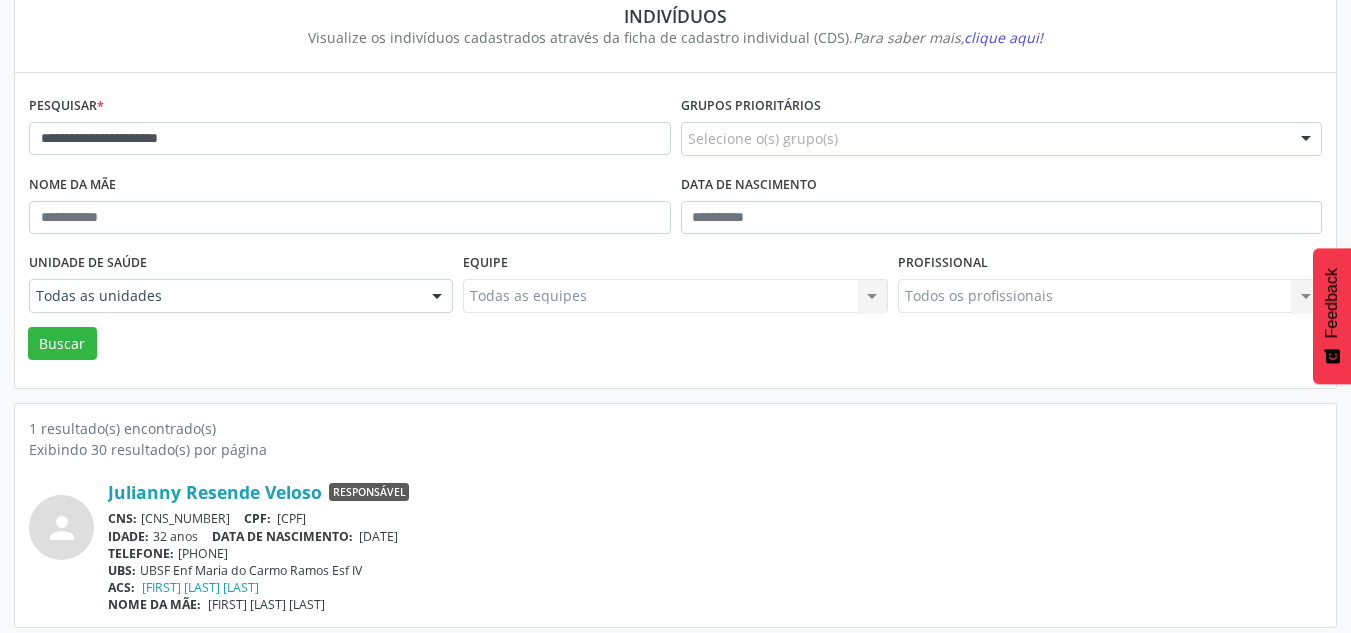 scroll, scrollTop: 183, scrollLeft: 0, axis: vertical 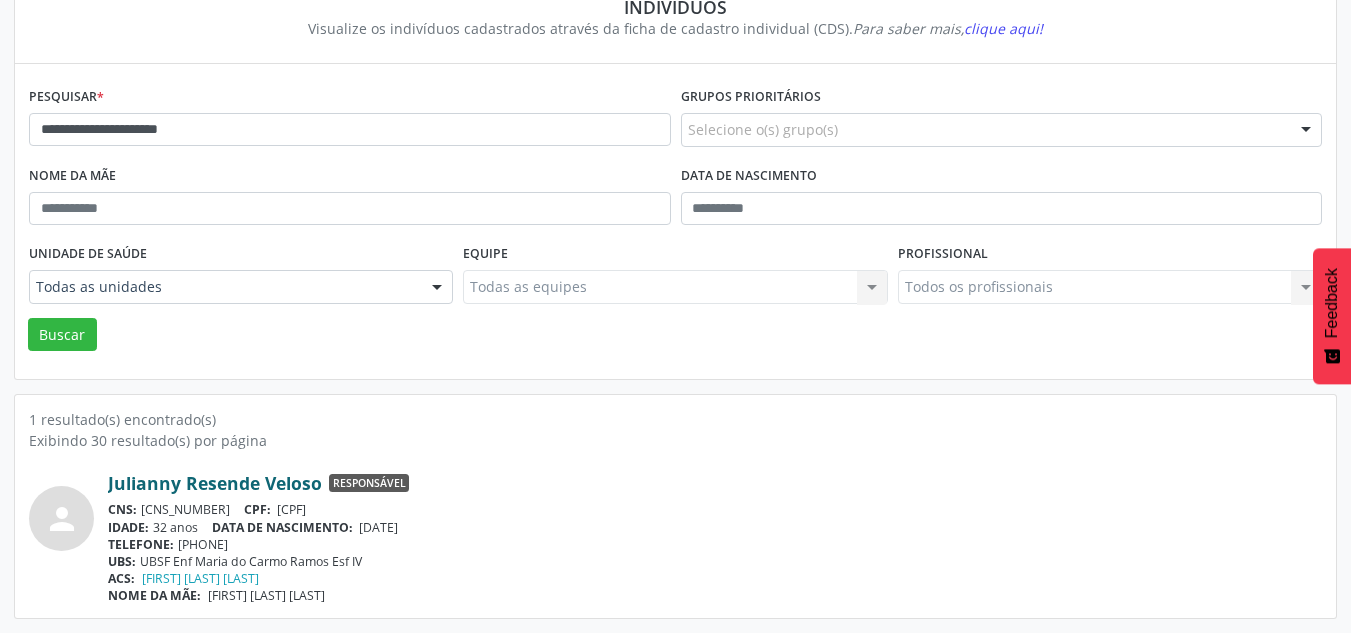 click on "Julianny Resende Veloso" at bounding box center [215, 483] 